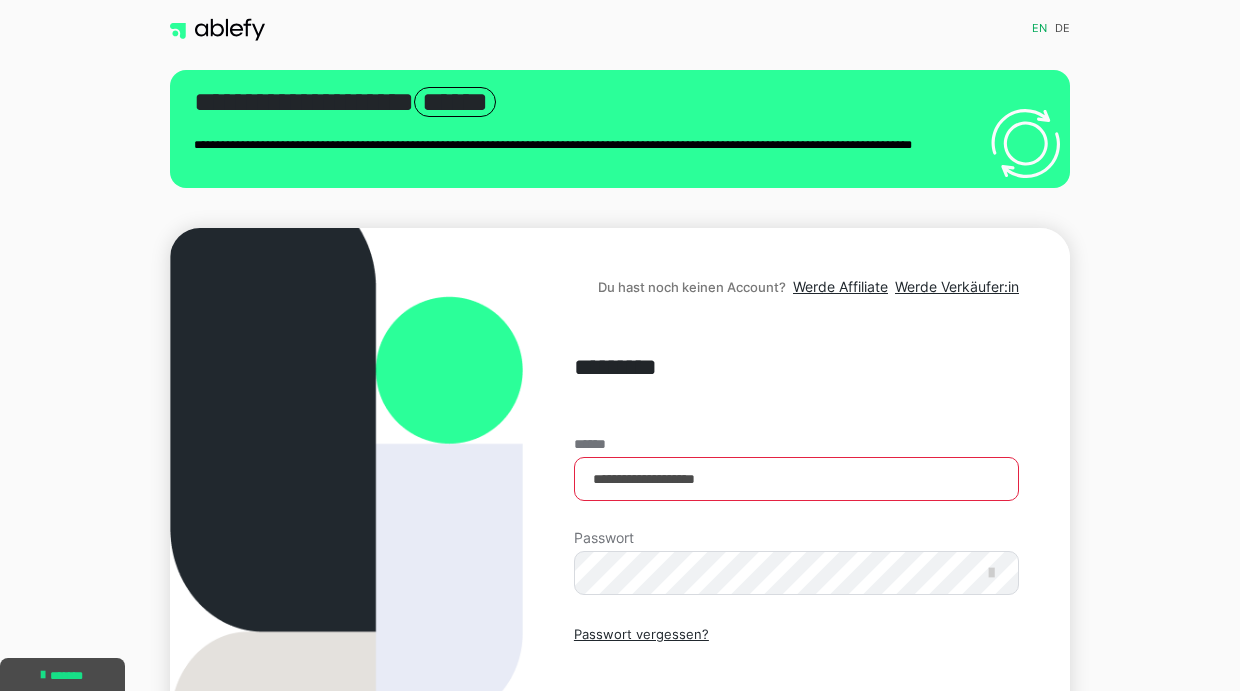 scroll, scrollTop: 0, scrollLeft: 0, axis: both 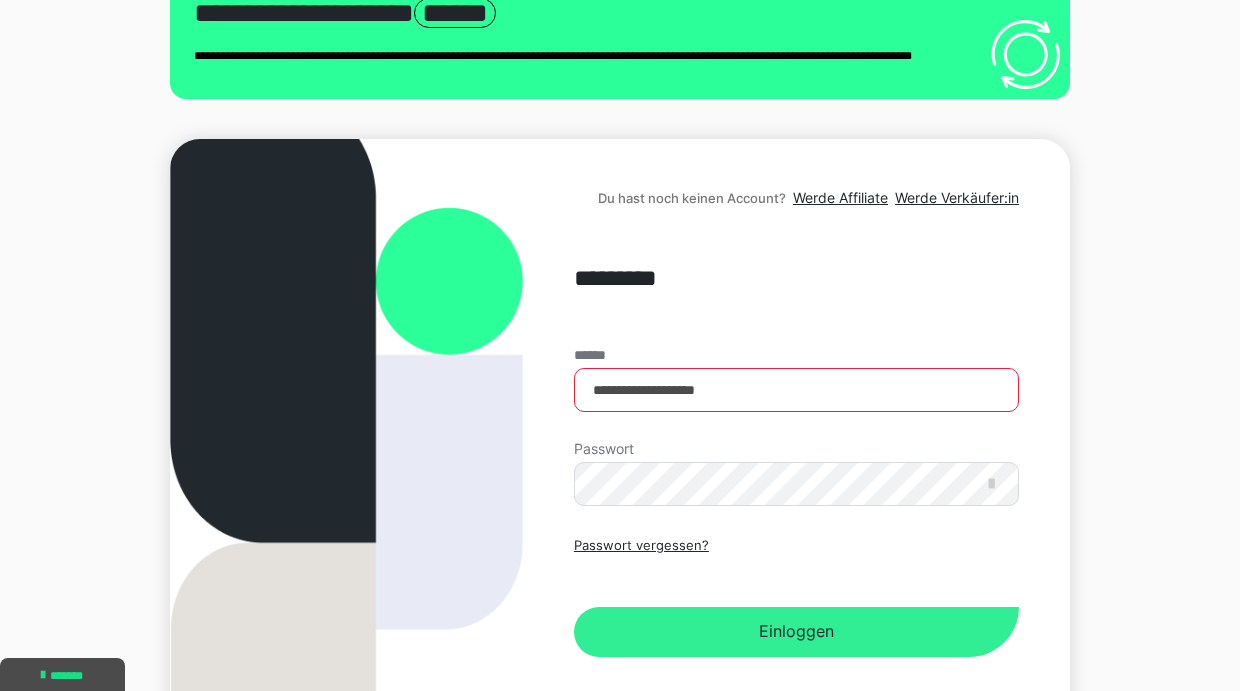 click on "Einloggen" at bounding box center [796, 632] 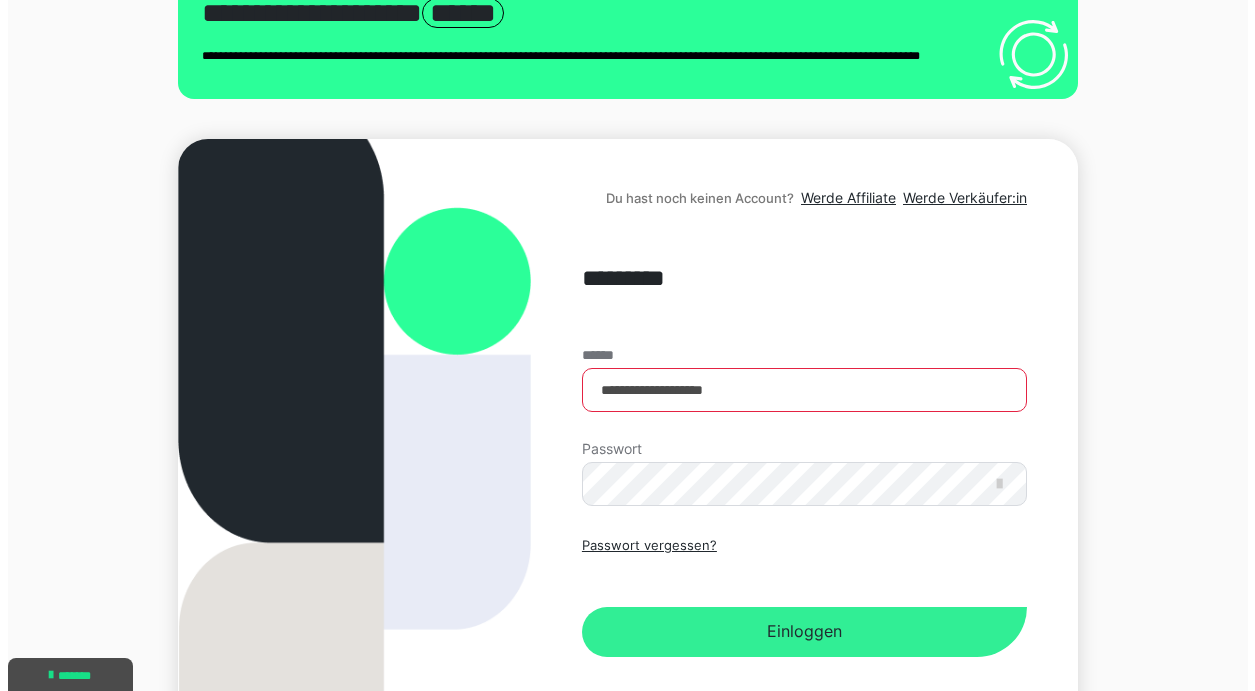 scroll, scrollTop: 0, scrollLeft: 0, axis: both 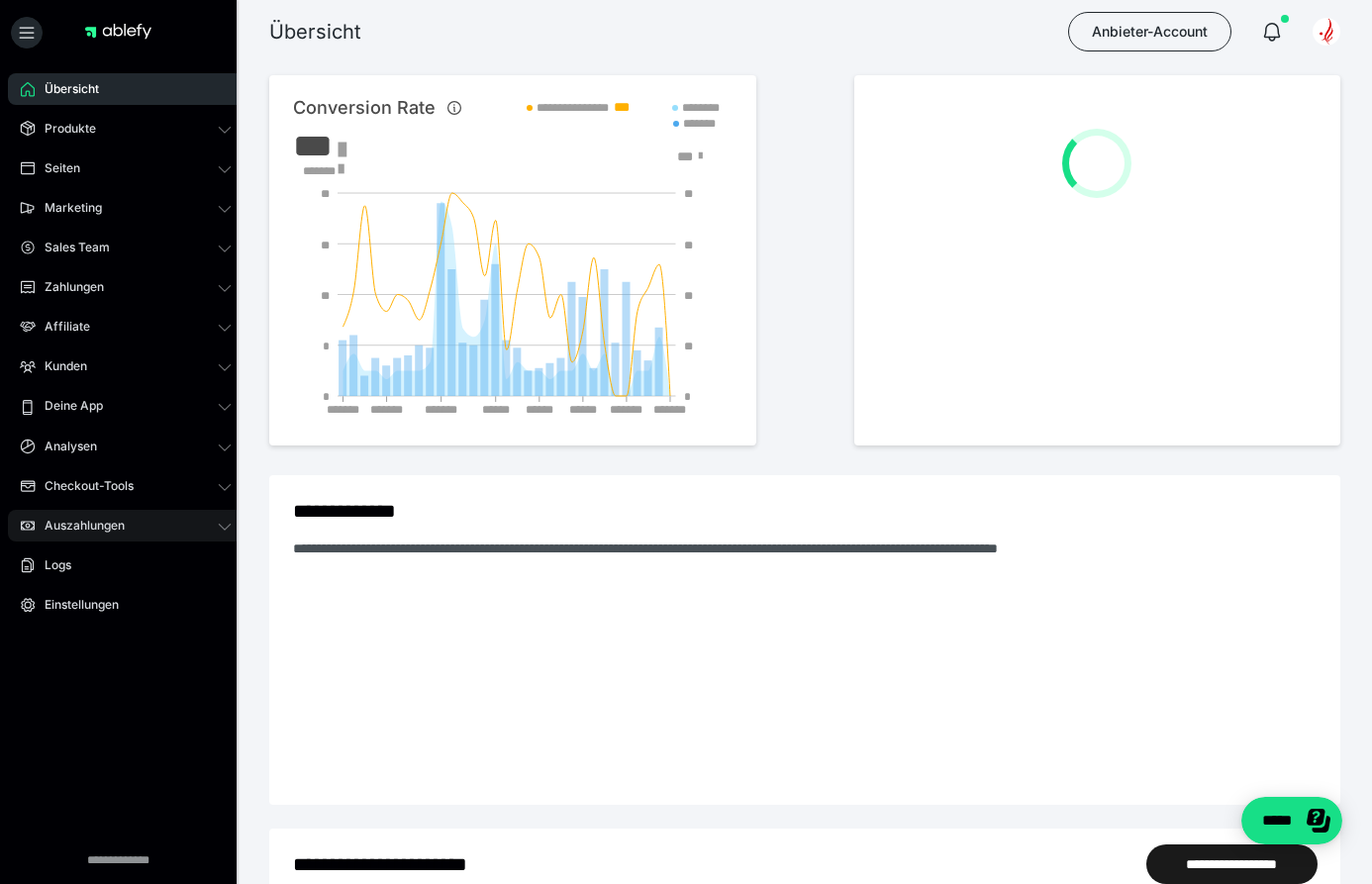 click on "Auszahlungen" at bounding box center [77, 526] 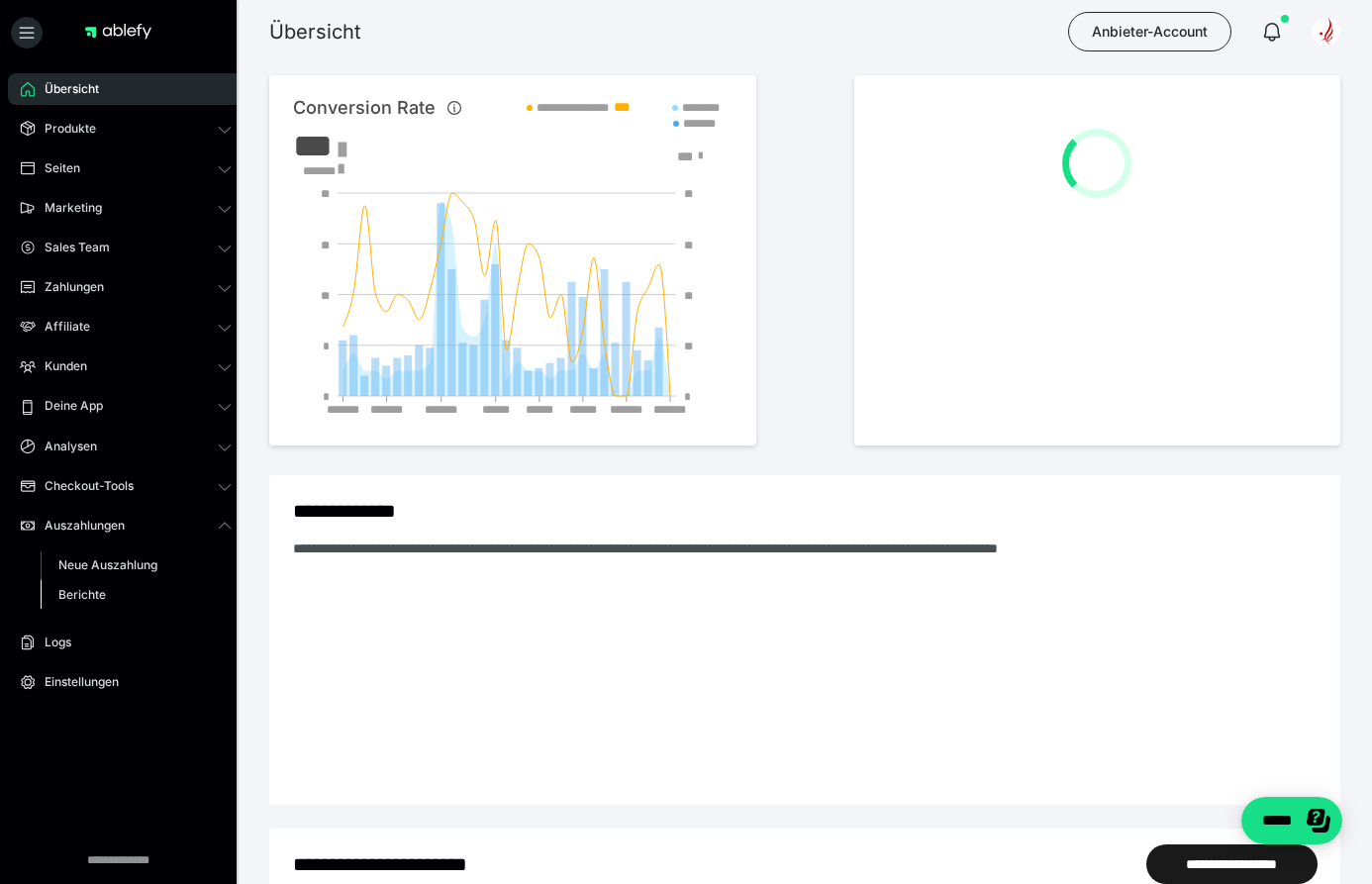 click on "Berichte" at bounding box center [82, 594] 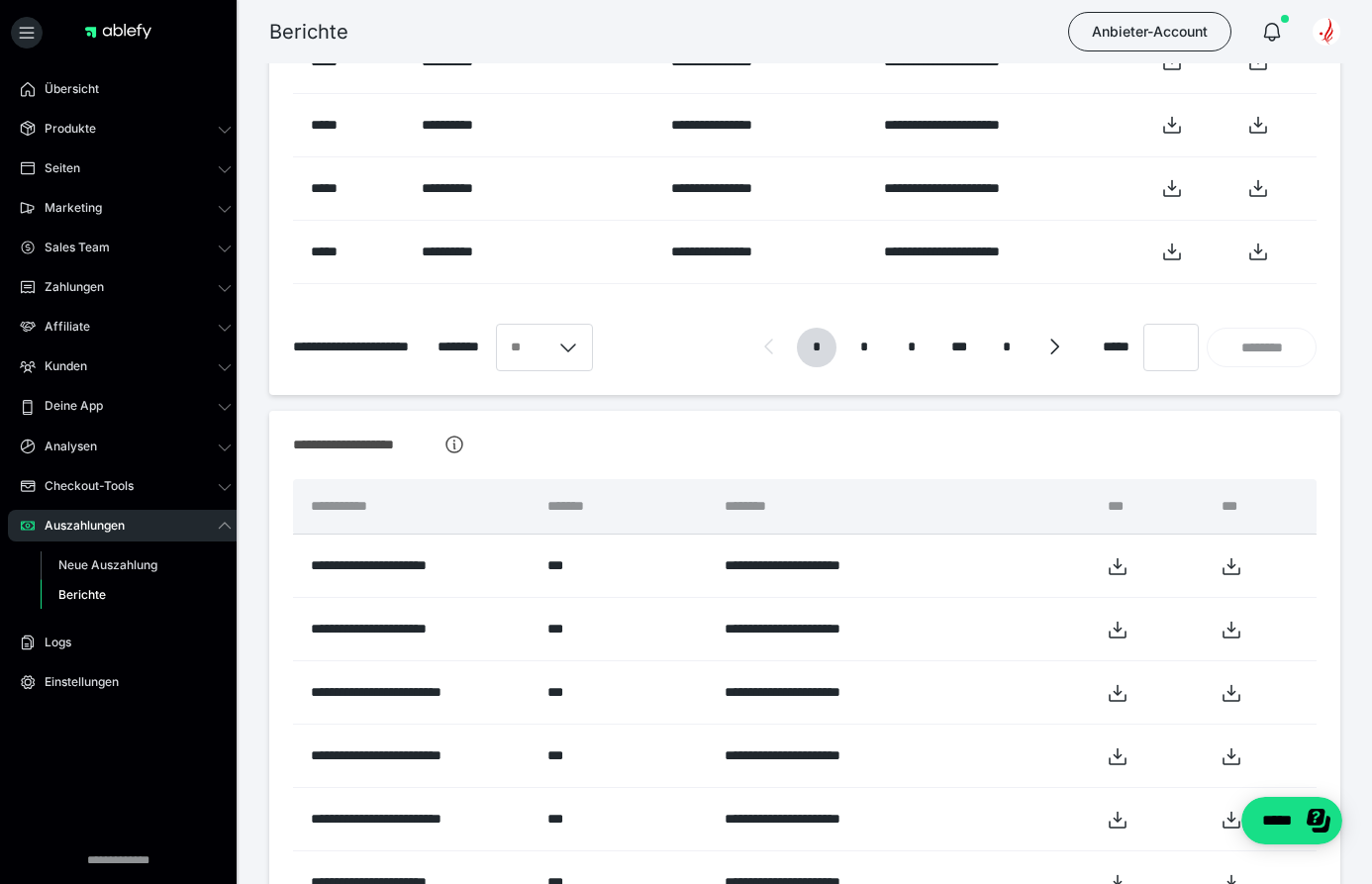 scroll, scrollTop: 613, scrollLeft: 0, axis: vertical 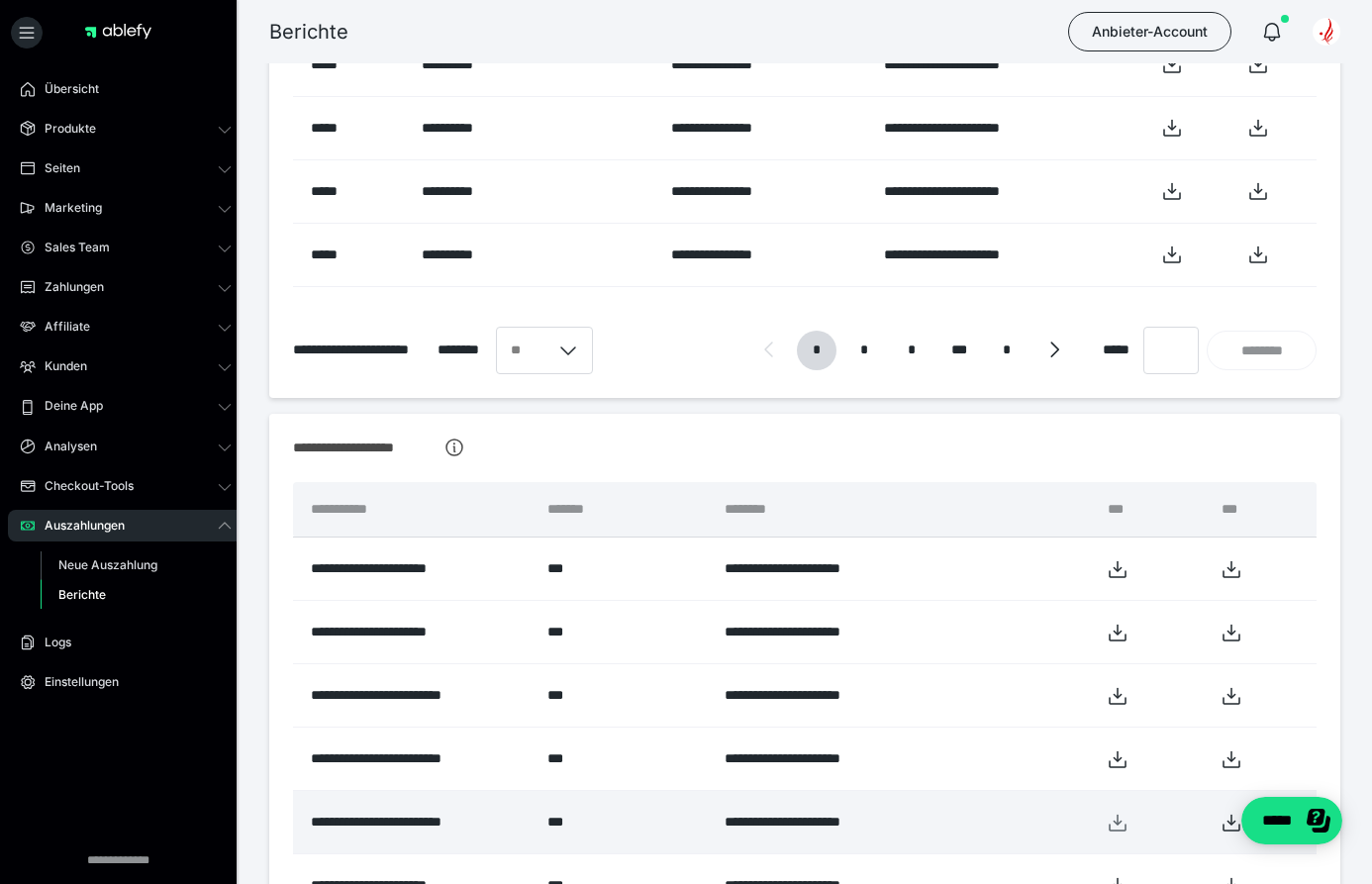 click 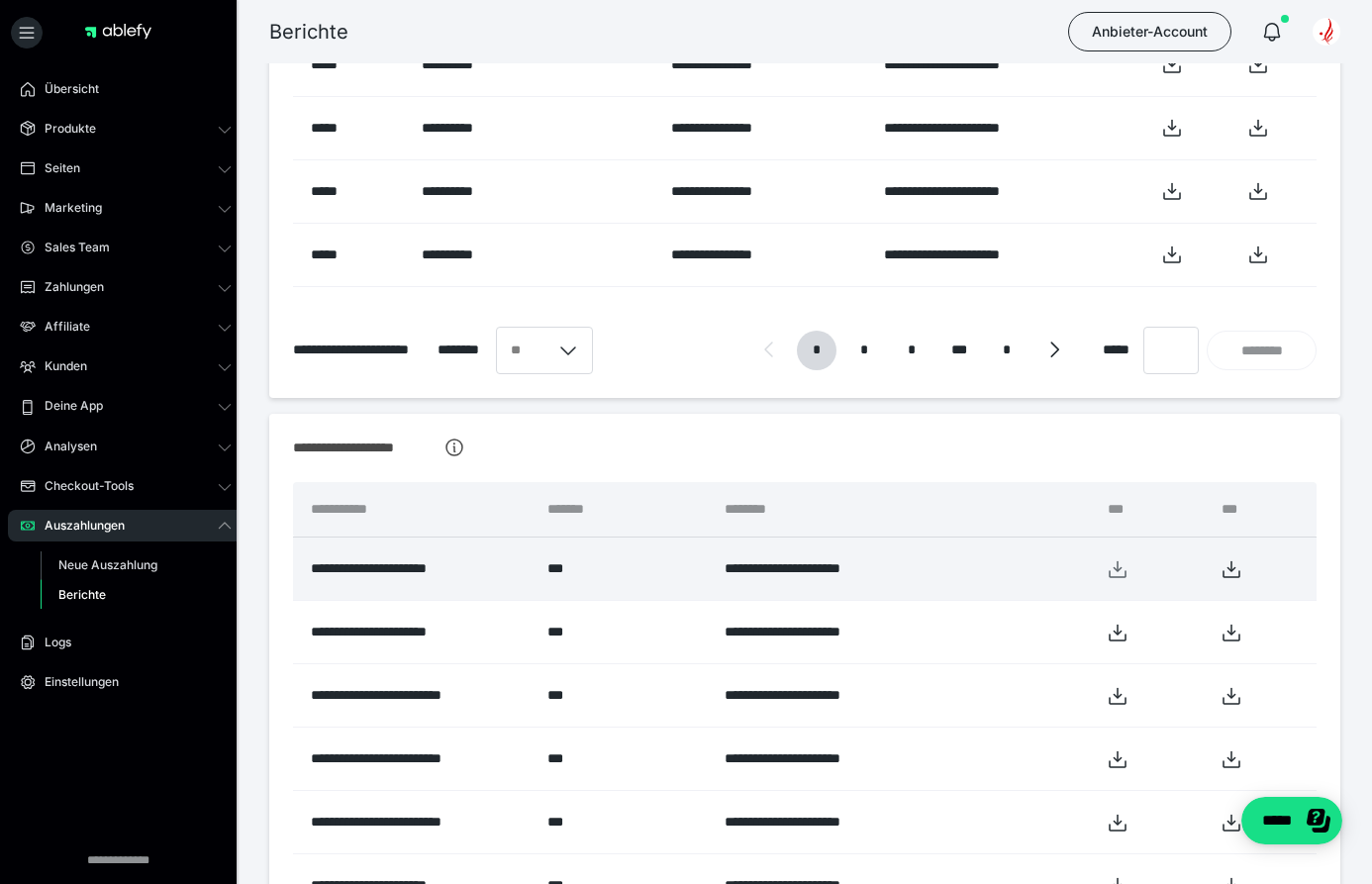 click 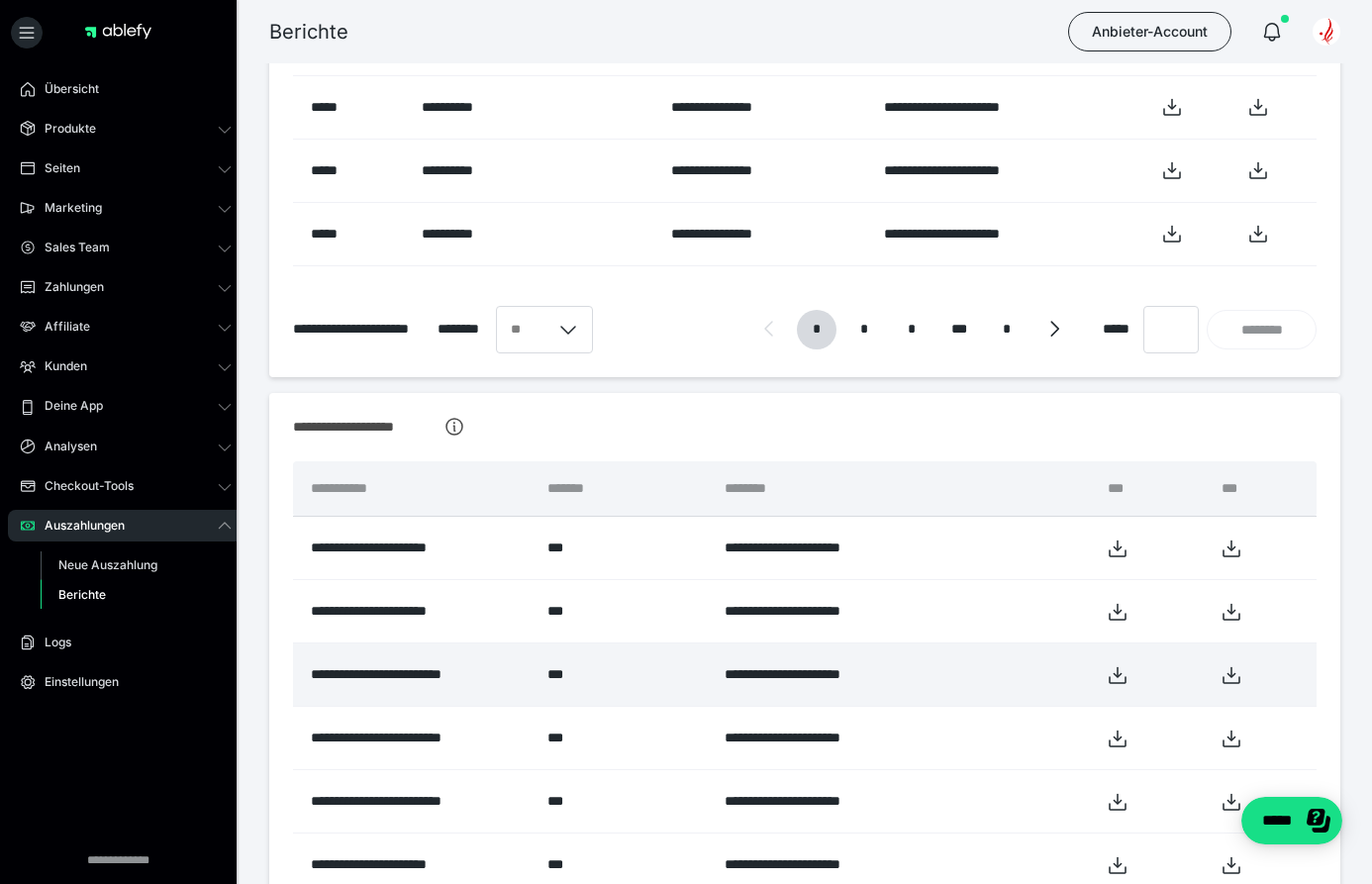 scroll, scrollTop: 630, scrollLeft: 0, axis: vertical 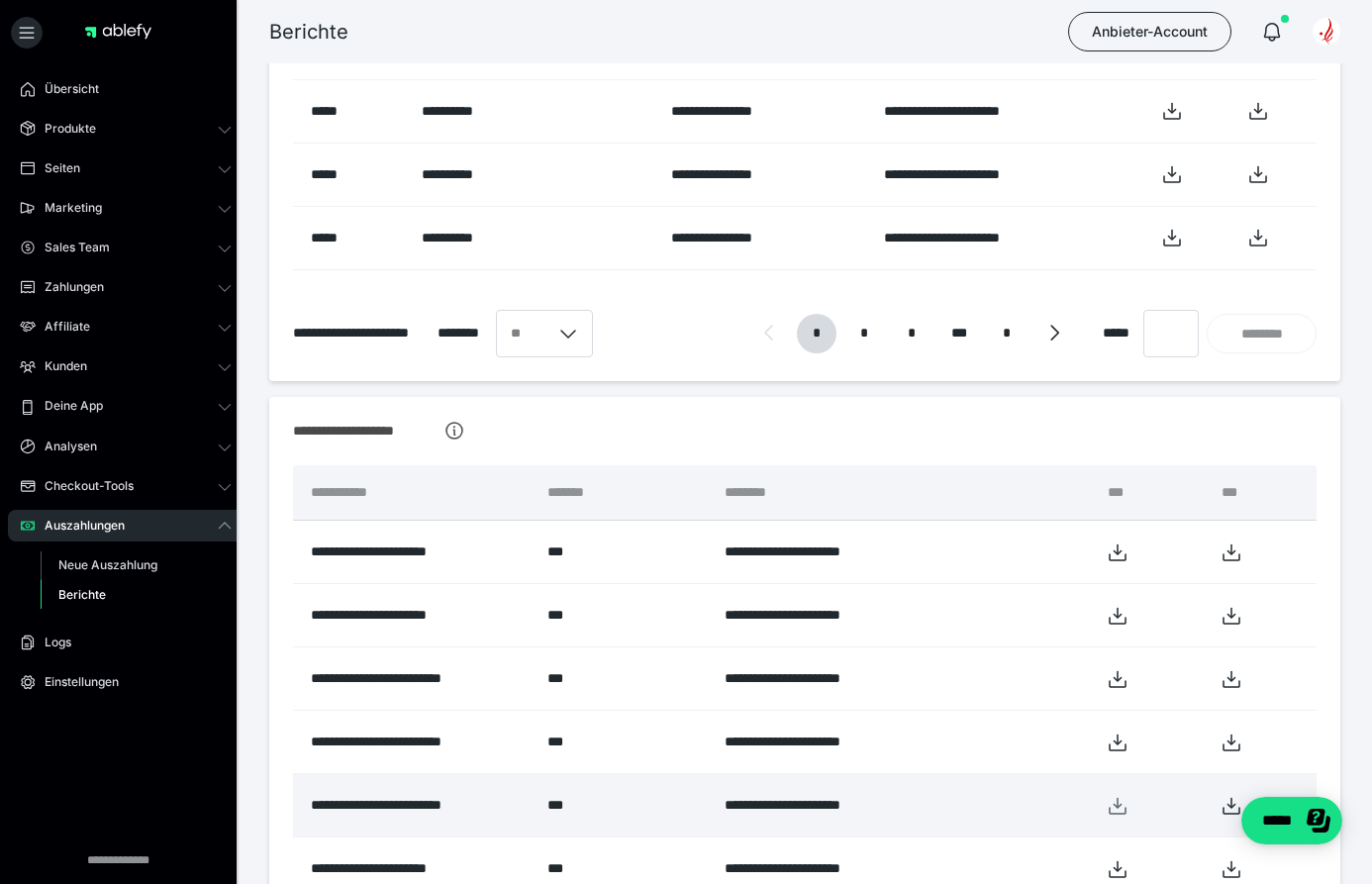click 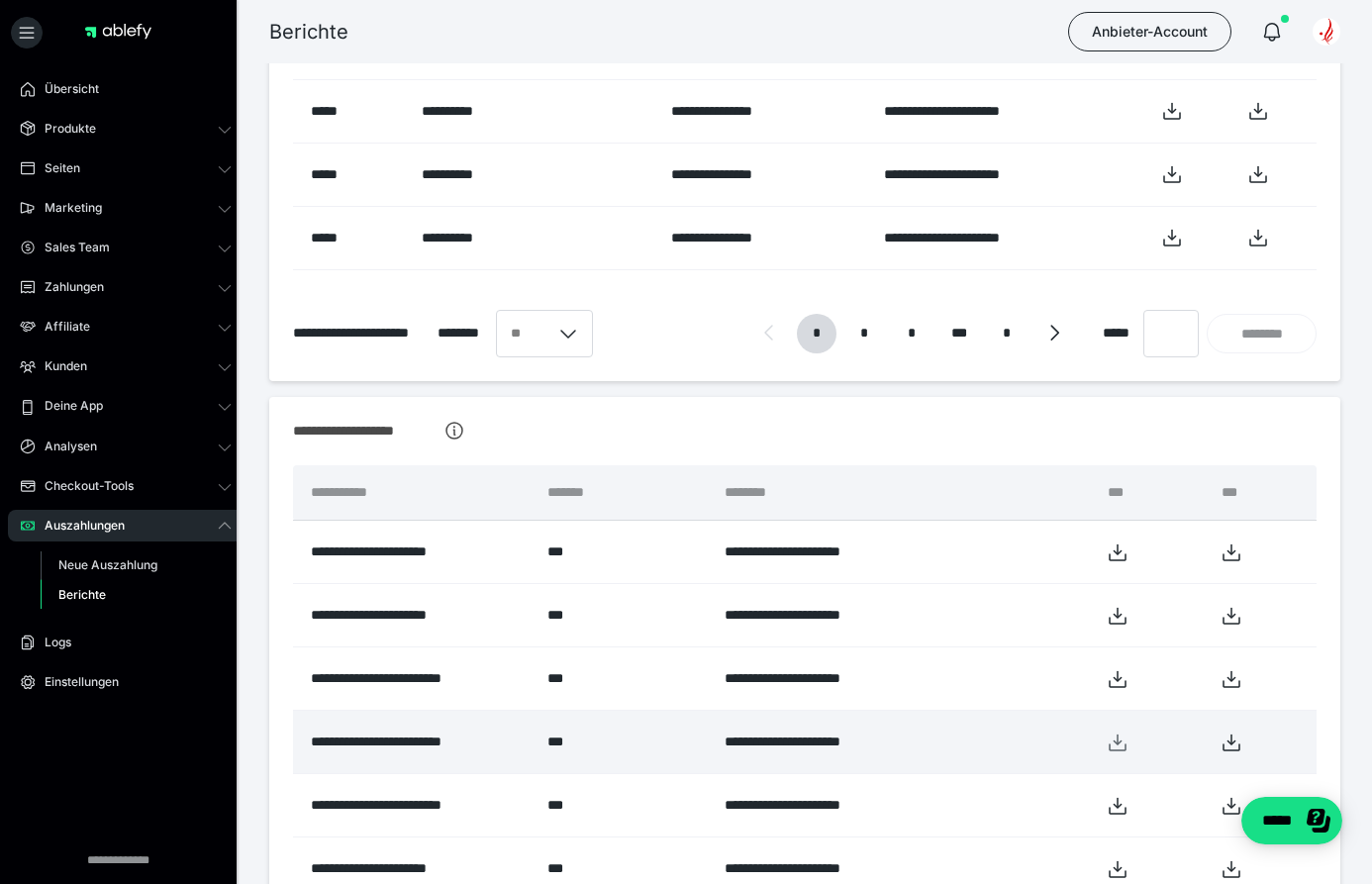 click 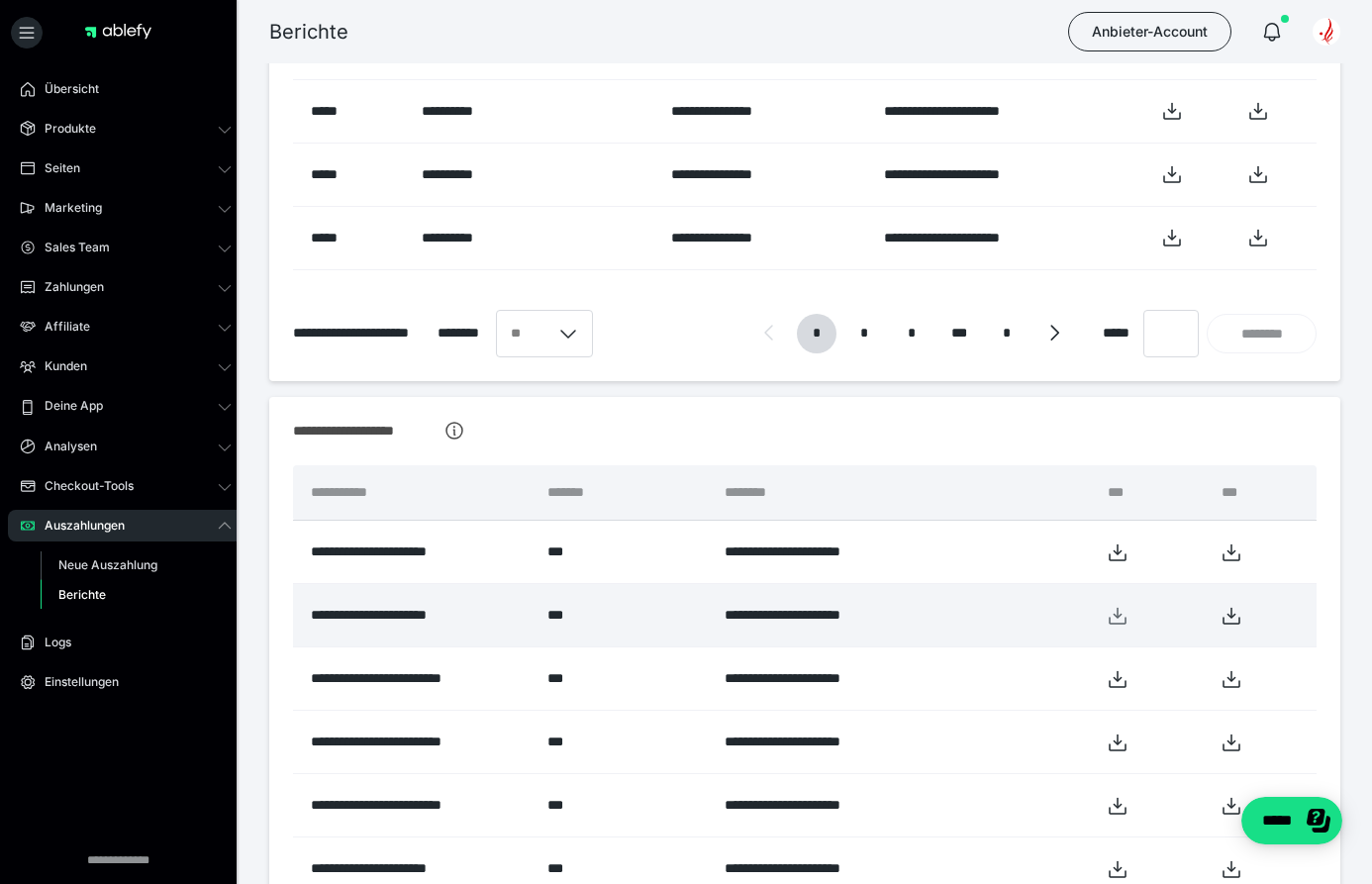 click 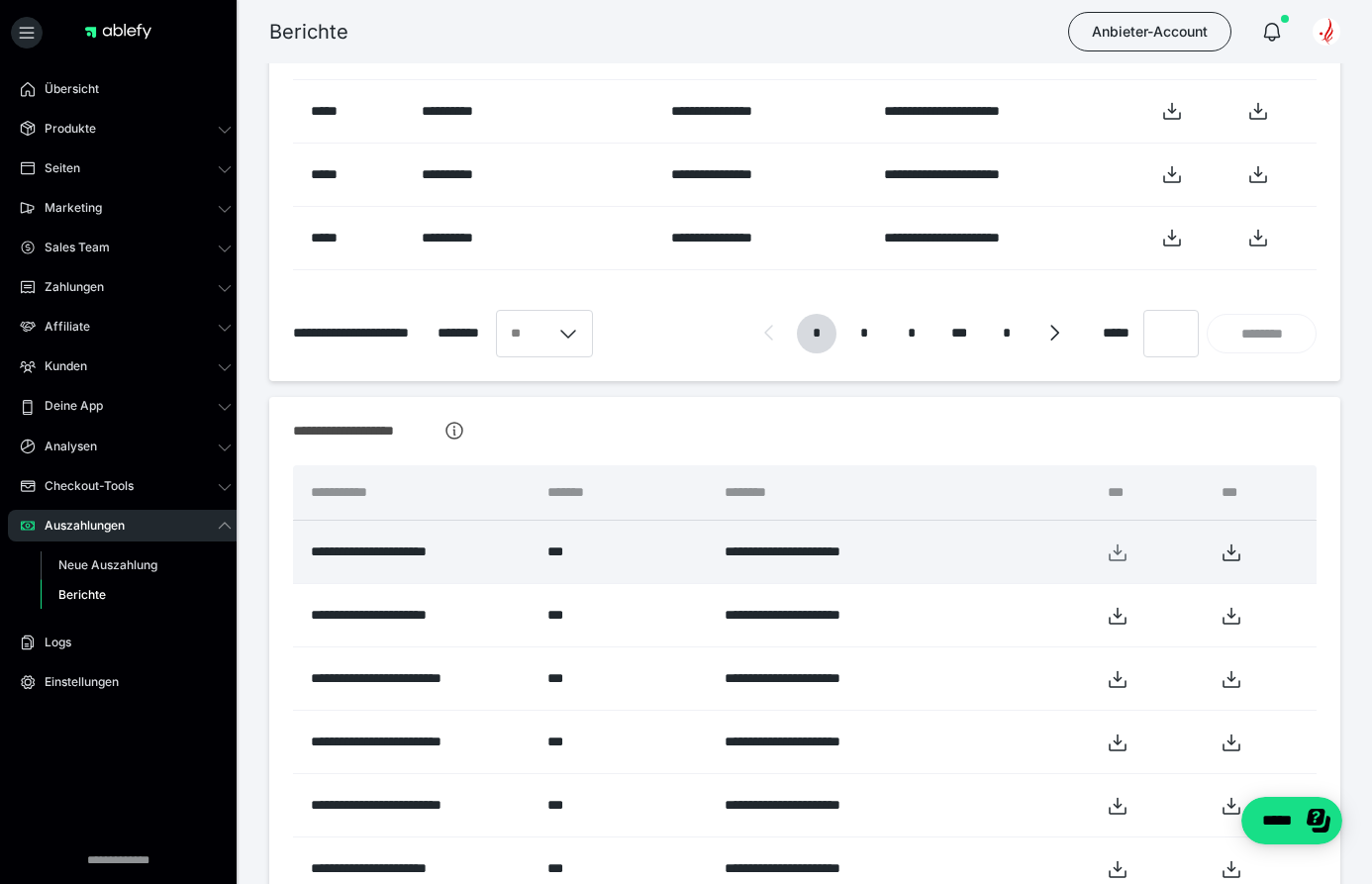 click 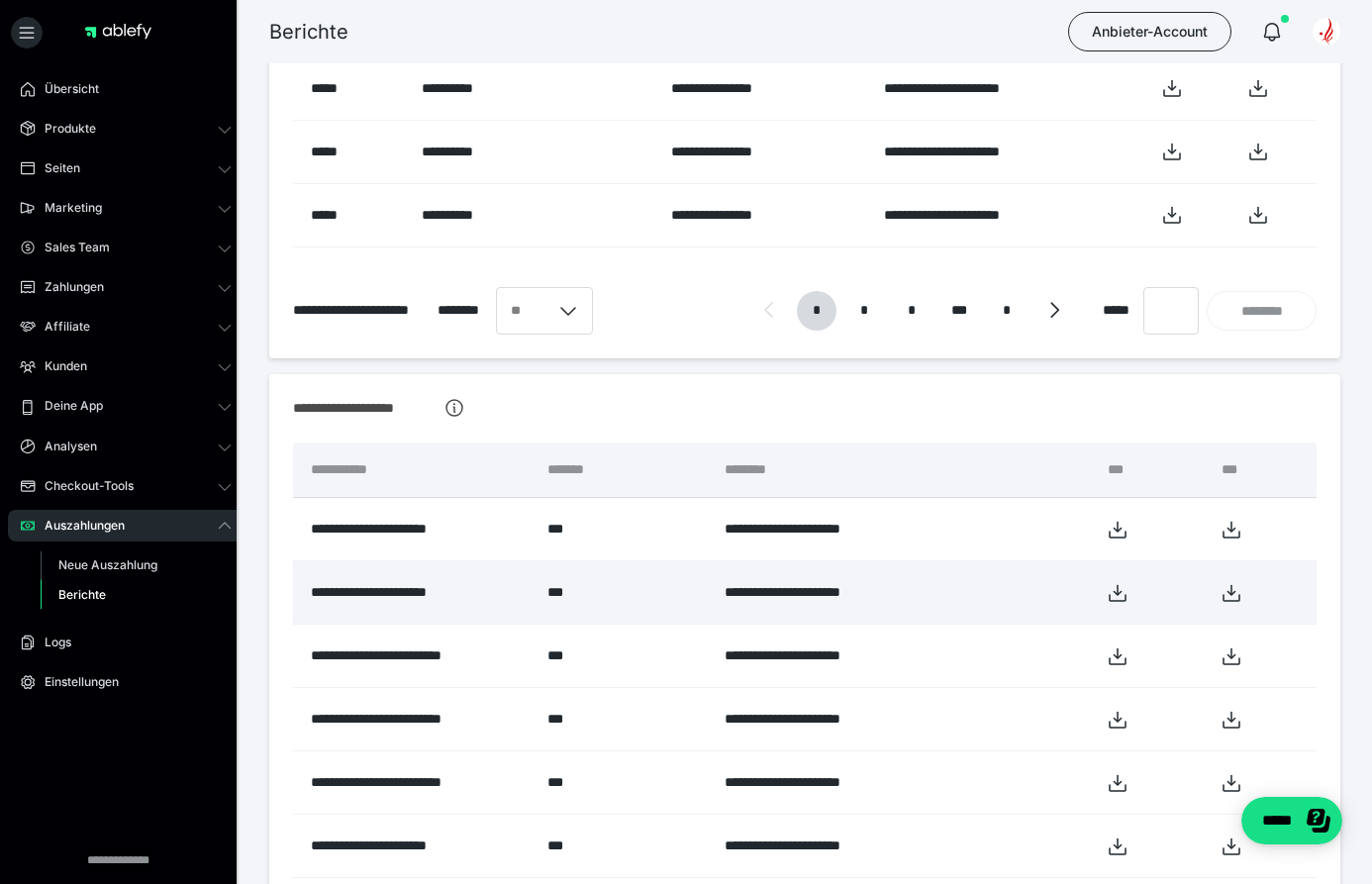 scroll, scrollTop: 656, scrollLeft: 0, axis: vertical 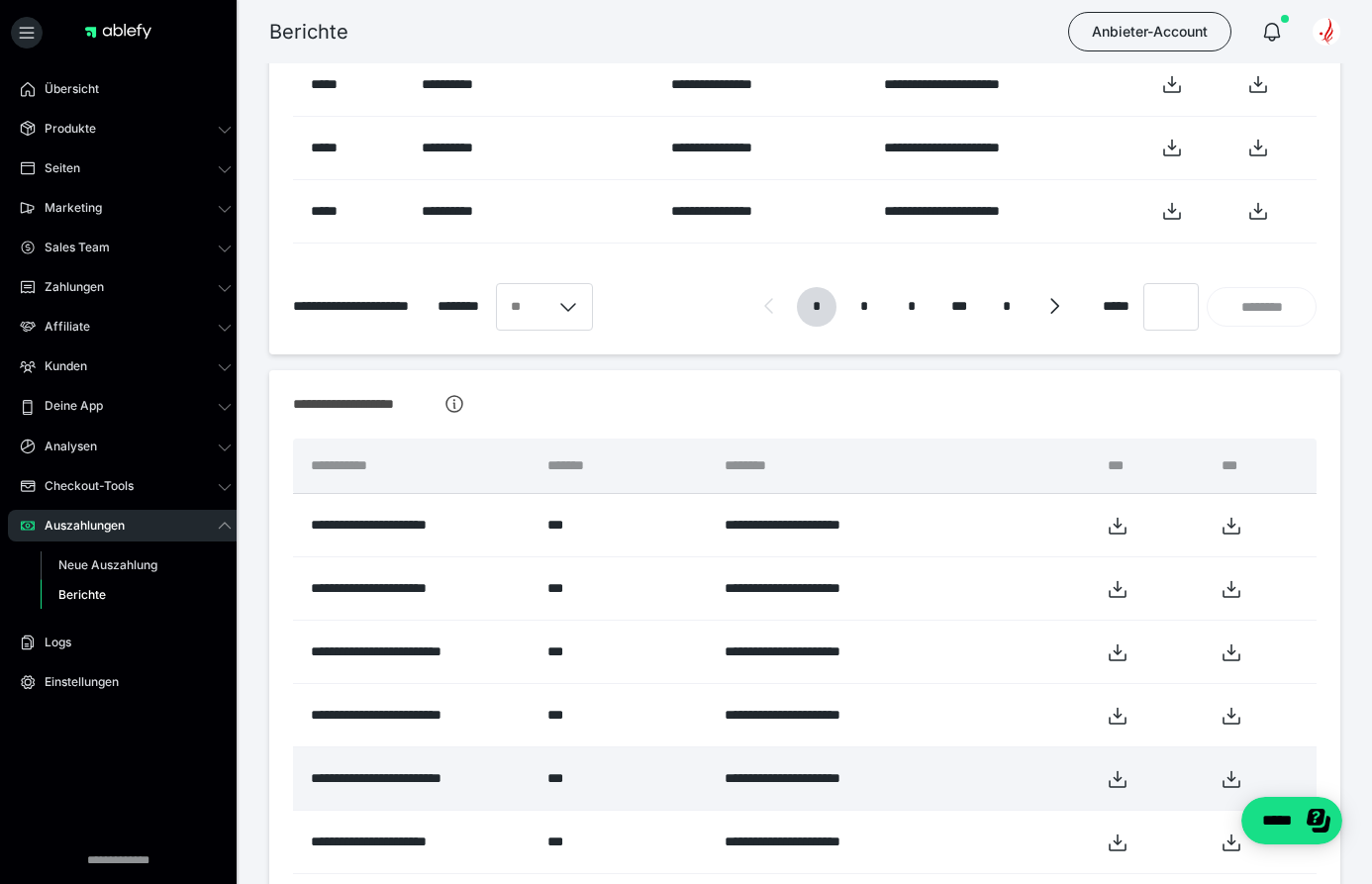click 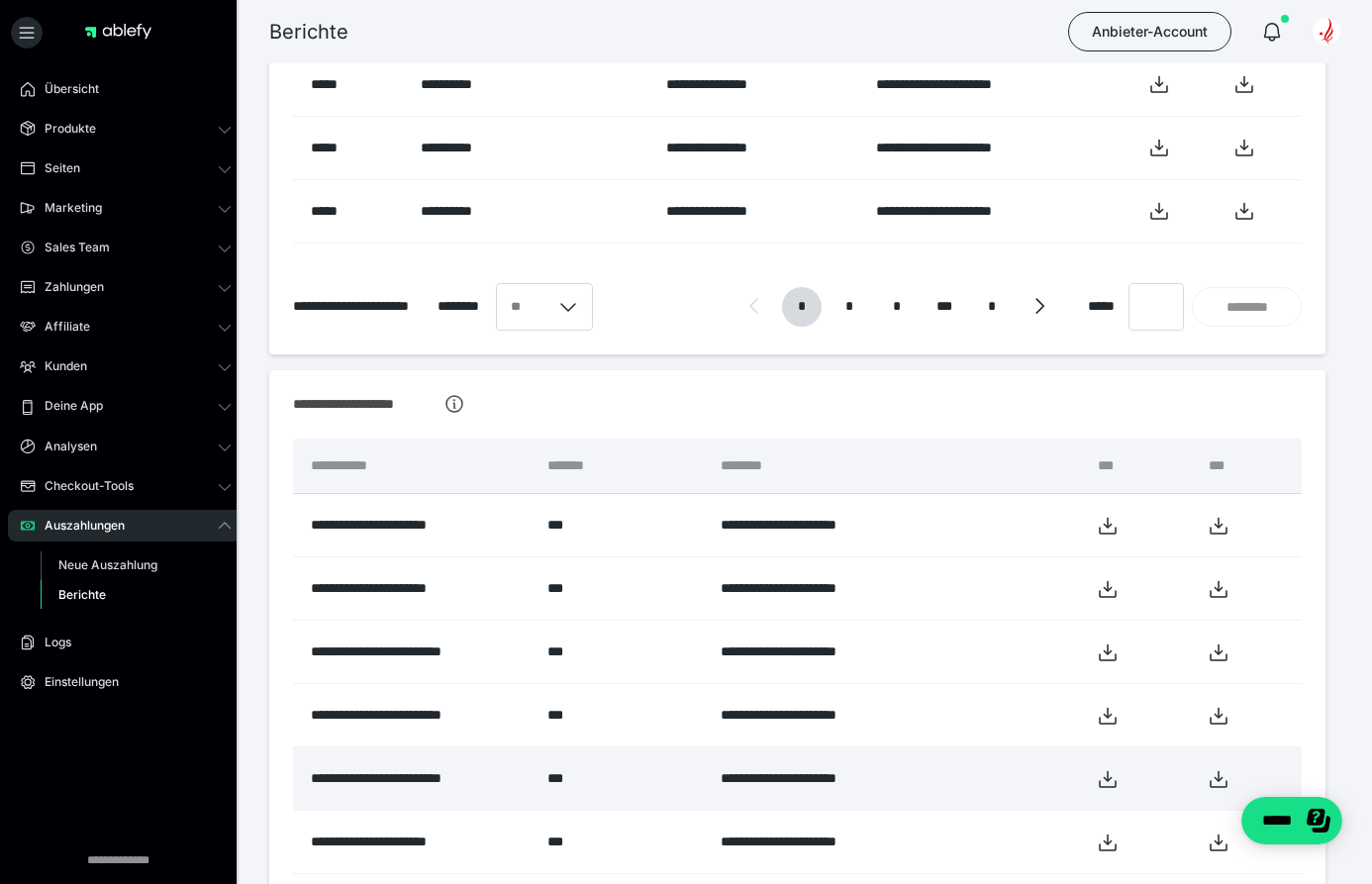 scroll, scrollTop: 0, scrollLeft: 0, axis: both 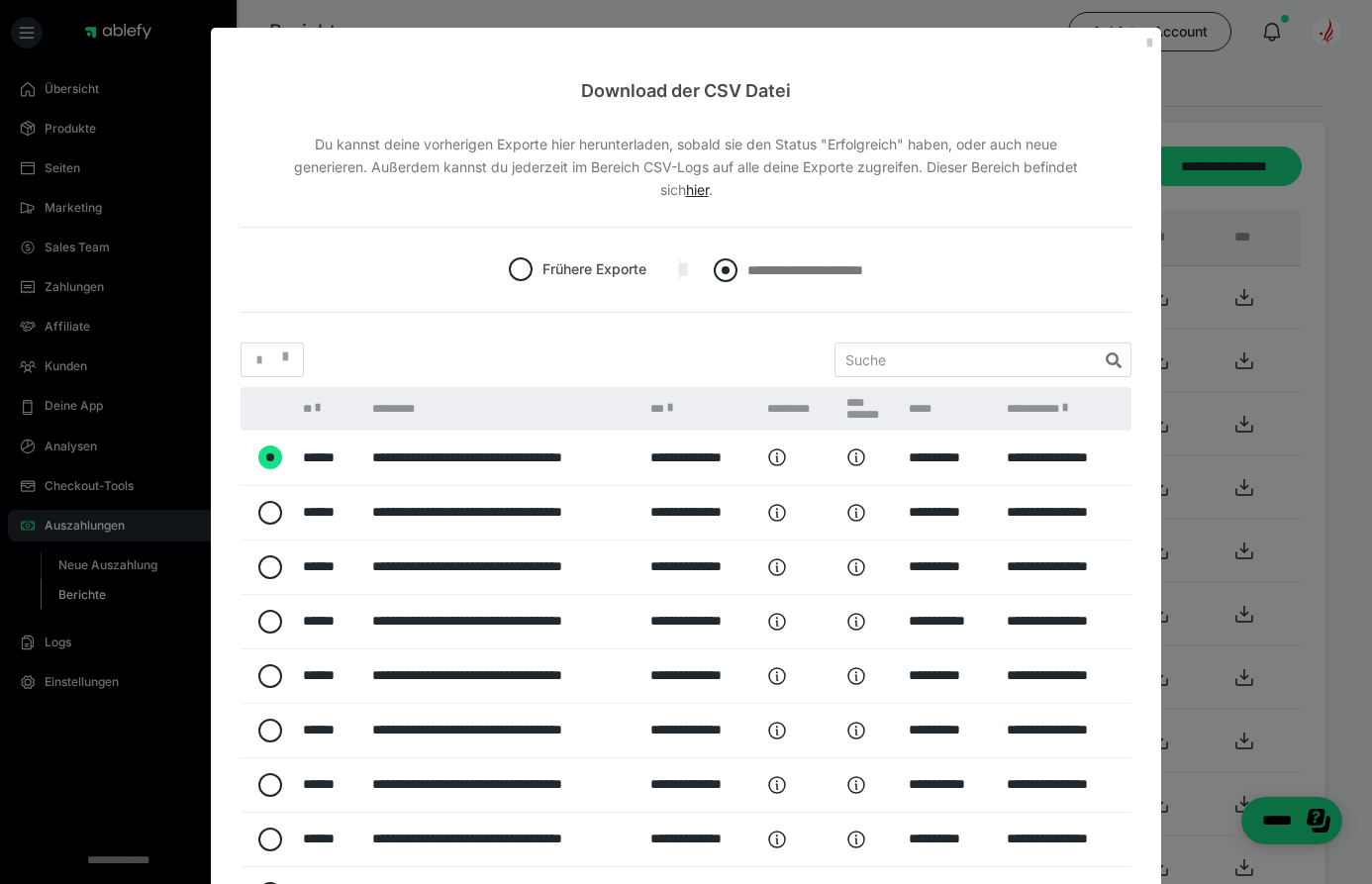 drag, startPoint x: 702, startPoint y: 266, endPoint x: 719, endPoint y: 263, distance: 17.262677 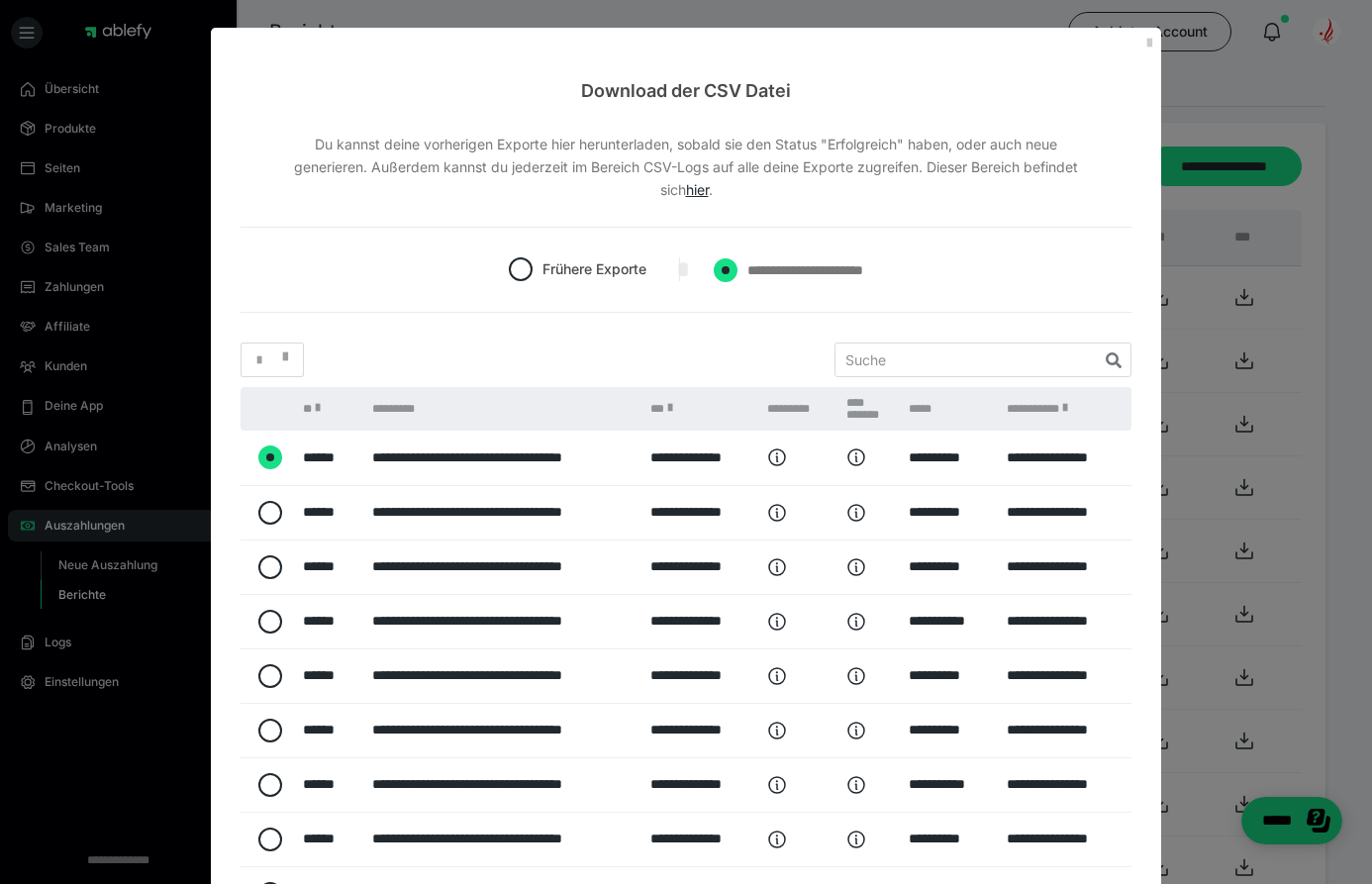 radio on "****" 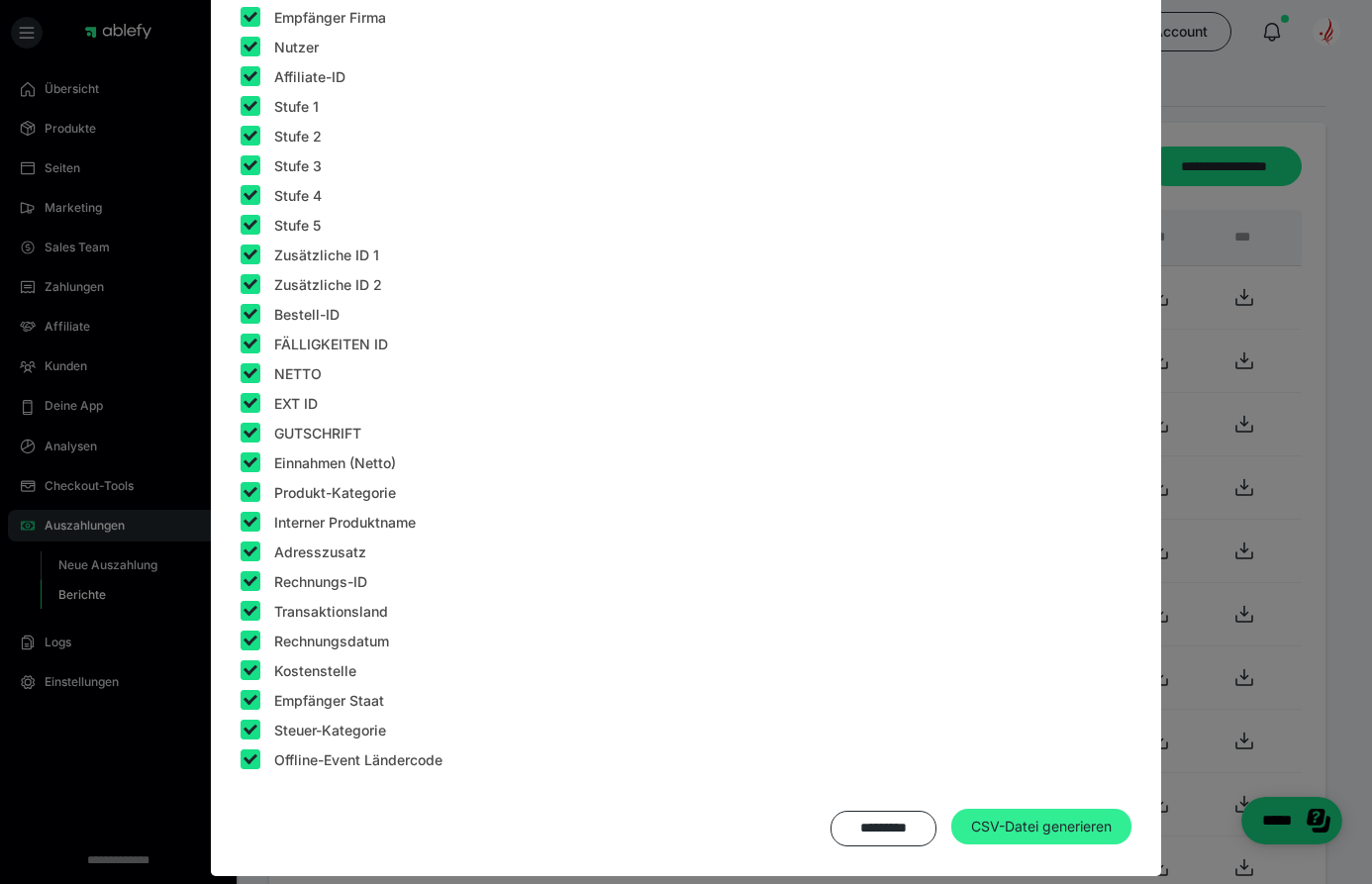 scroll, scrollTop: 2189, scrollLeft: 0, axis: vertical 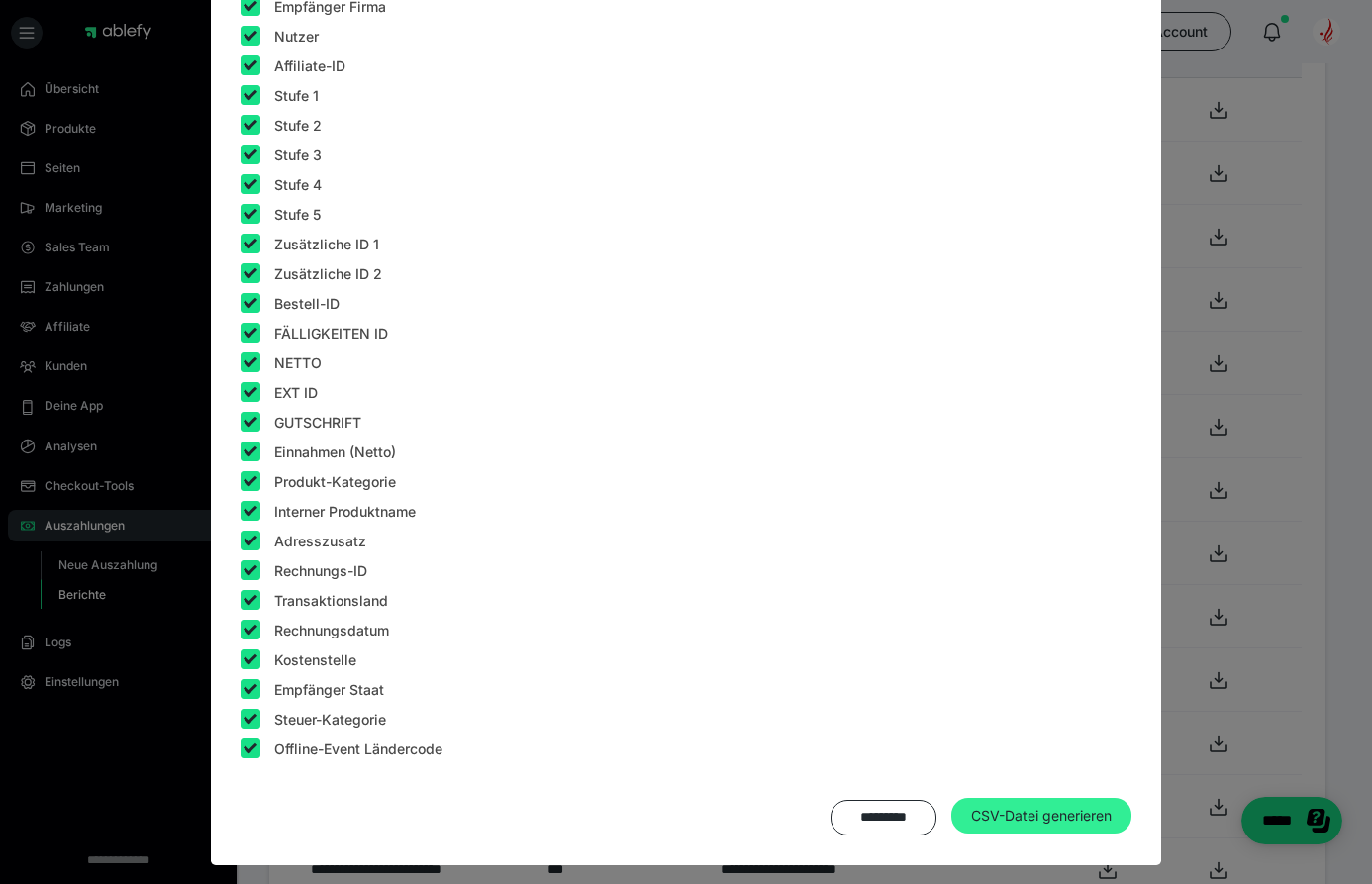 click on "CSV-Datei generieren" at bounding box center (1041, 816) 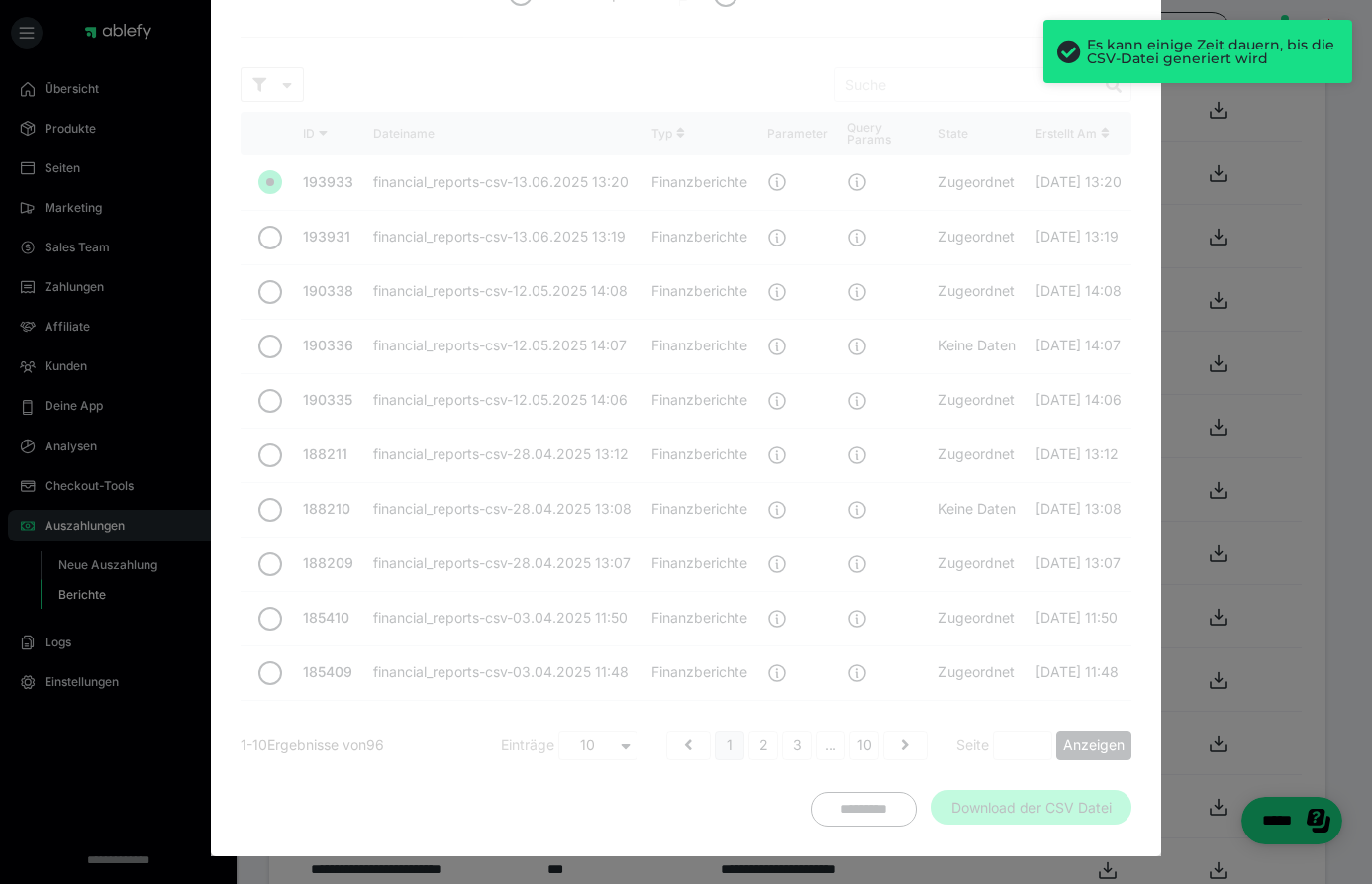 scroll, scrollTop: 0, scrollLeft: 0, axis: both 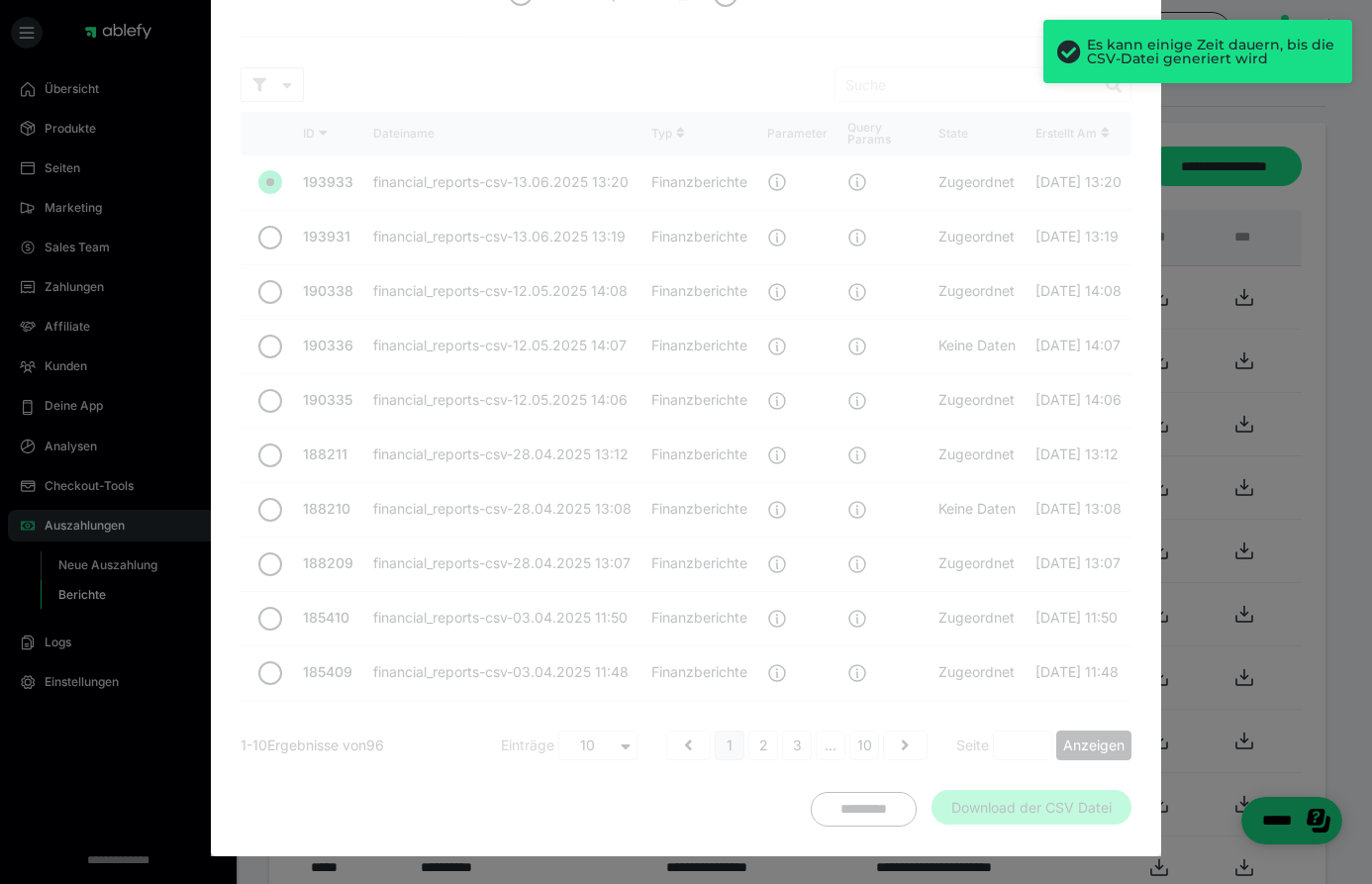 radio on "false" 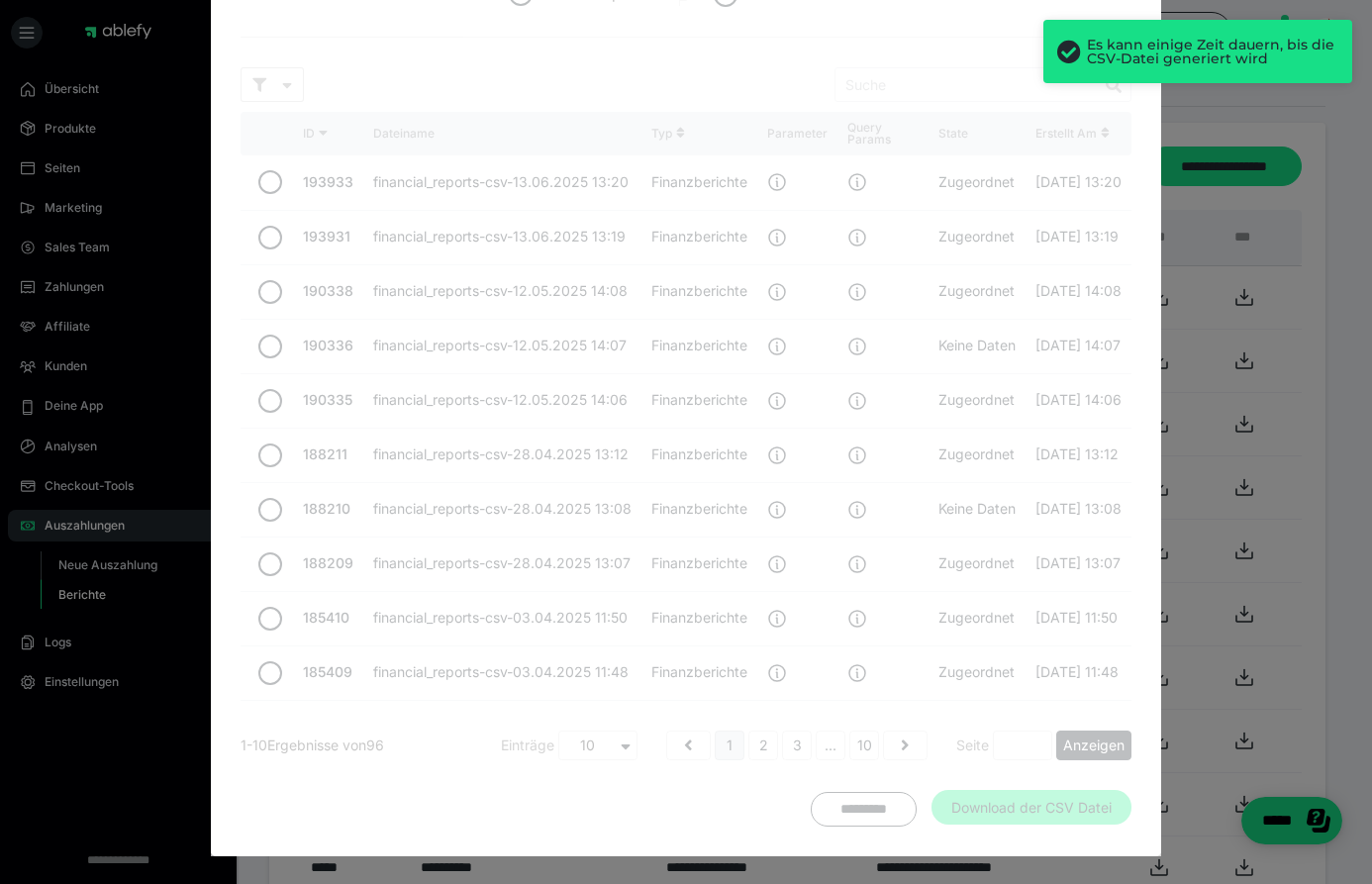 scroll, scrollTop: 266, scrollLeft: 0, axis: vertical 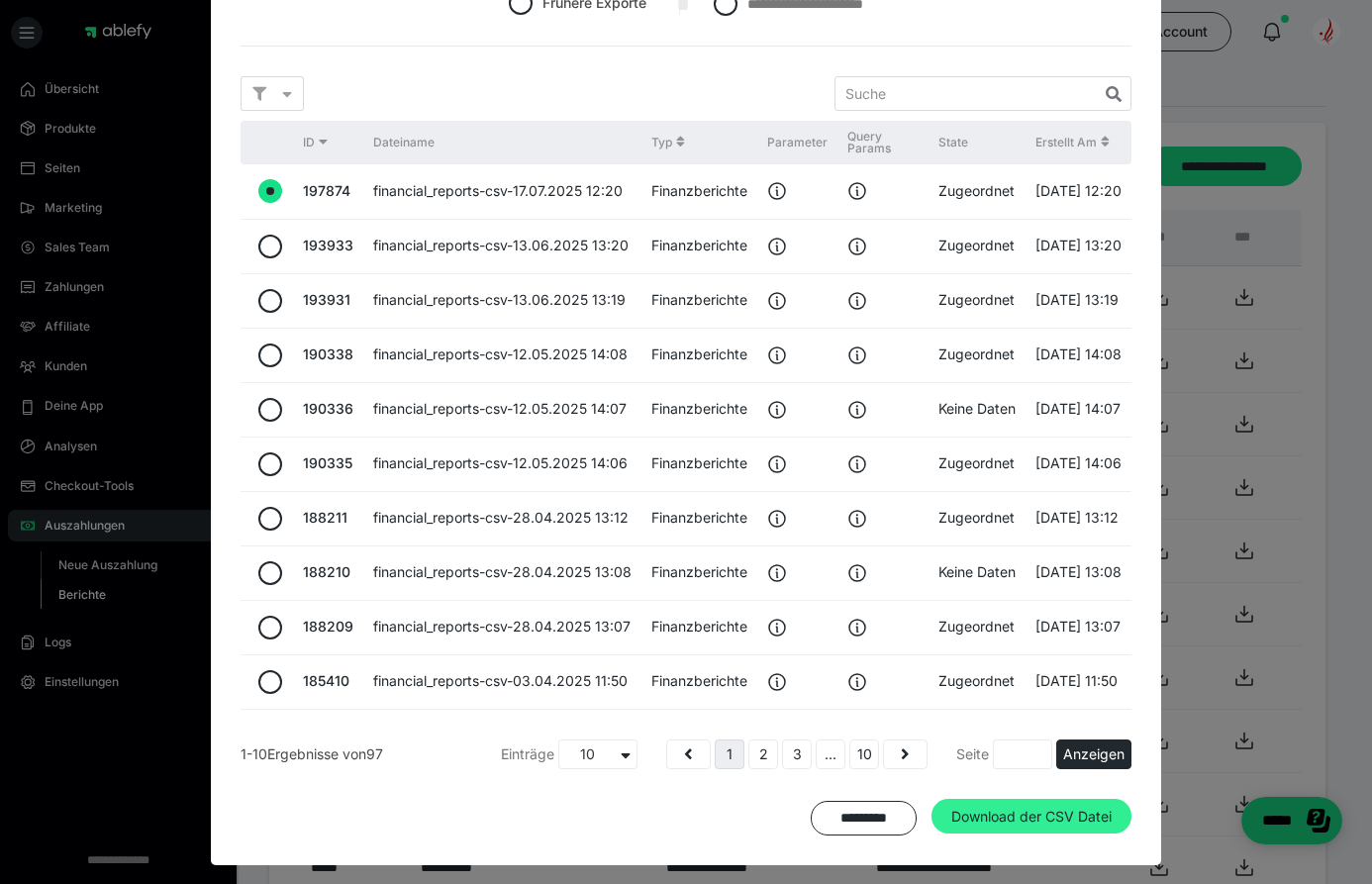 click on "Download der CSV Datei" at bounding box center [1031, 817] 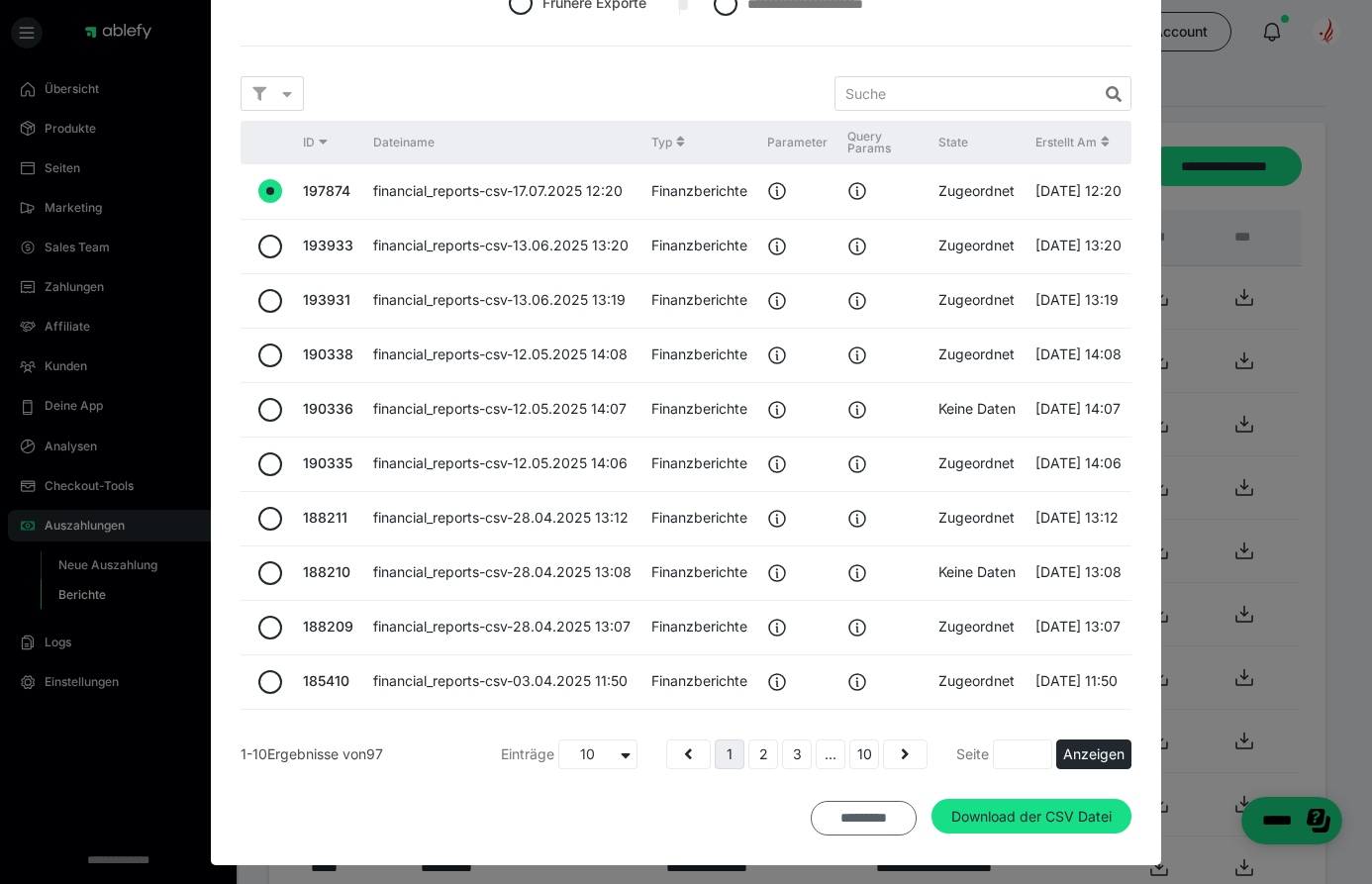 click on "*********" at bounding box center (863, 819) 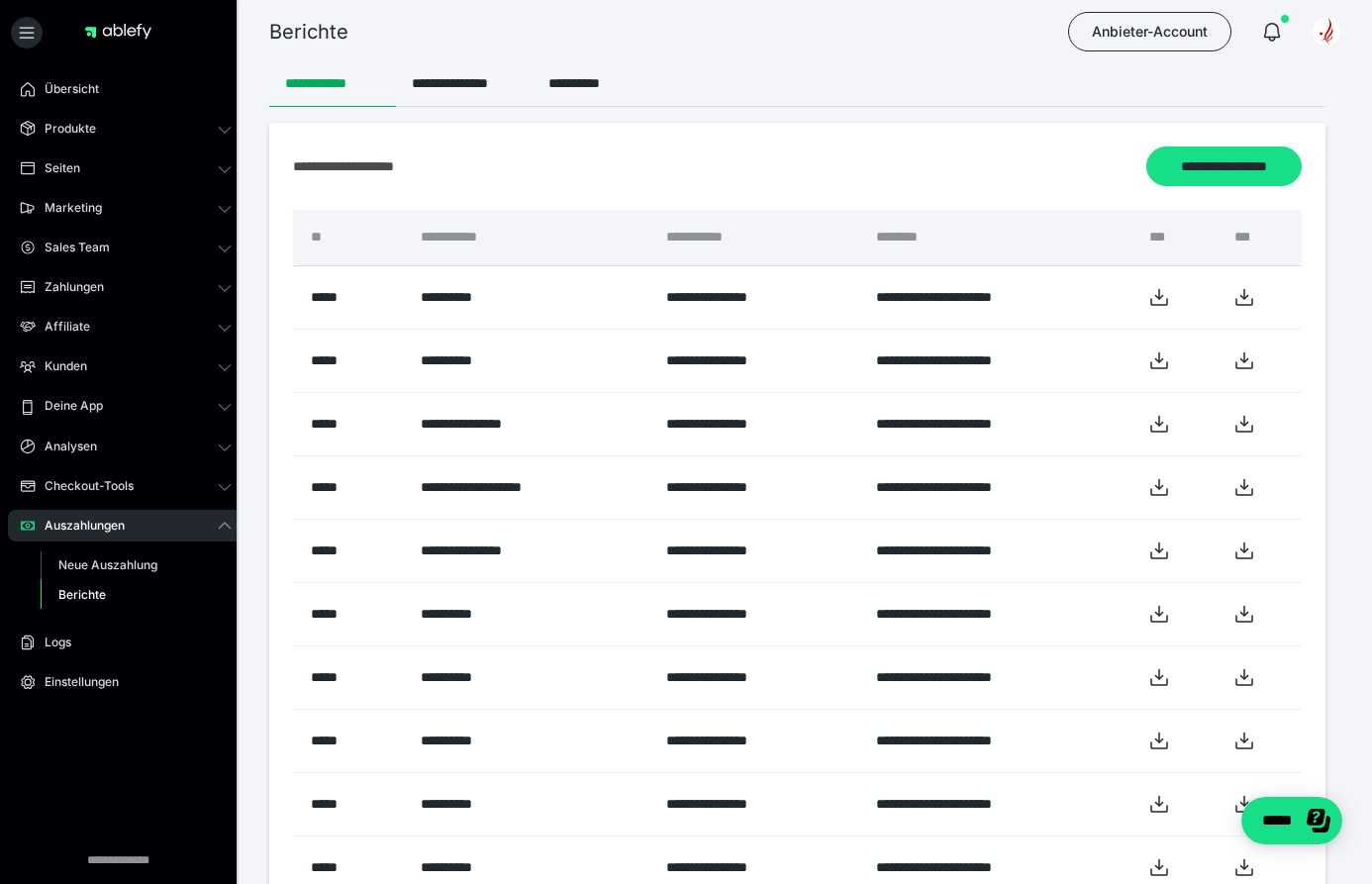 click at bounding box center (686, 302) 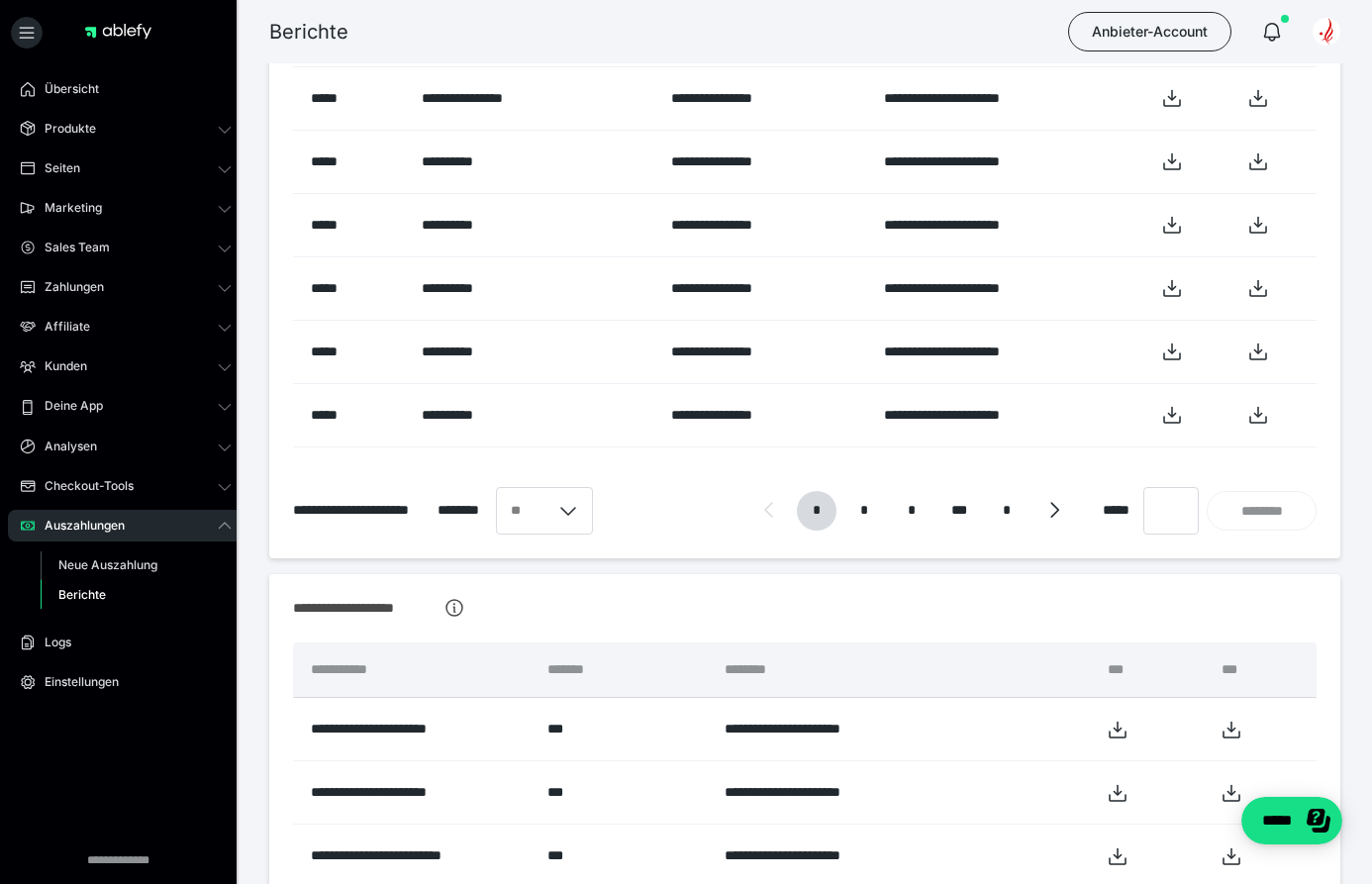scroll, scrollTop: 502, scrollLeft: 0, axis: vertical 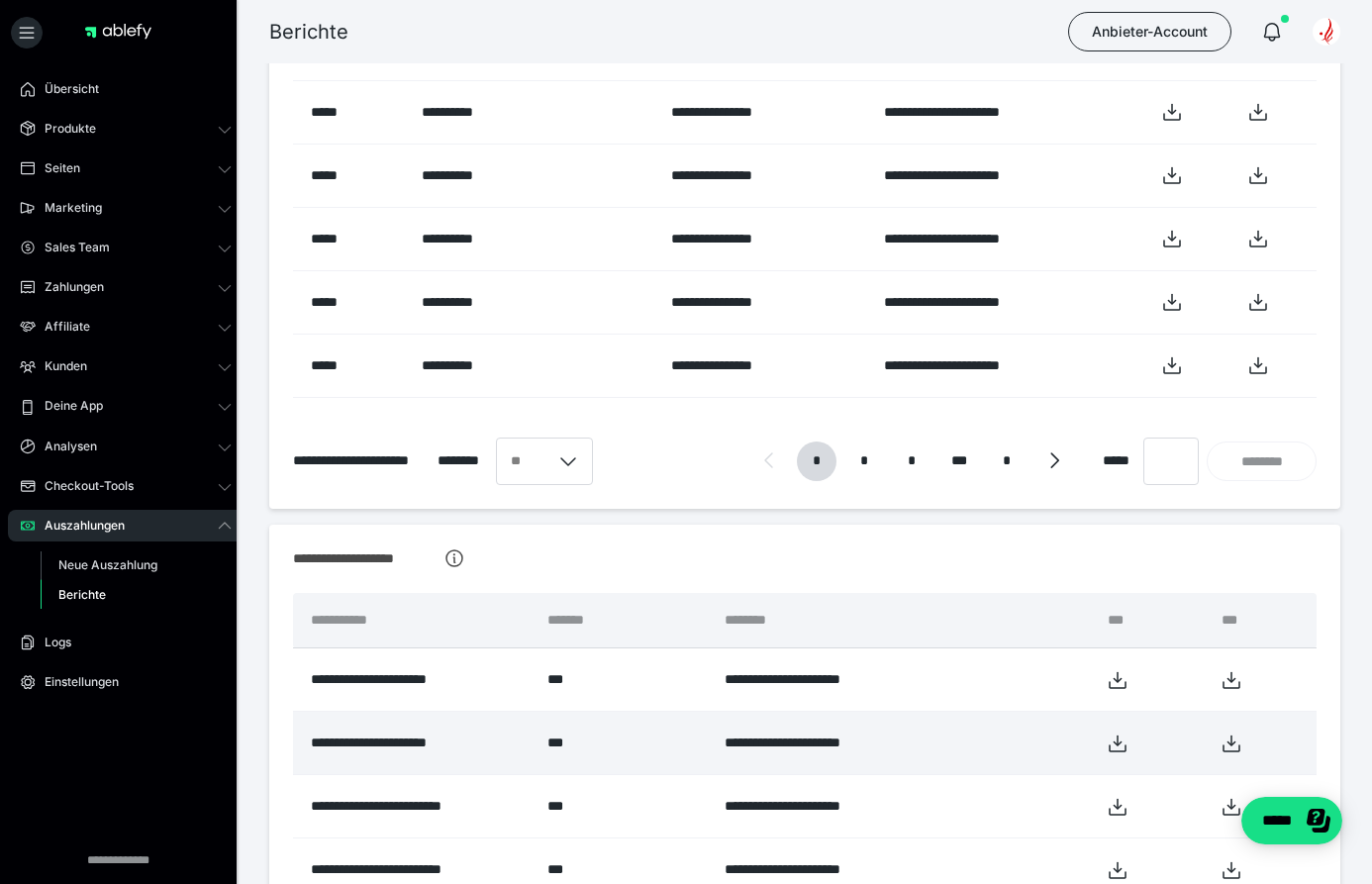 click 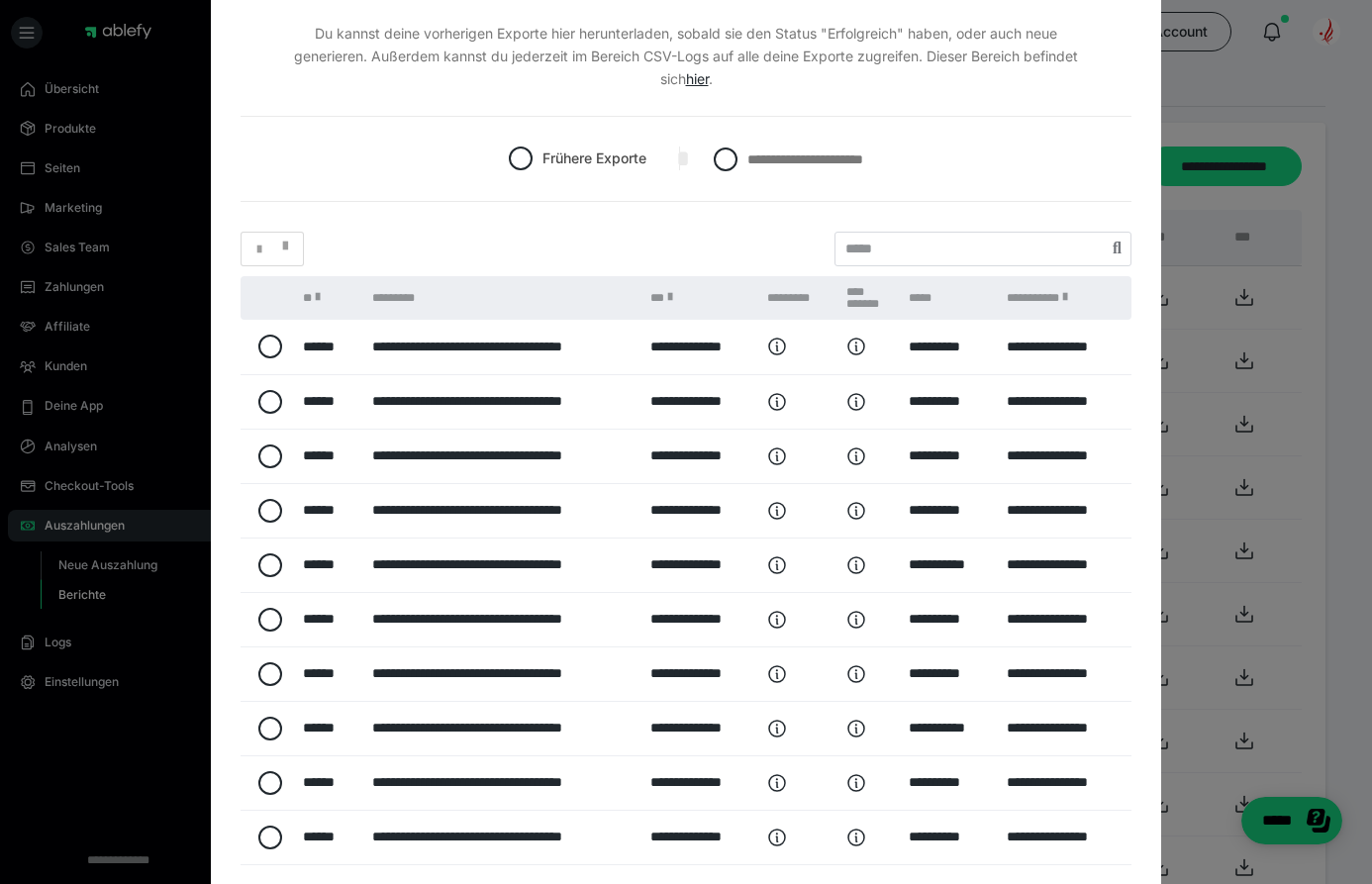 scroll, scrollTop: 0, scrollLeft: 0, axis: both 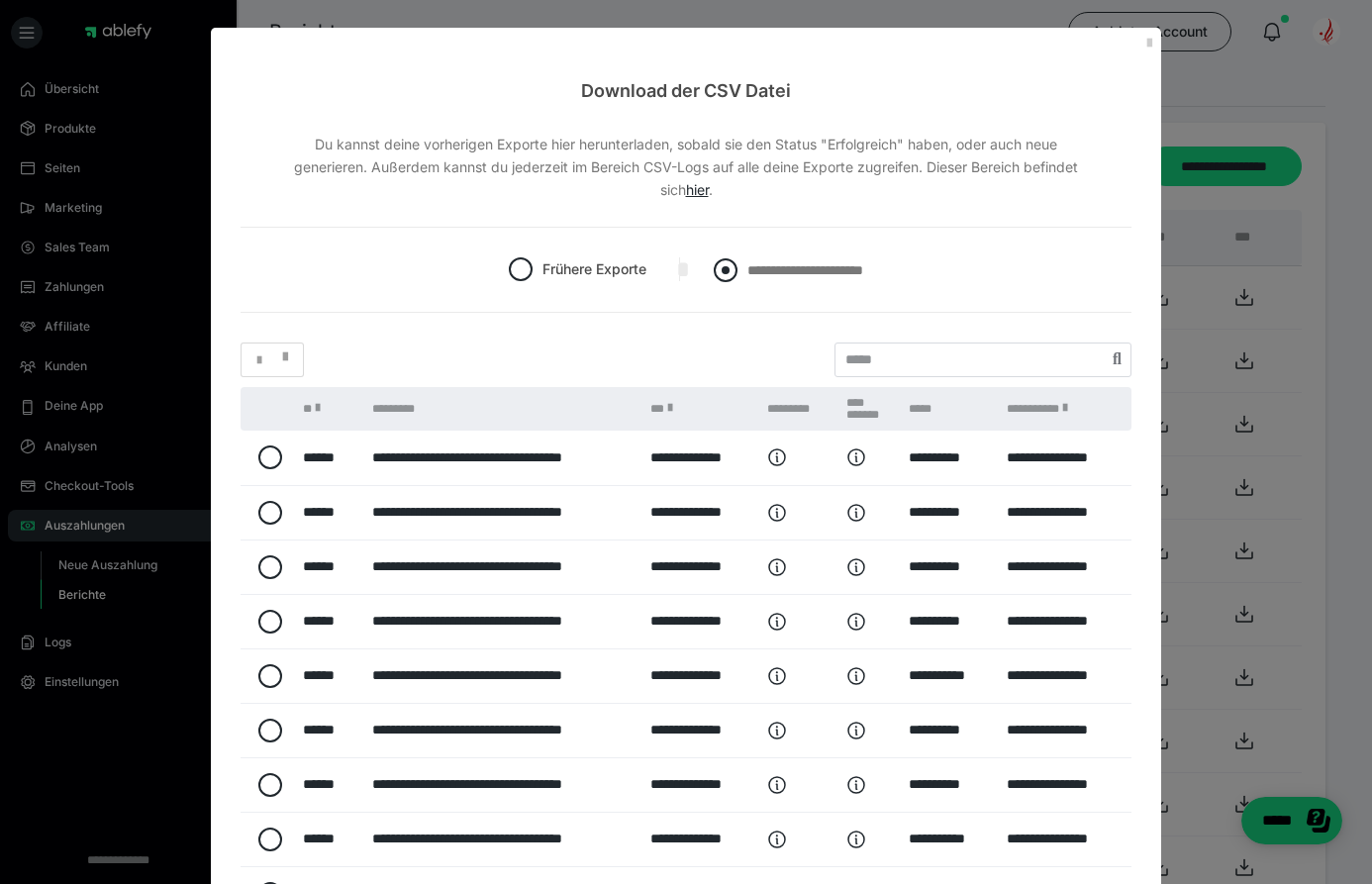 drag, startPoint x: 696, startPoint y: 257, endPoint x: 707, endPoint y: 260, distance: 11.401754 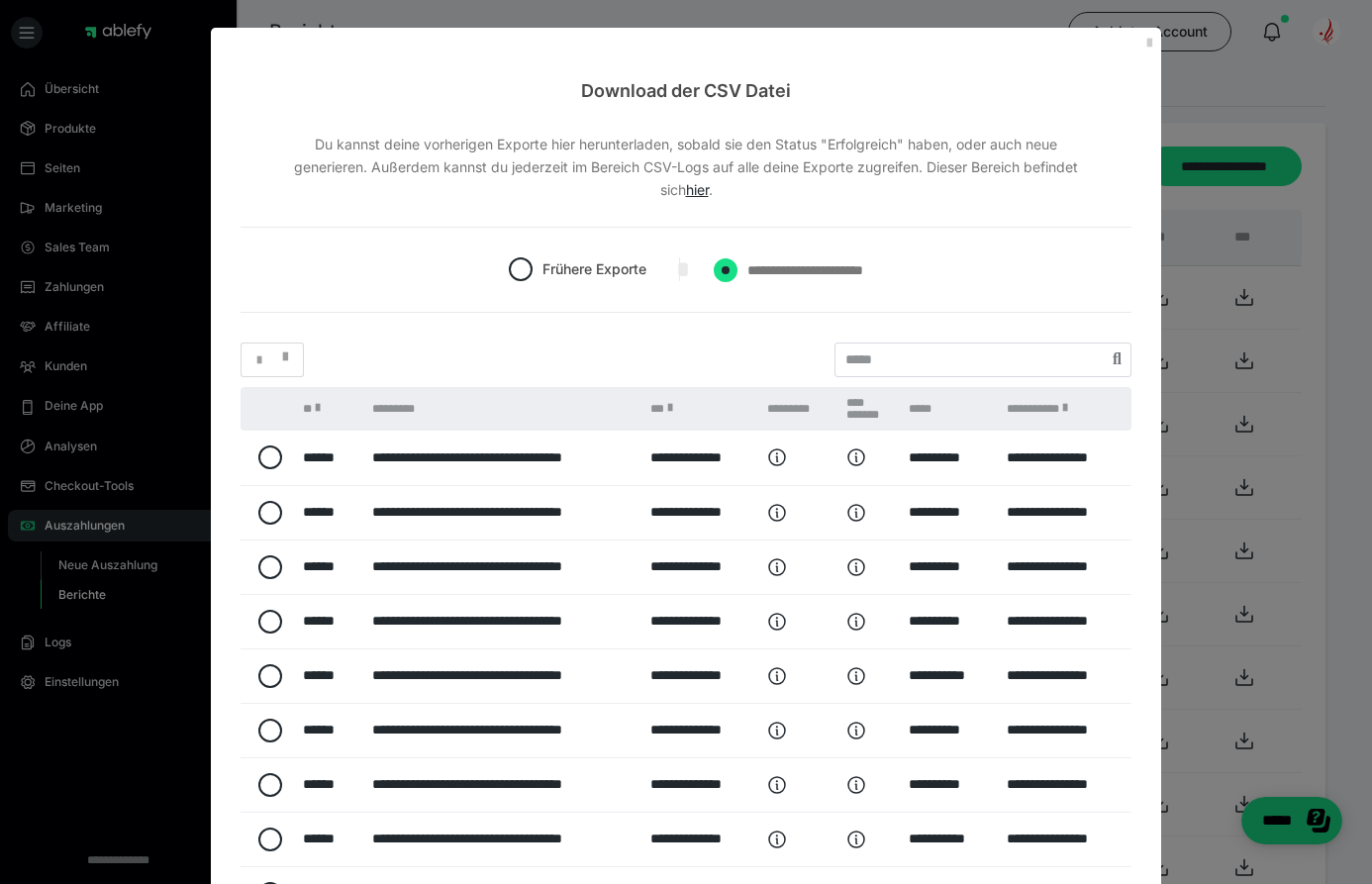 radio on "****" 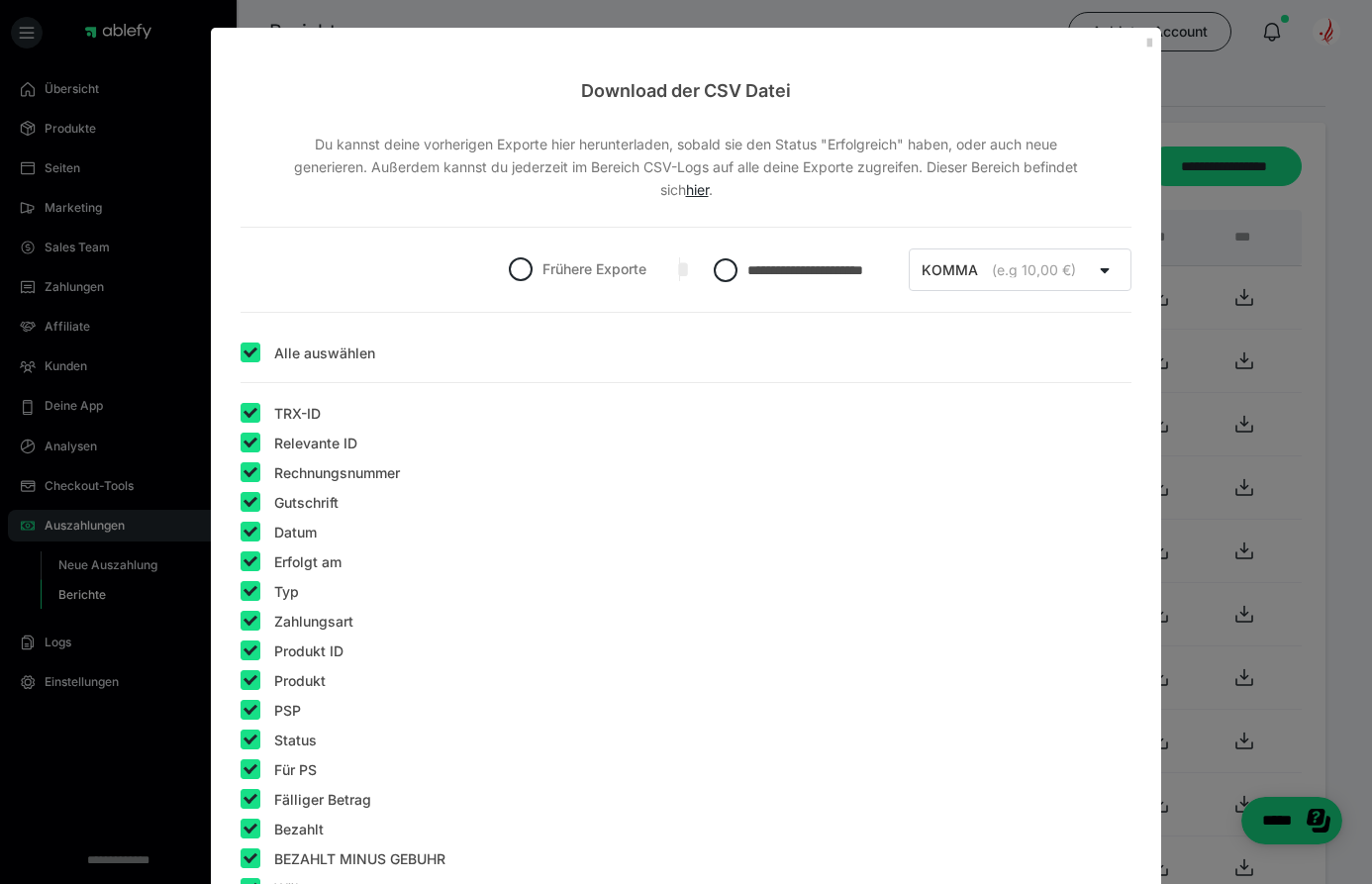 click on "**********" at bounding box center (686, 1579) 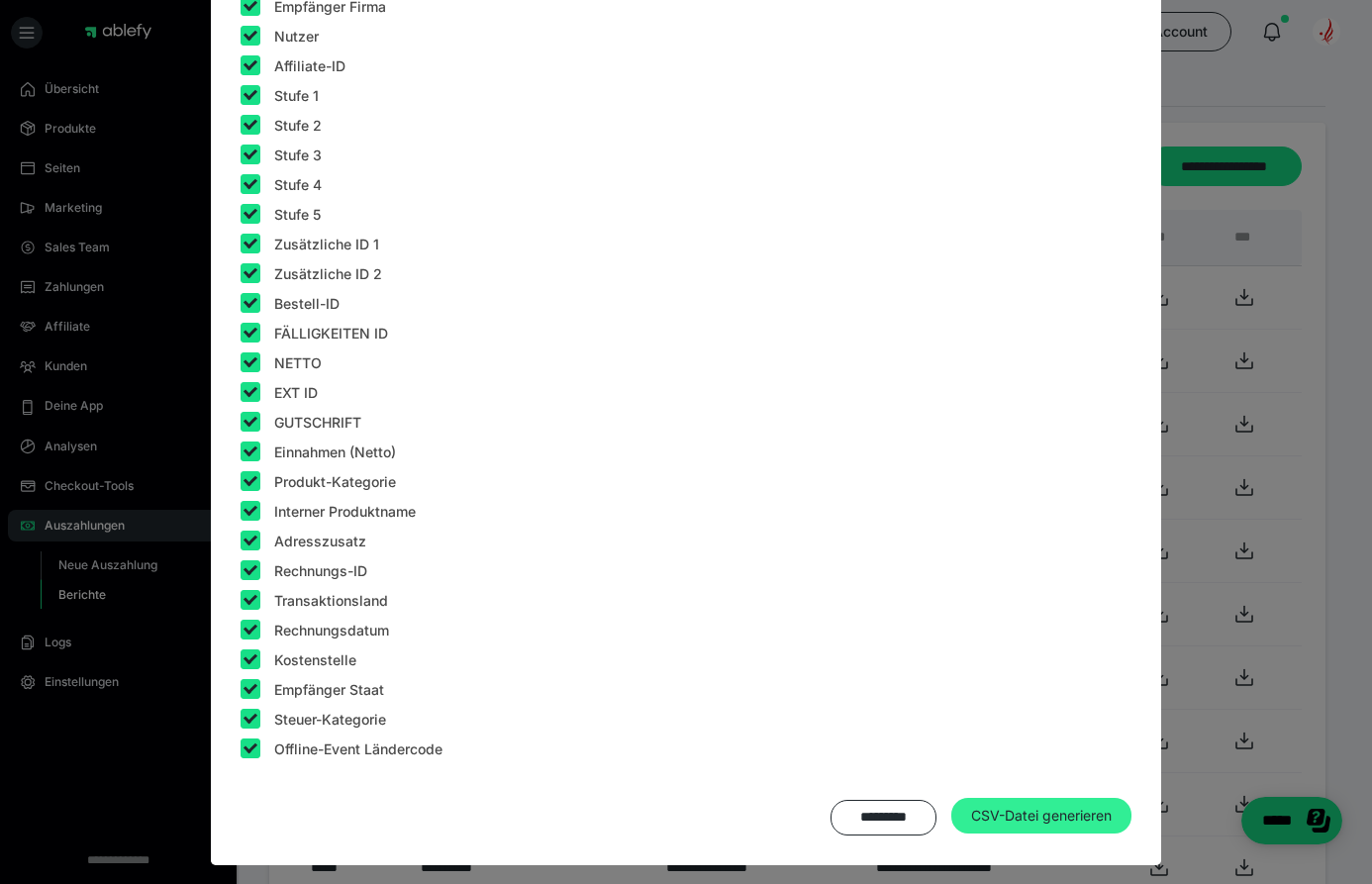 click on "CSV-Datei generieren" at bounding box center (1041, 816) 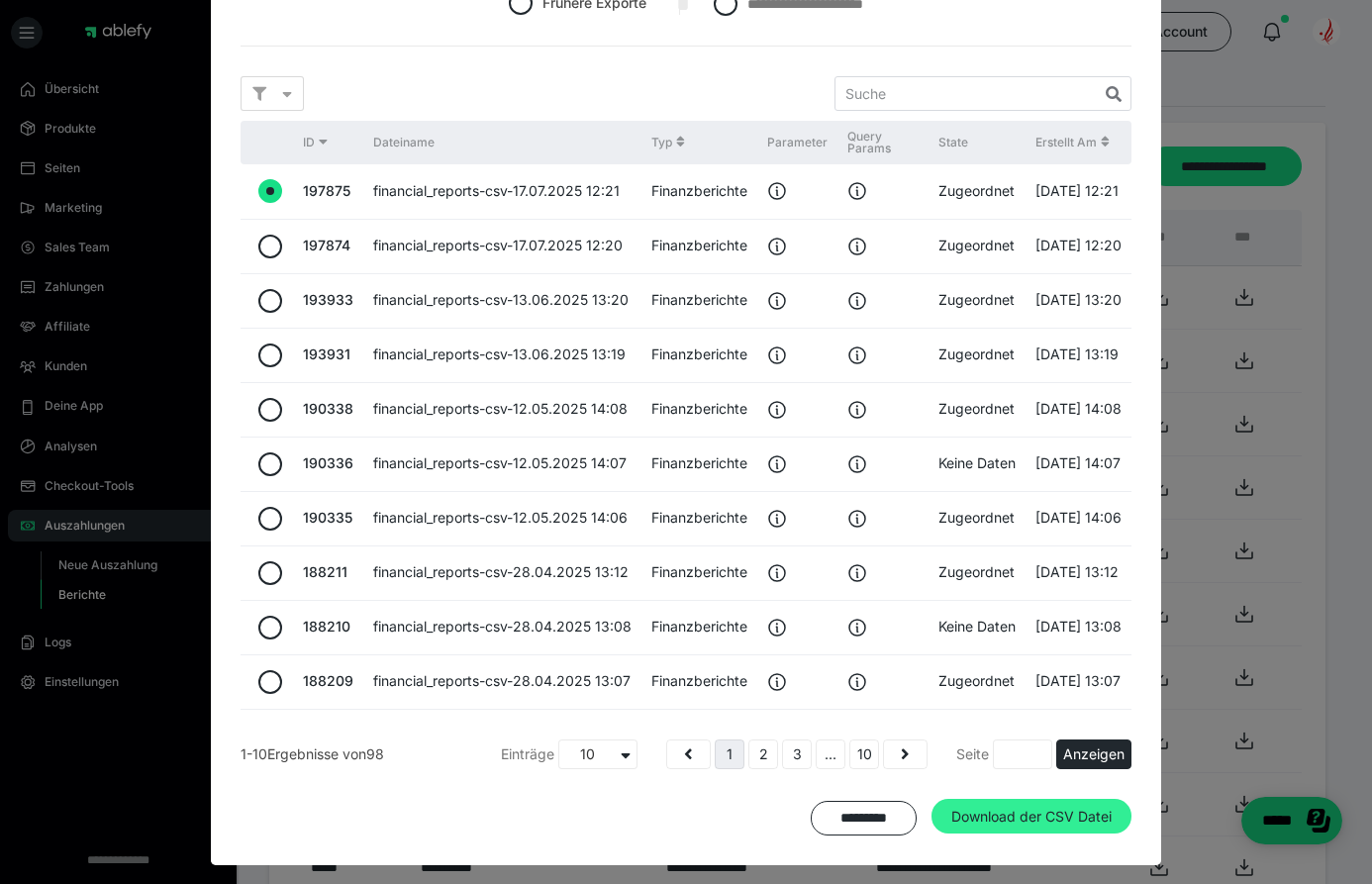 click on "Download der CSV Datei" at bounding box center [1031, 817] 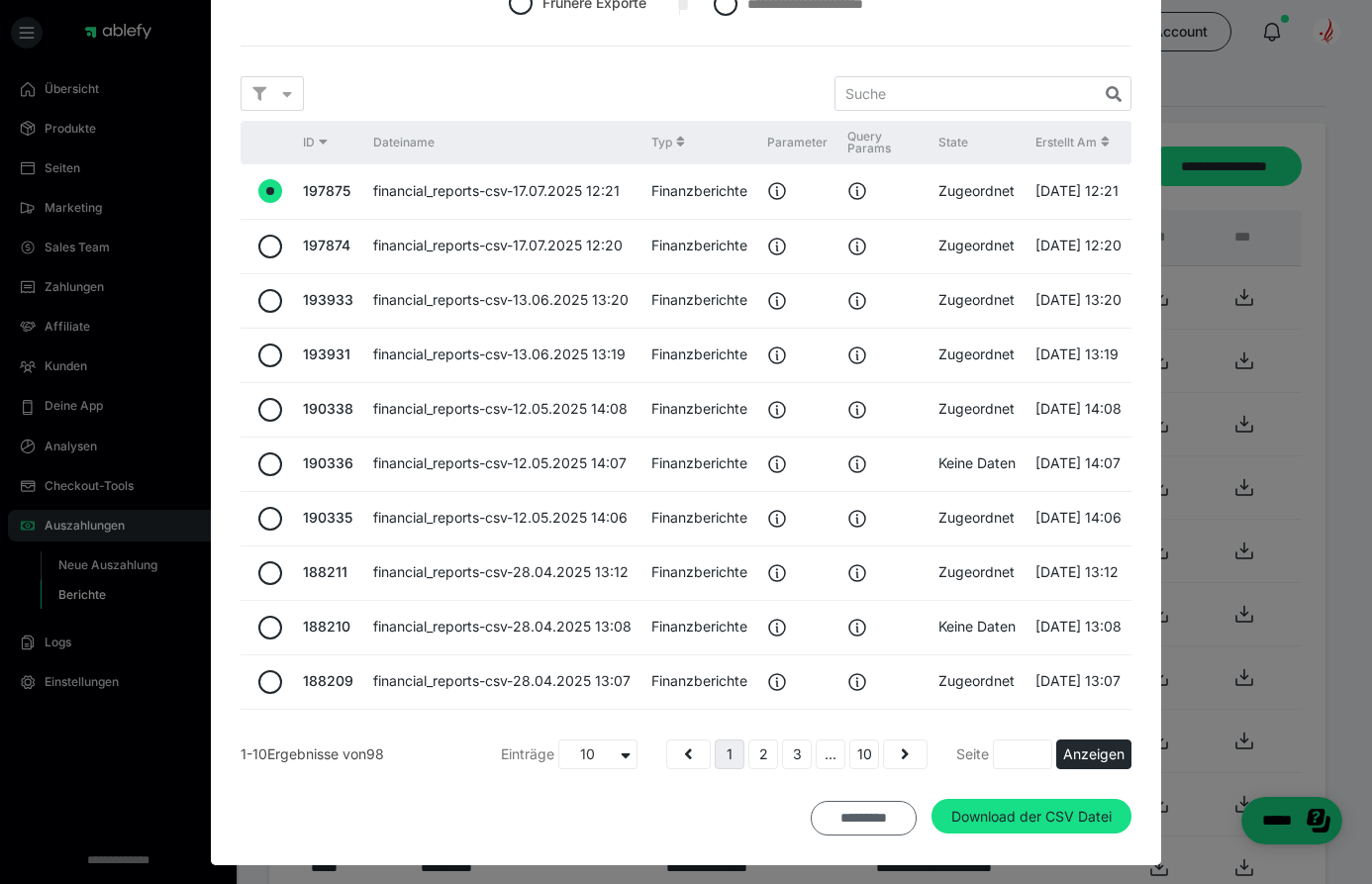 click on "*********" at bounding box center [863, 819] 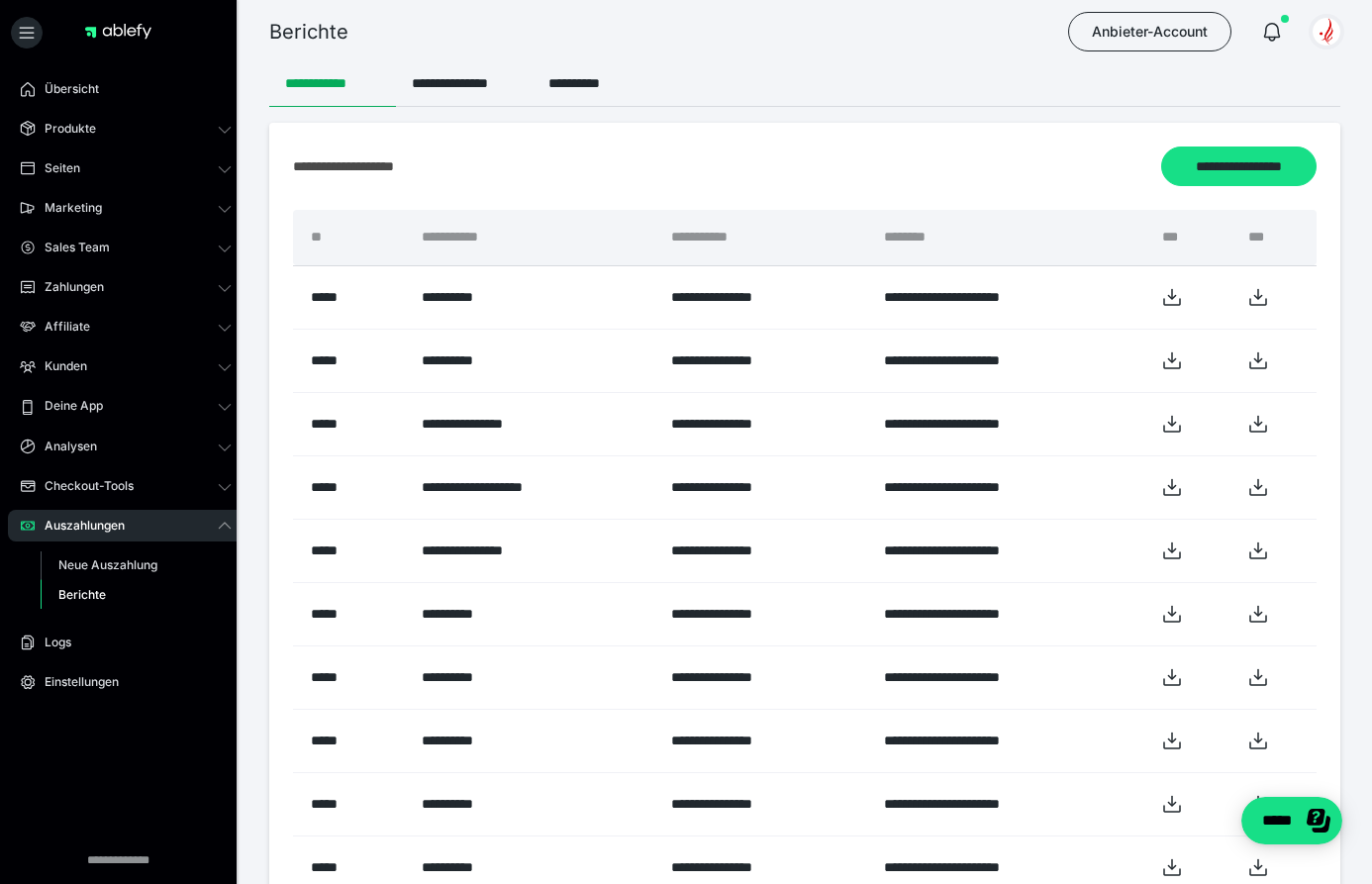 click at bounding box center (1326, 32) 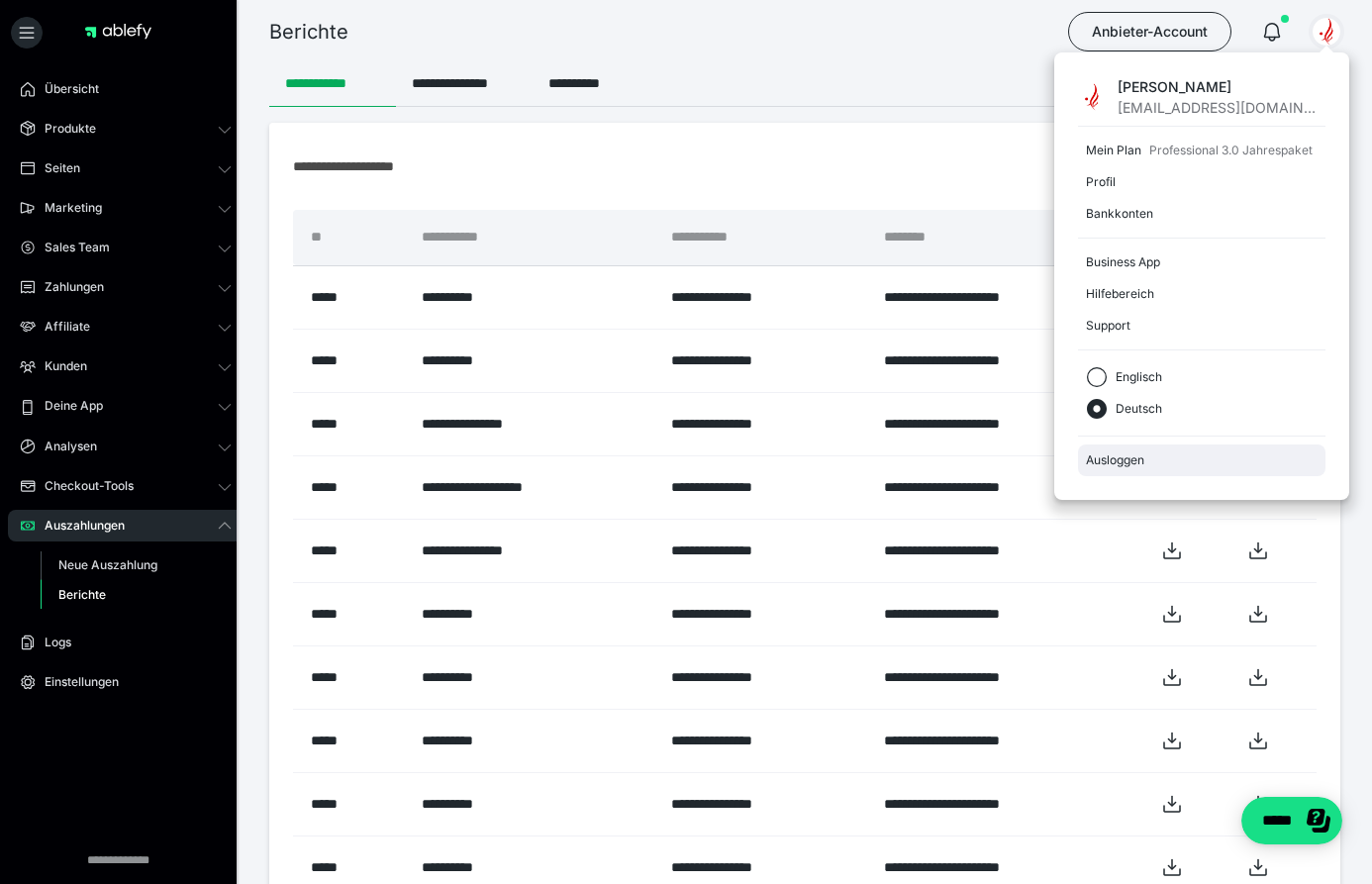 click on "Ausloggen" at bounding box center (1202, 460) 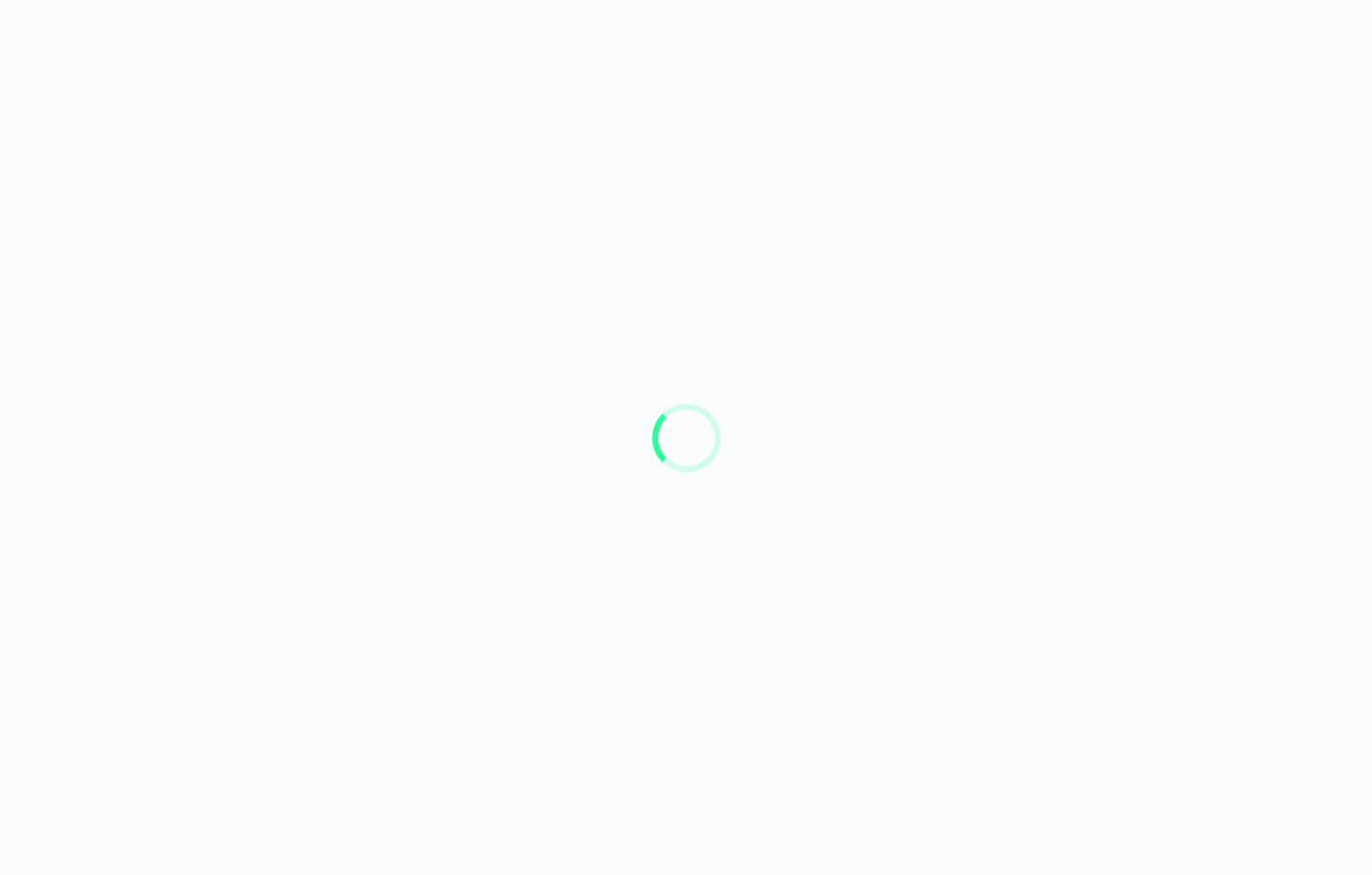 scroll, scrollTop: 0, scrollLeft: 0, axis: both 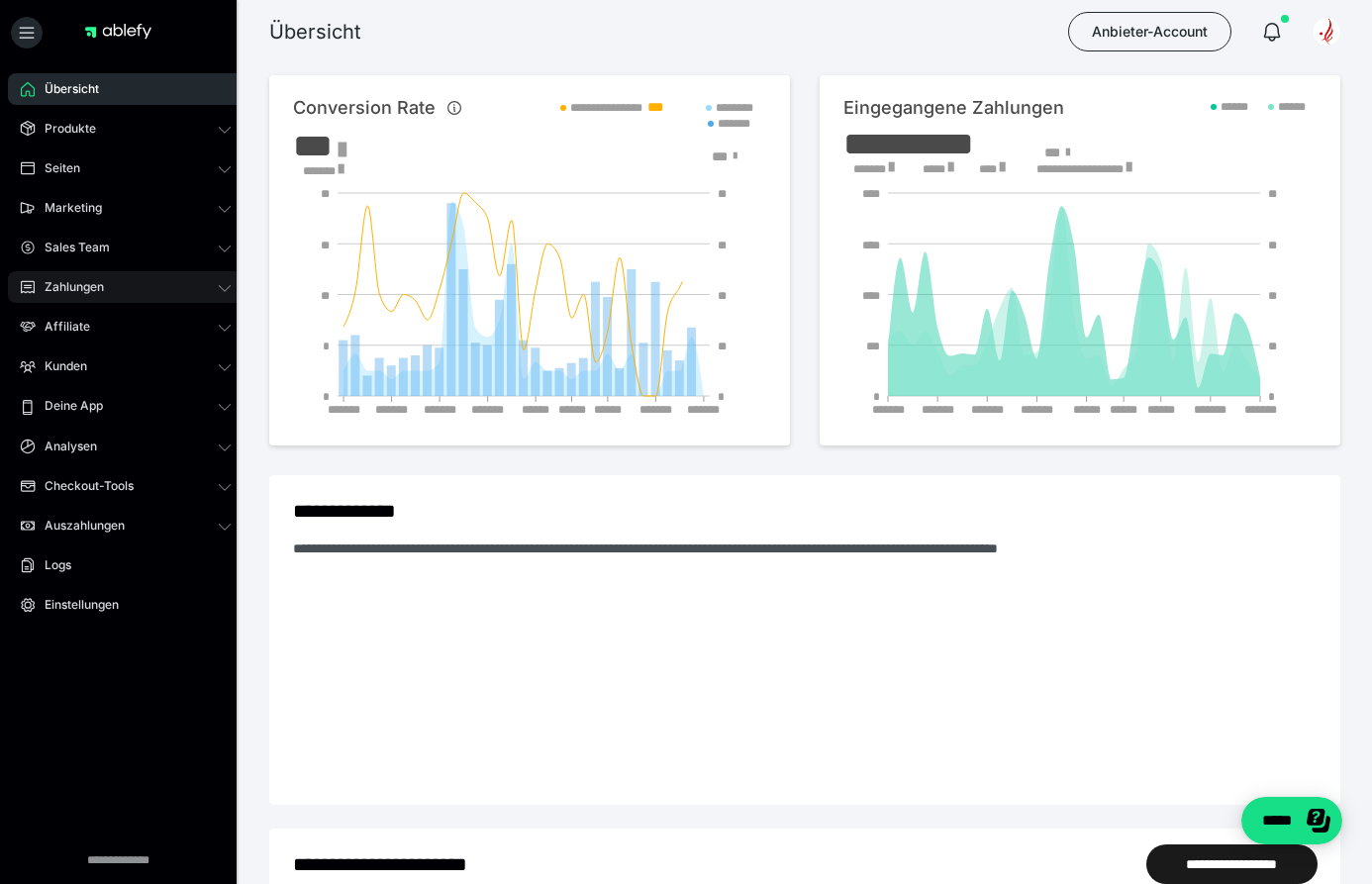click on "Zahlungen" at bounding box center (67, 287) 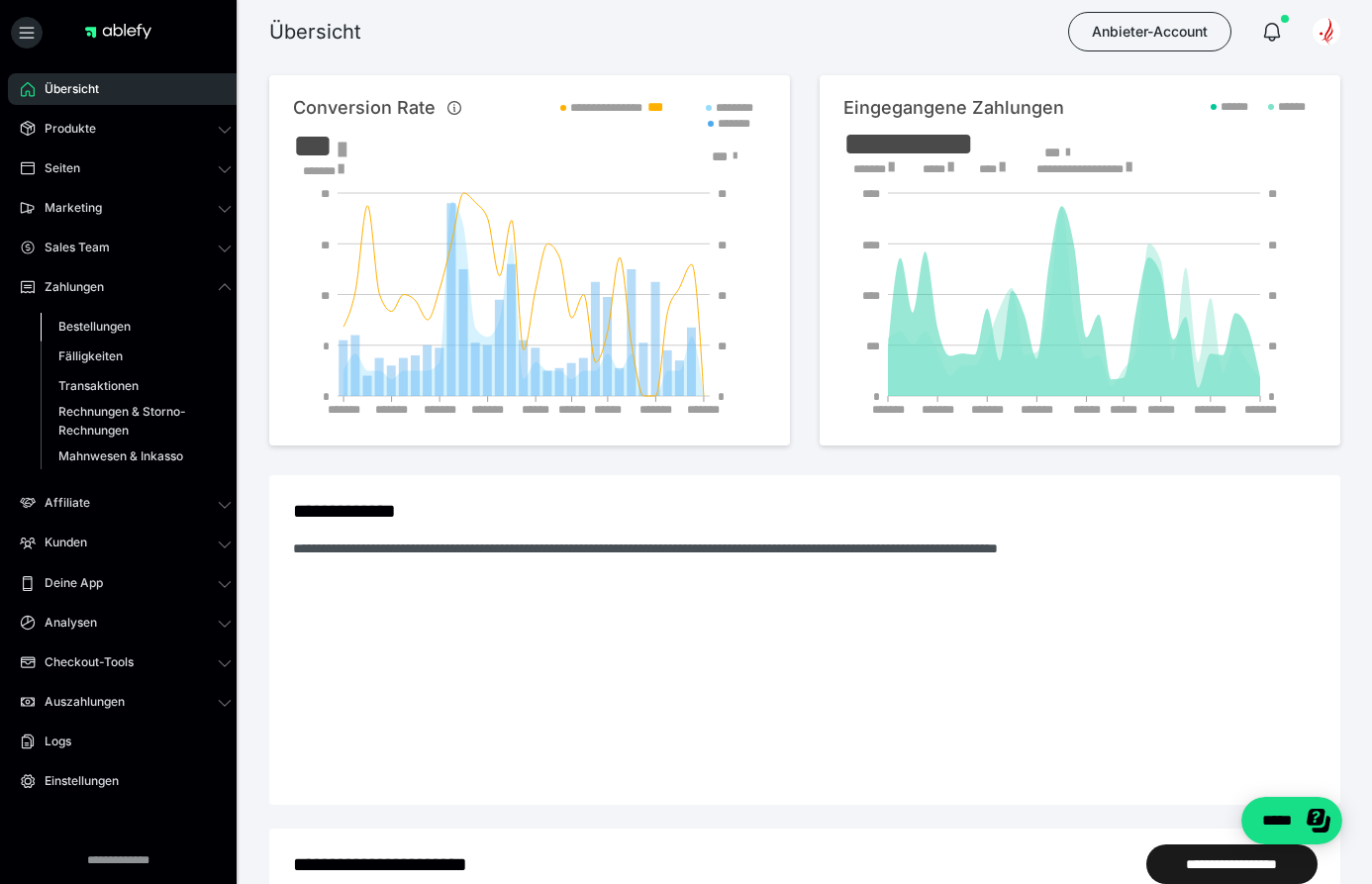 click on "Bestellungen" at bounding box center (94, 326) 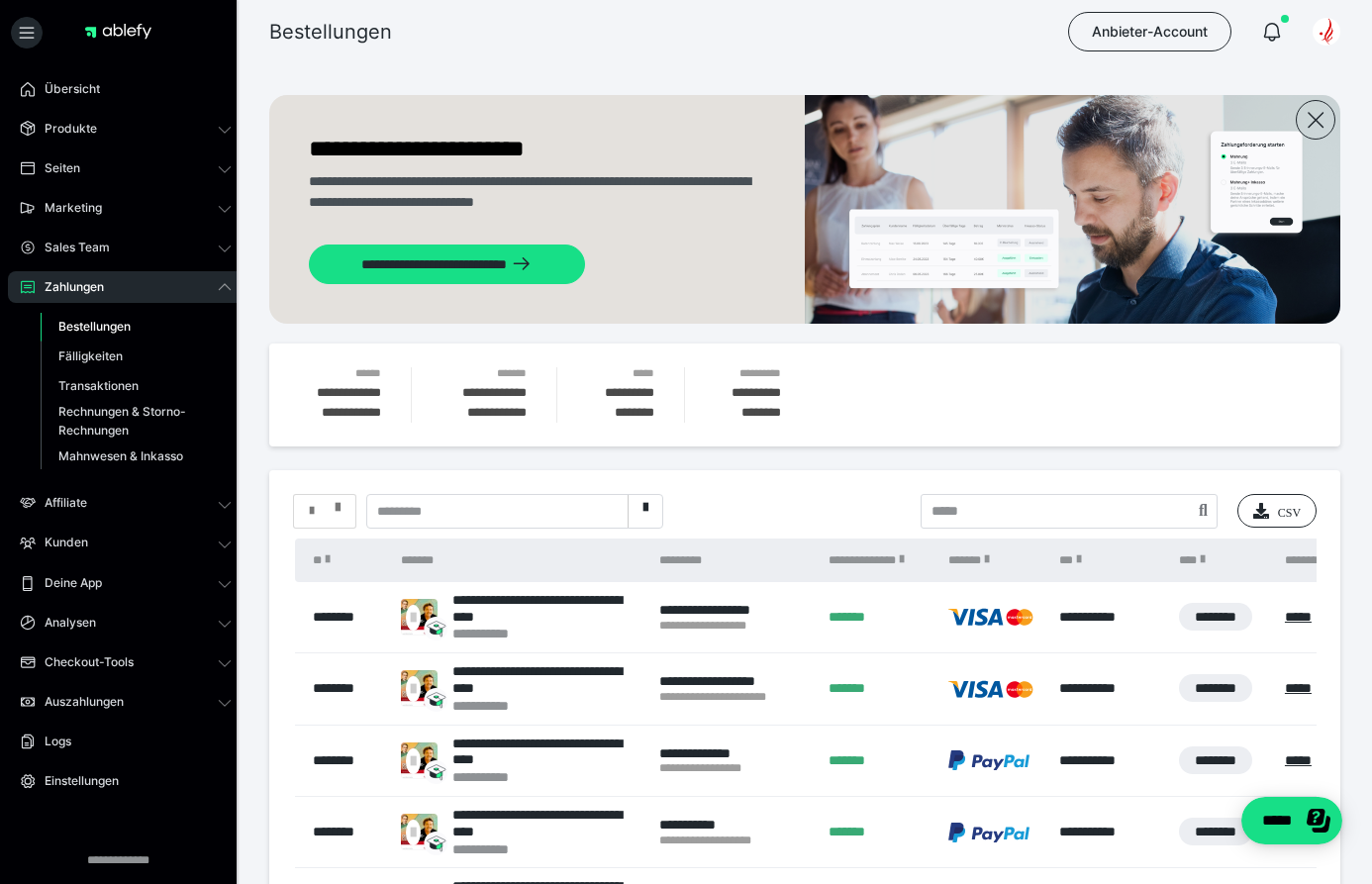 click at bounding box center (338, 503) 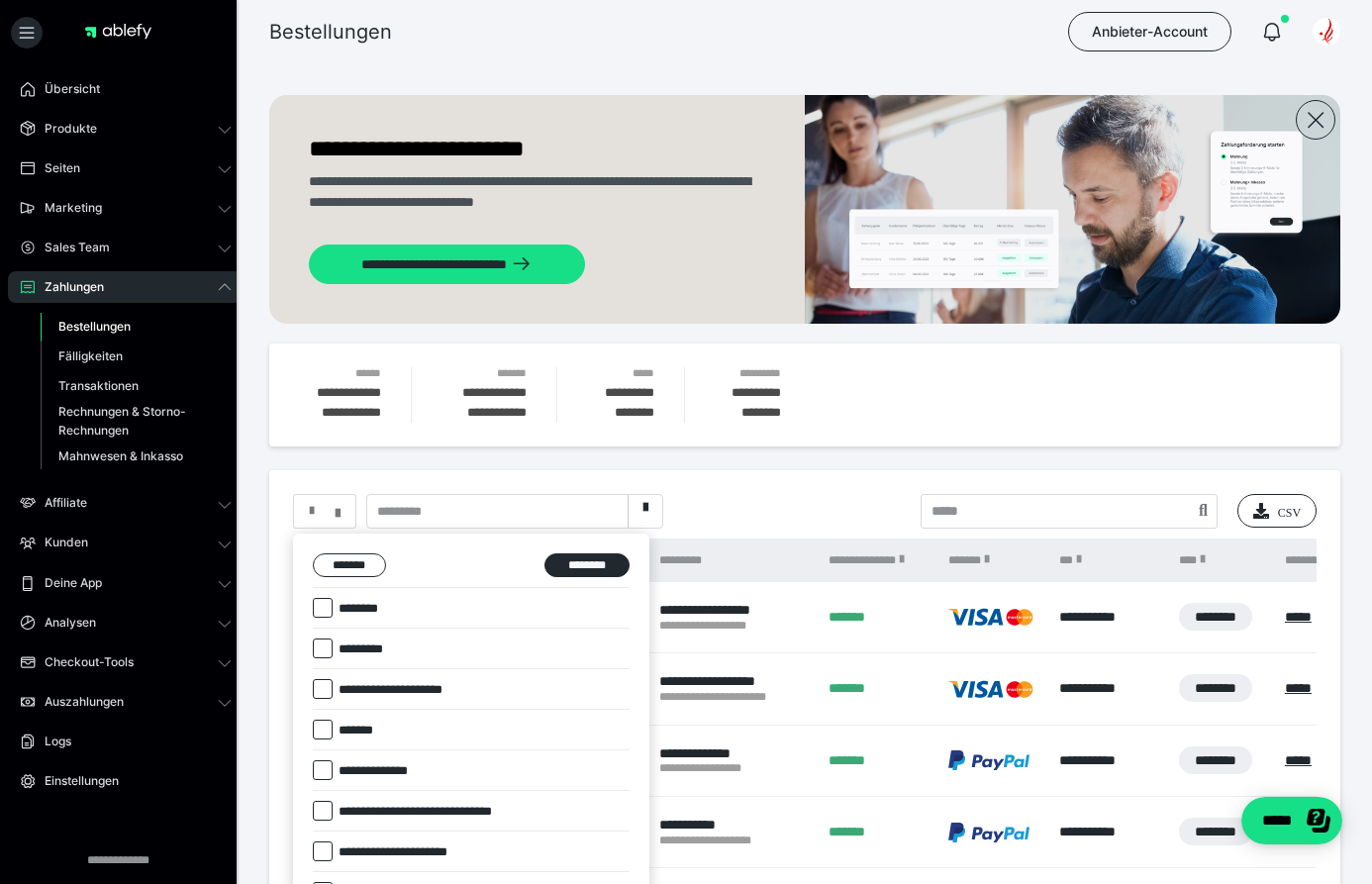 click at bounding box center [323, 608] 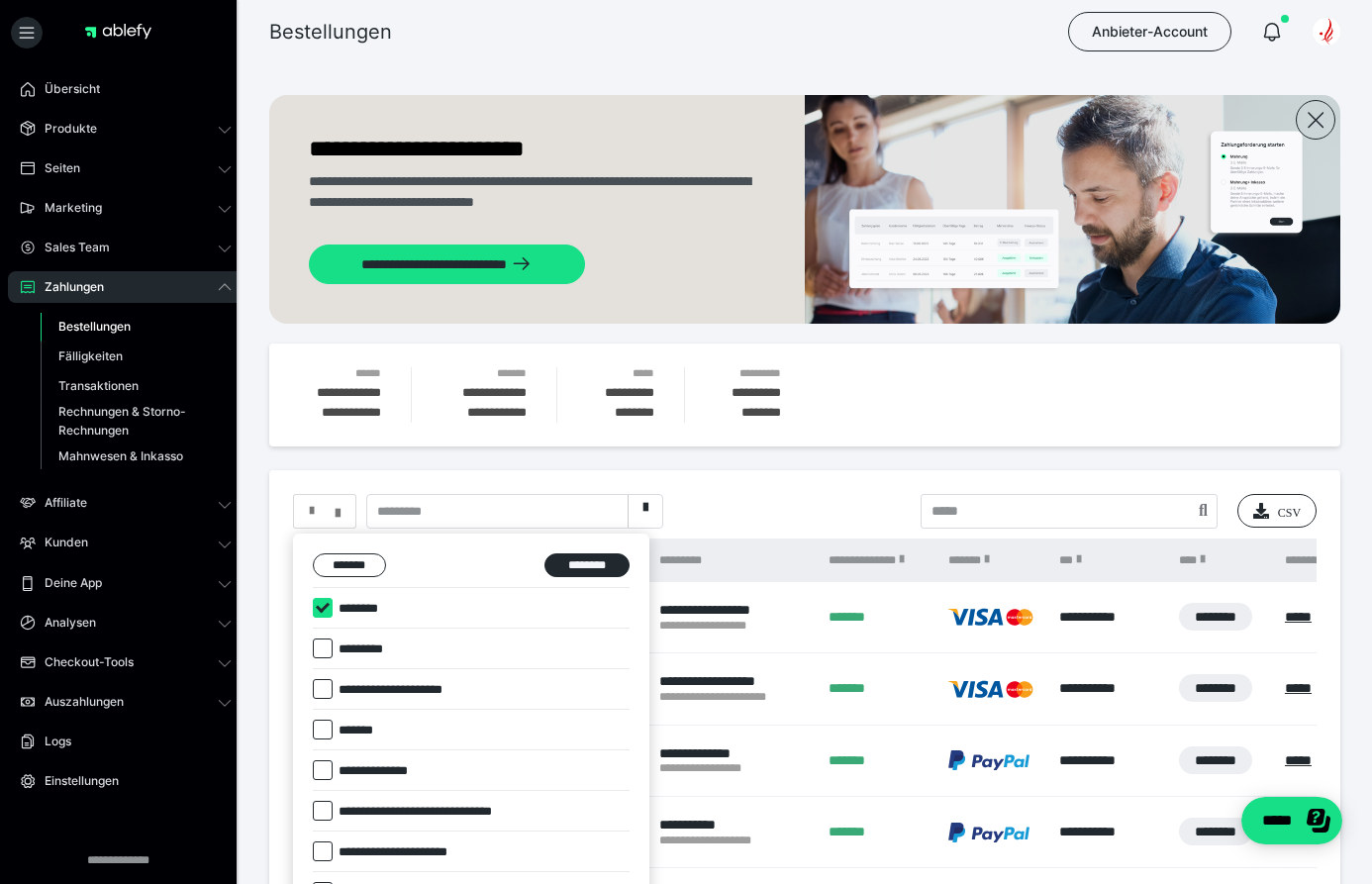 checkbox on "****" 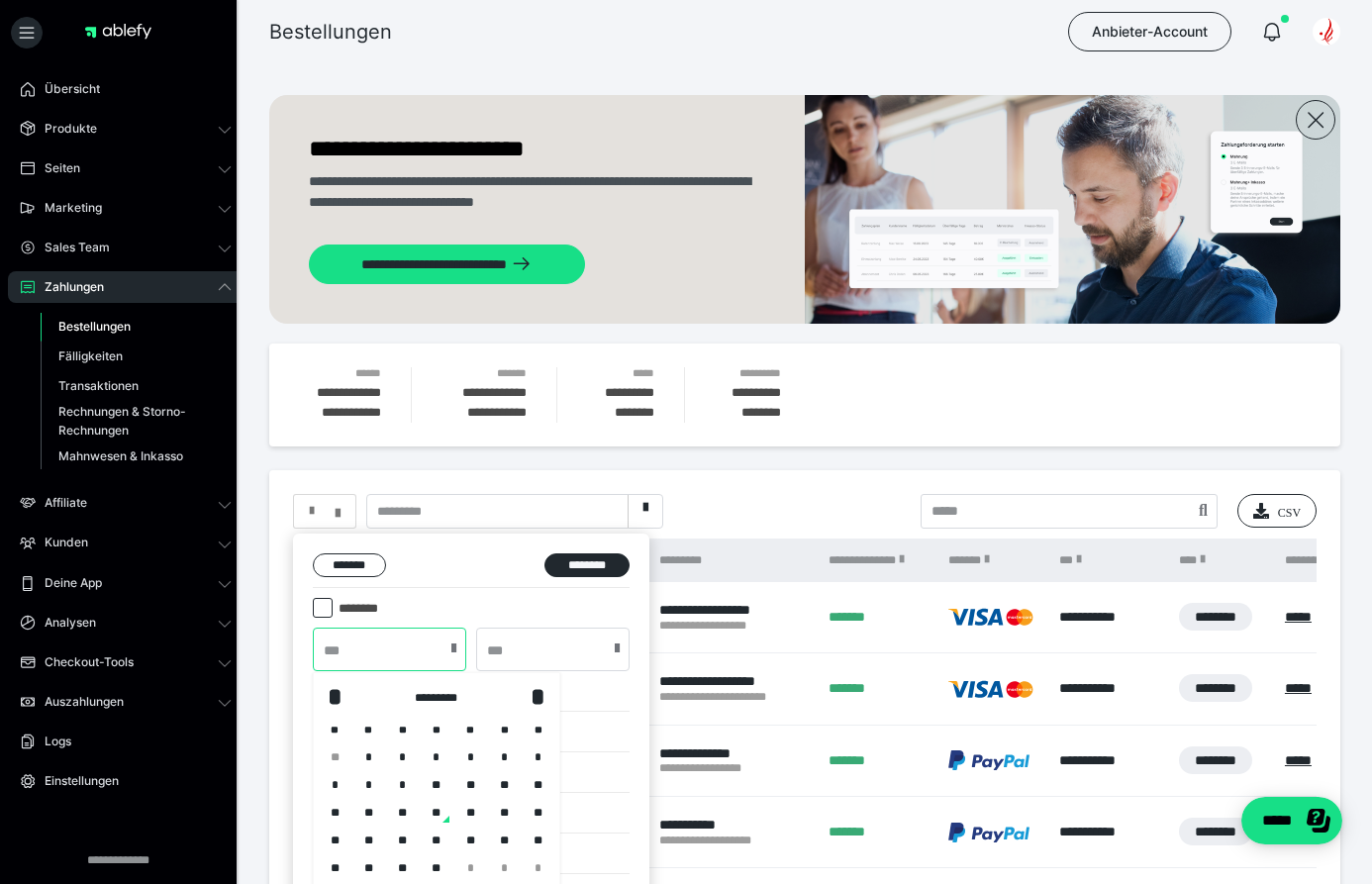 click at bounding box center (389, 649) 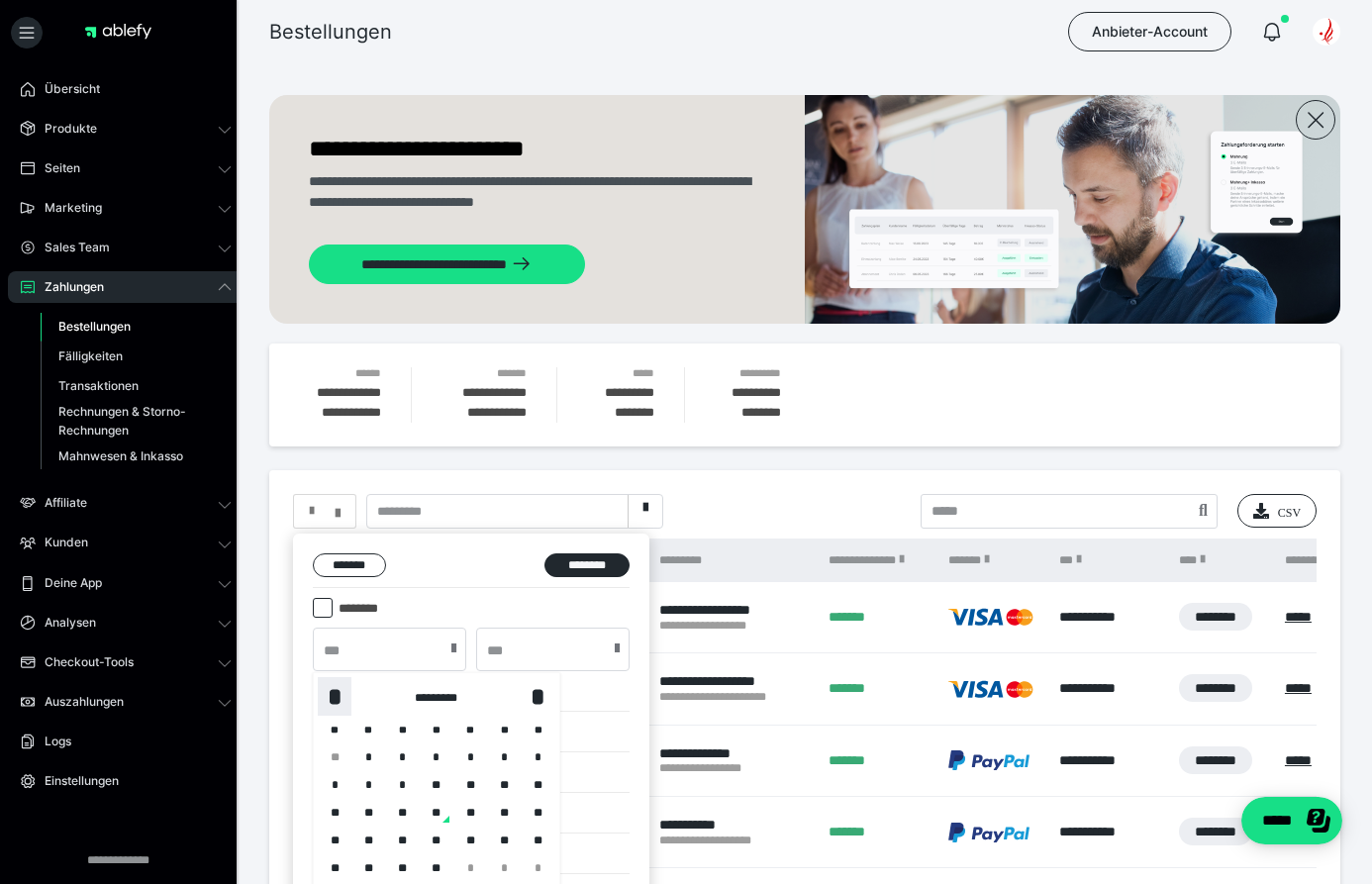 click on "*" at bounding box center [335, 697] 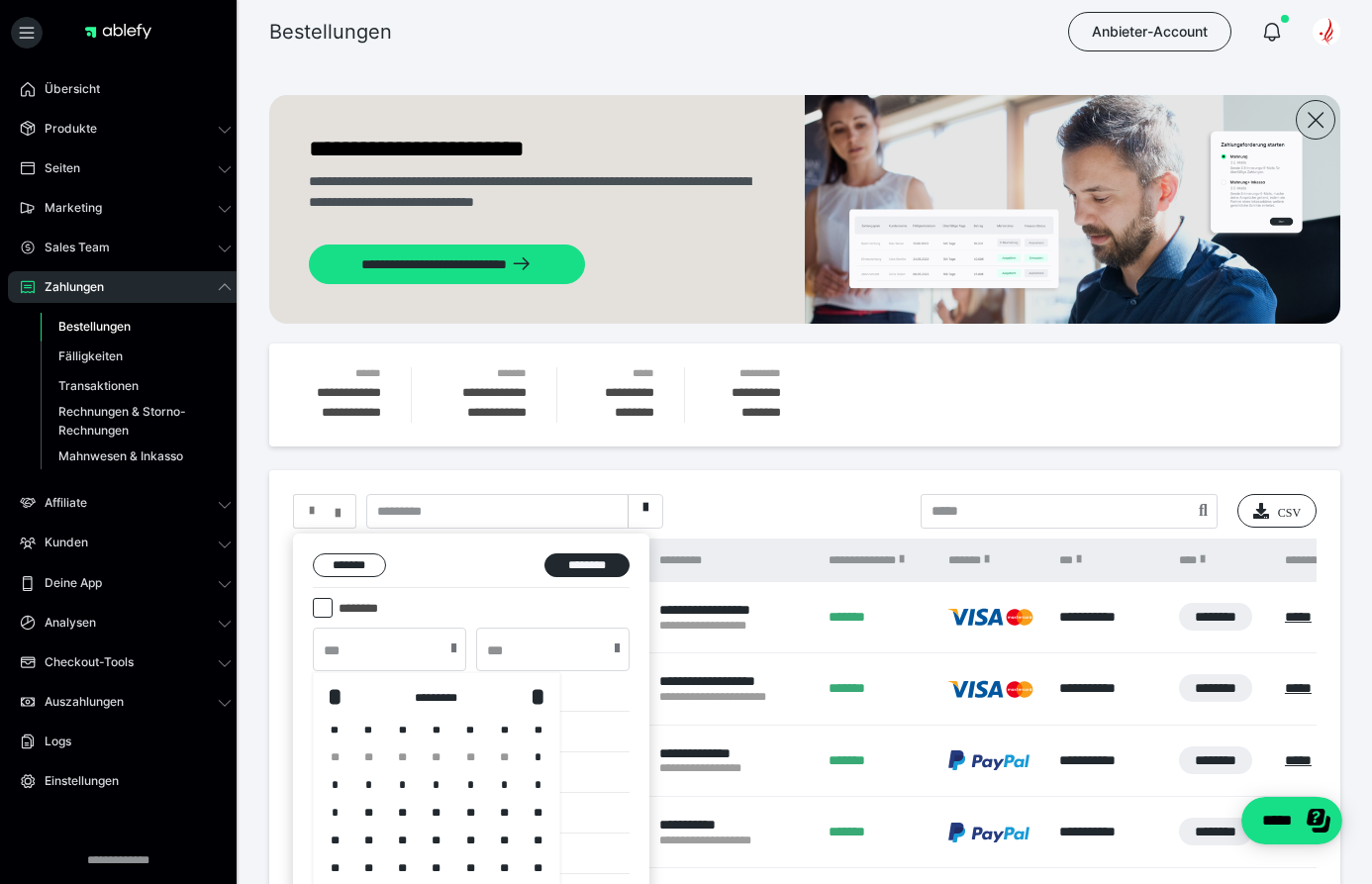 drag, startPoint x: 539, startPoint y: 754, endPoint x: 534, endPoint y: 735, distance: 19.646883 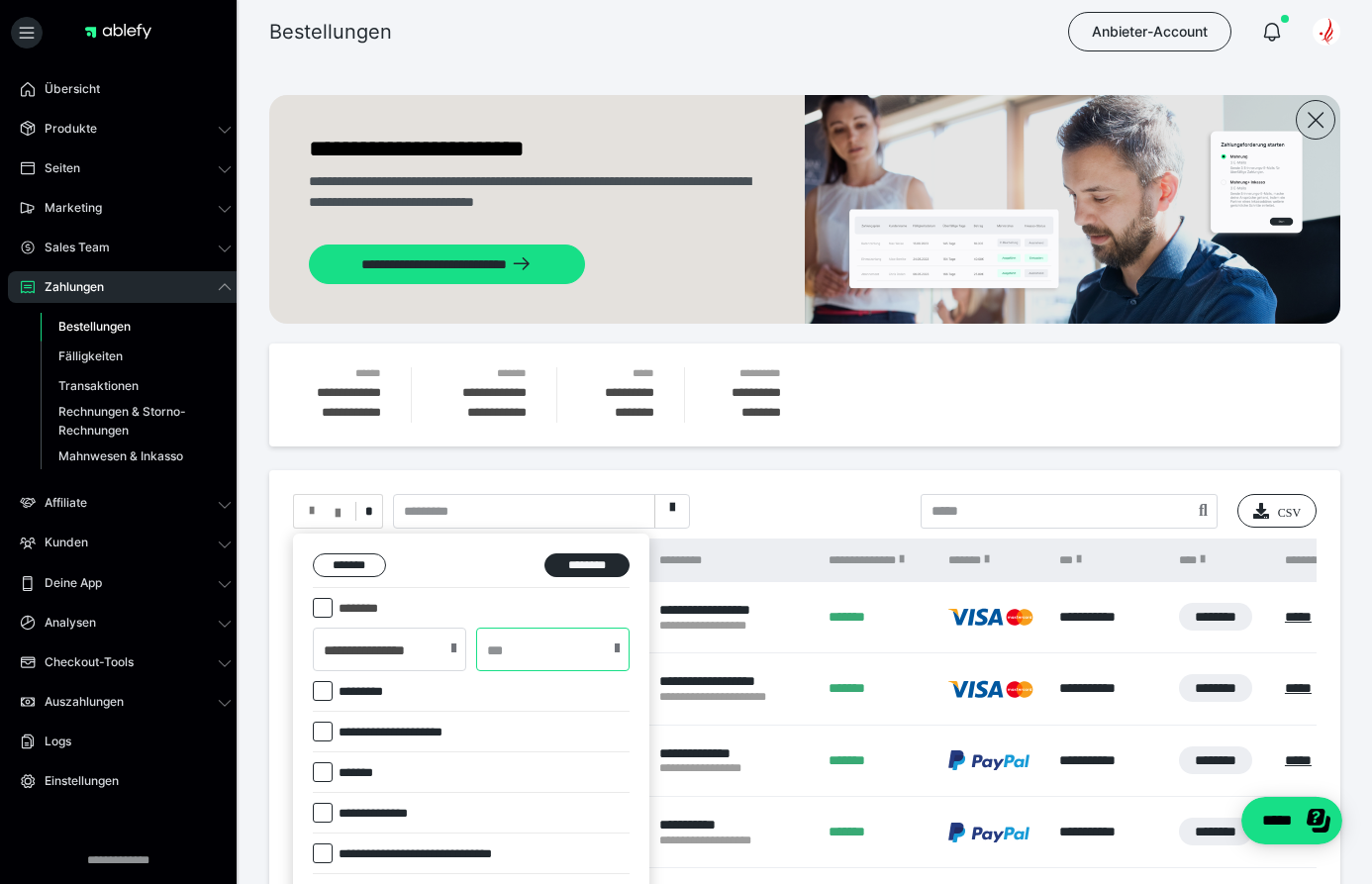 click at bounding box center (552, 649) 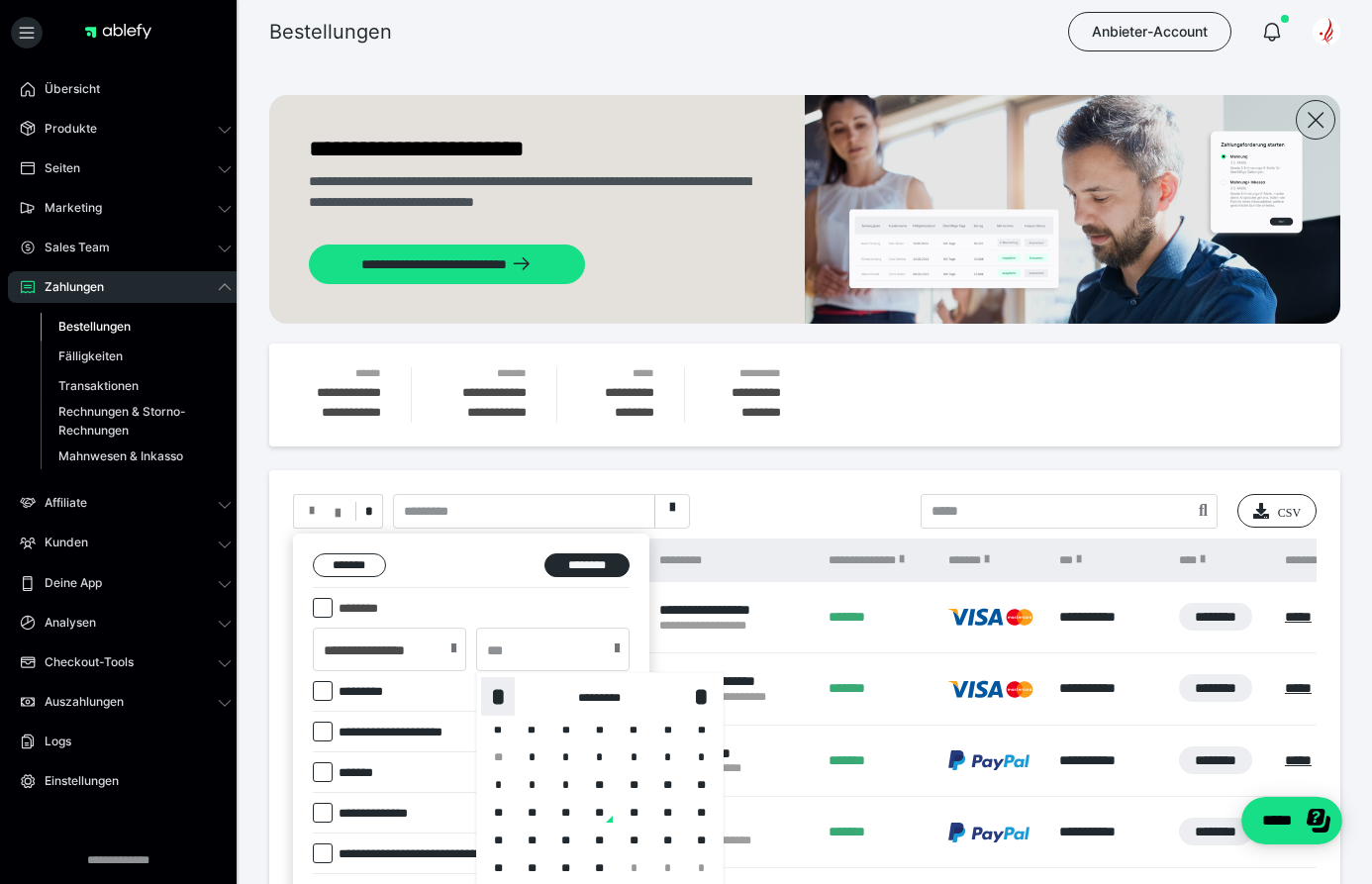 click on "*" at bounding box center [498, 697] 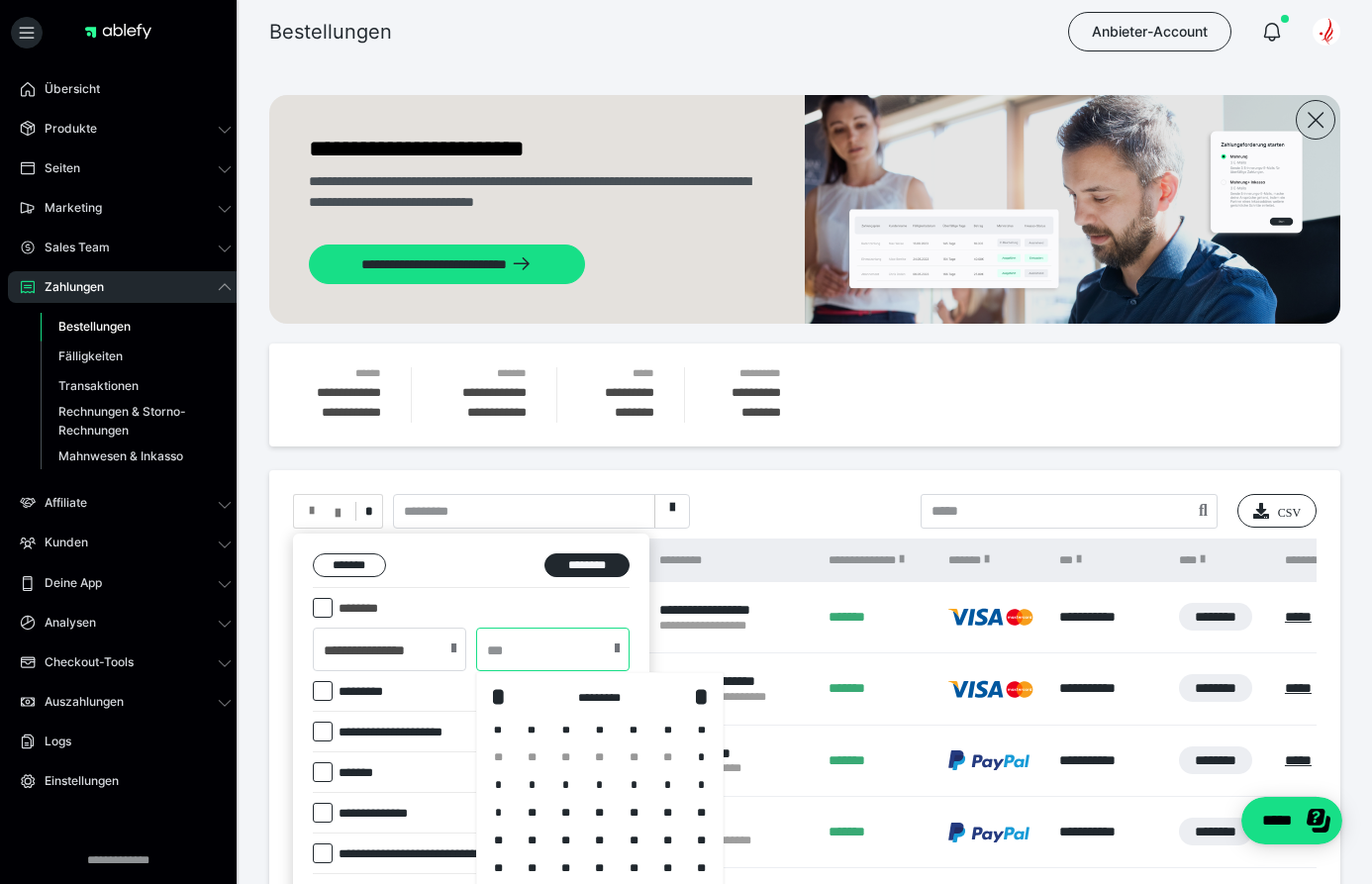 click at bounding box center [552, 649] 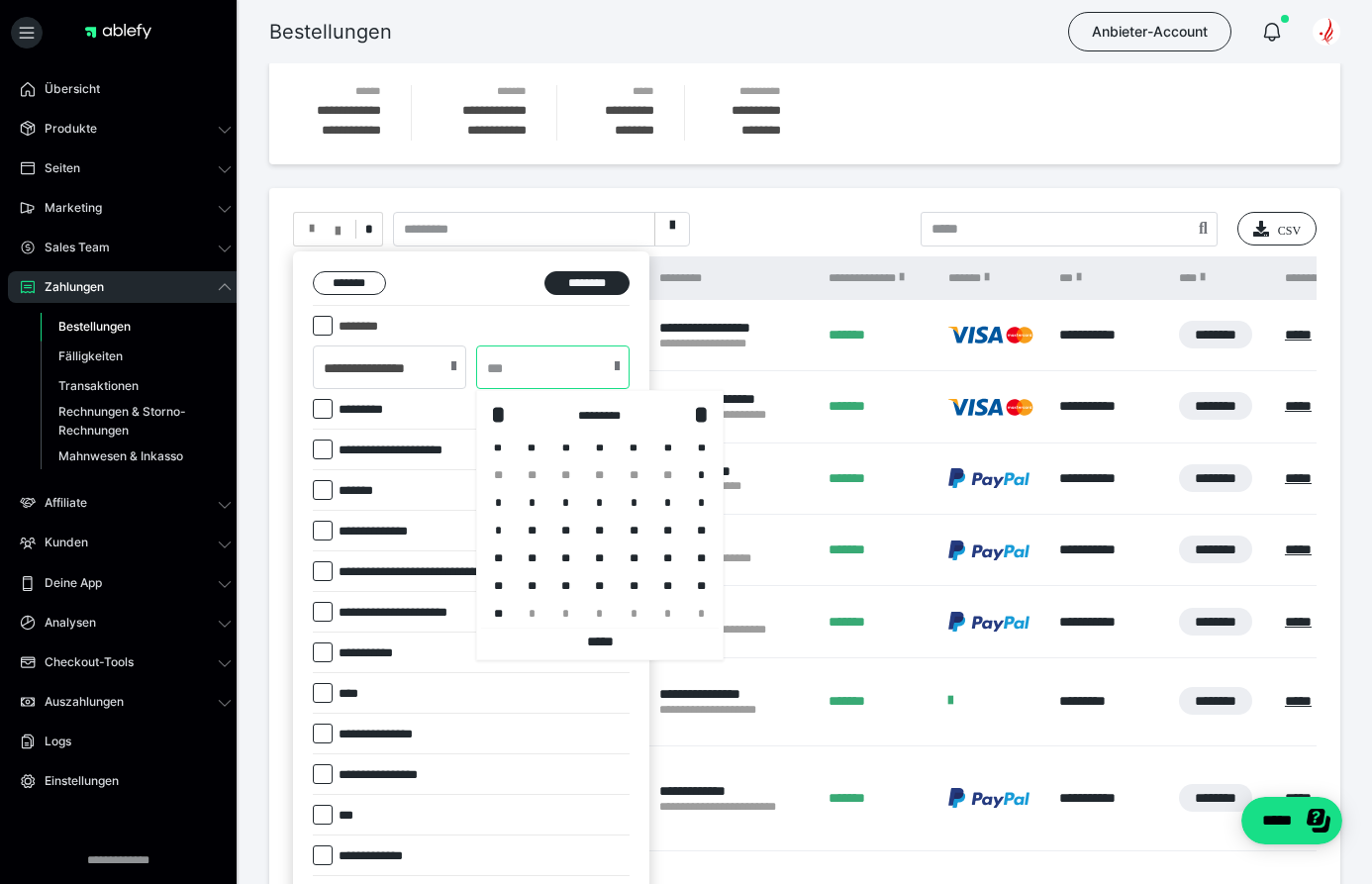 scroll, scrollTop: 472, scrollLeft: 0, axis: vertical 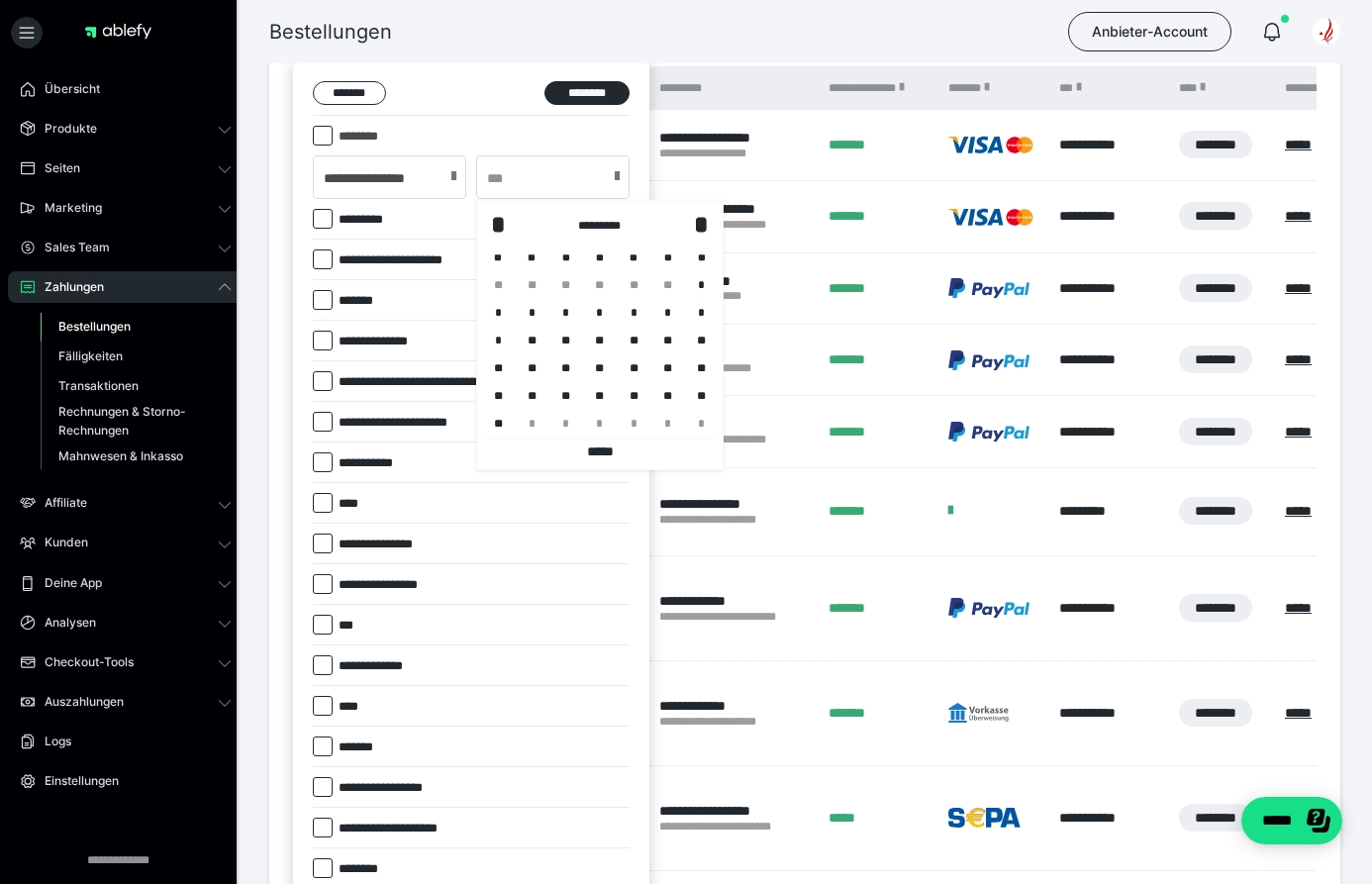 drag, startPoint x: 493, startPoint y: 421, endPoint x: 496, endPoint y: 173, distance: 248.018 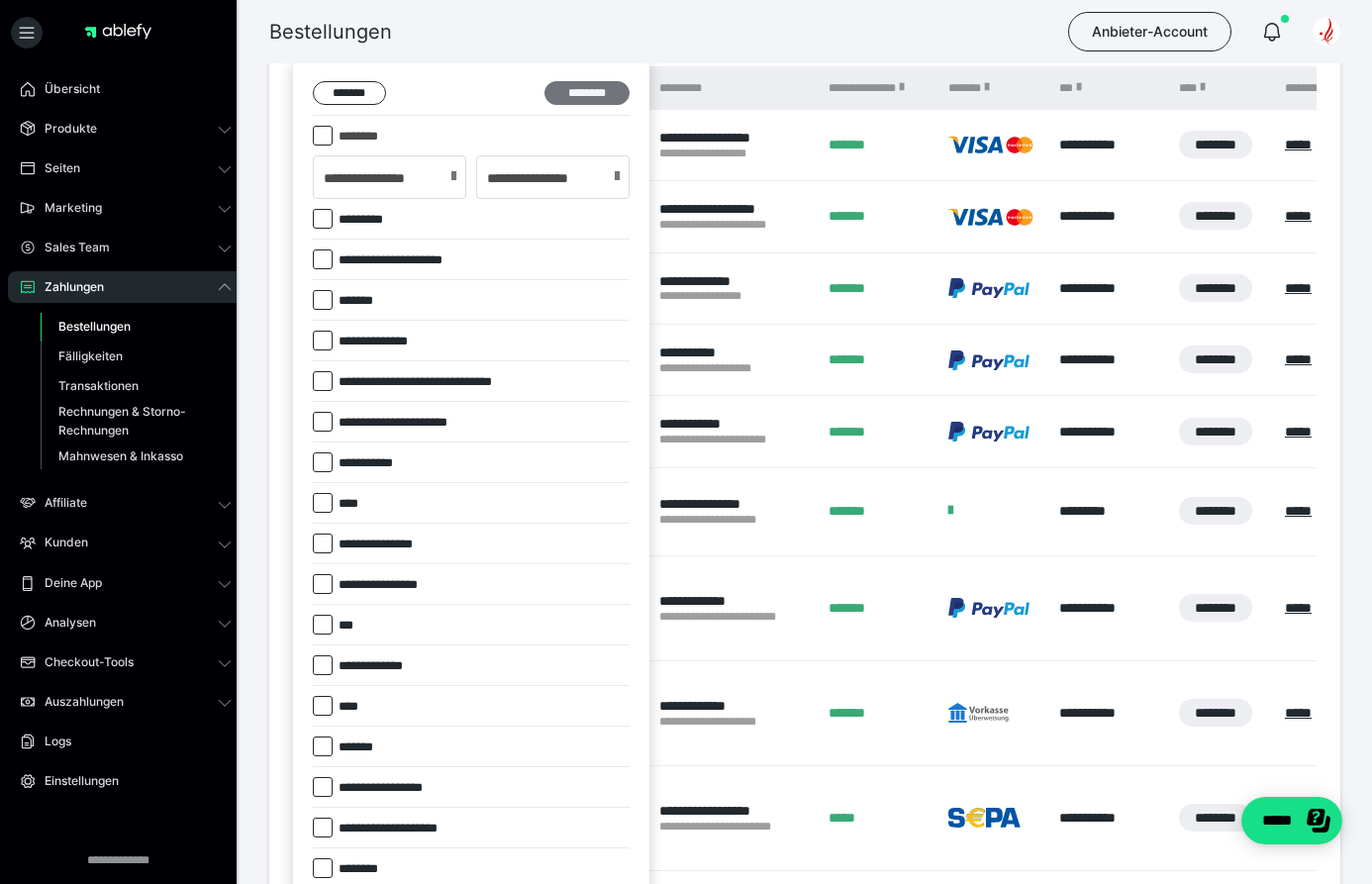click on "********" at bounding box center [587, 93] 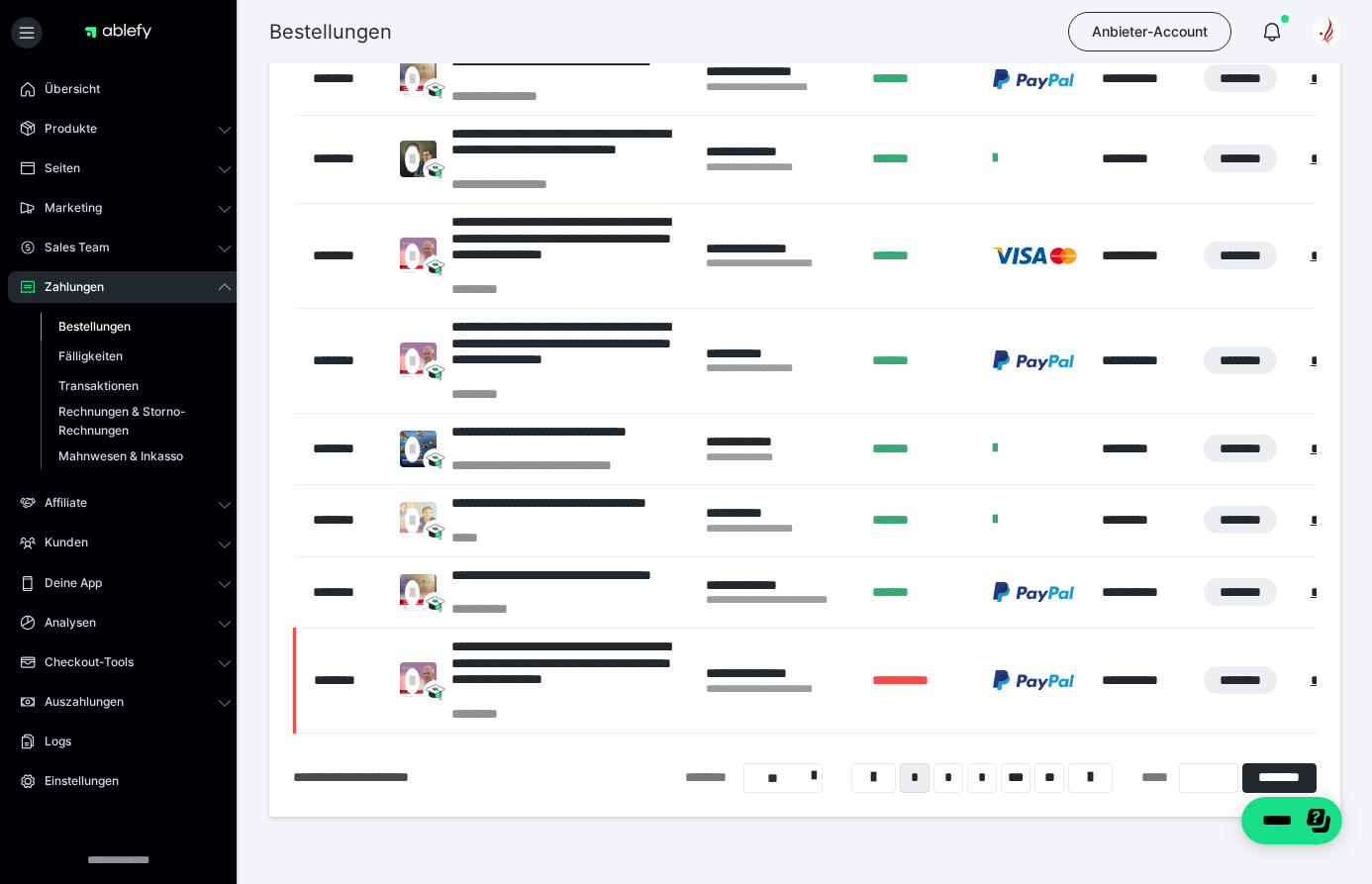 scroll, scrollTop: 0, scrollLeft: 0, axis: both 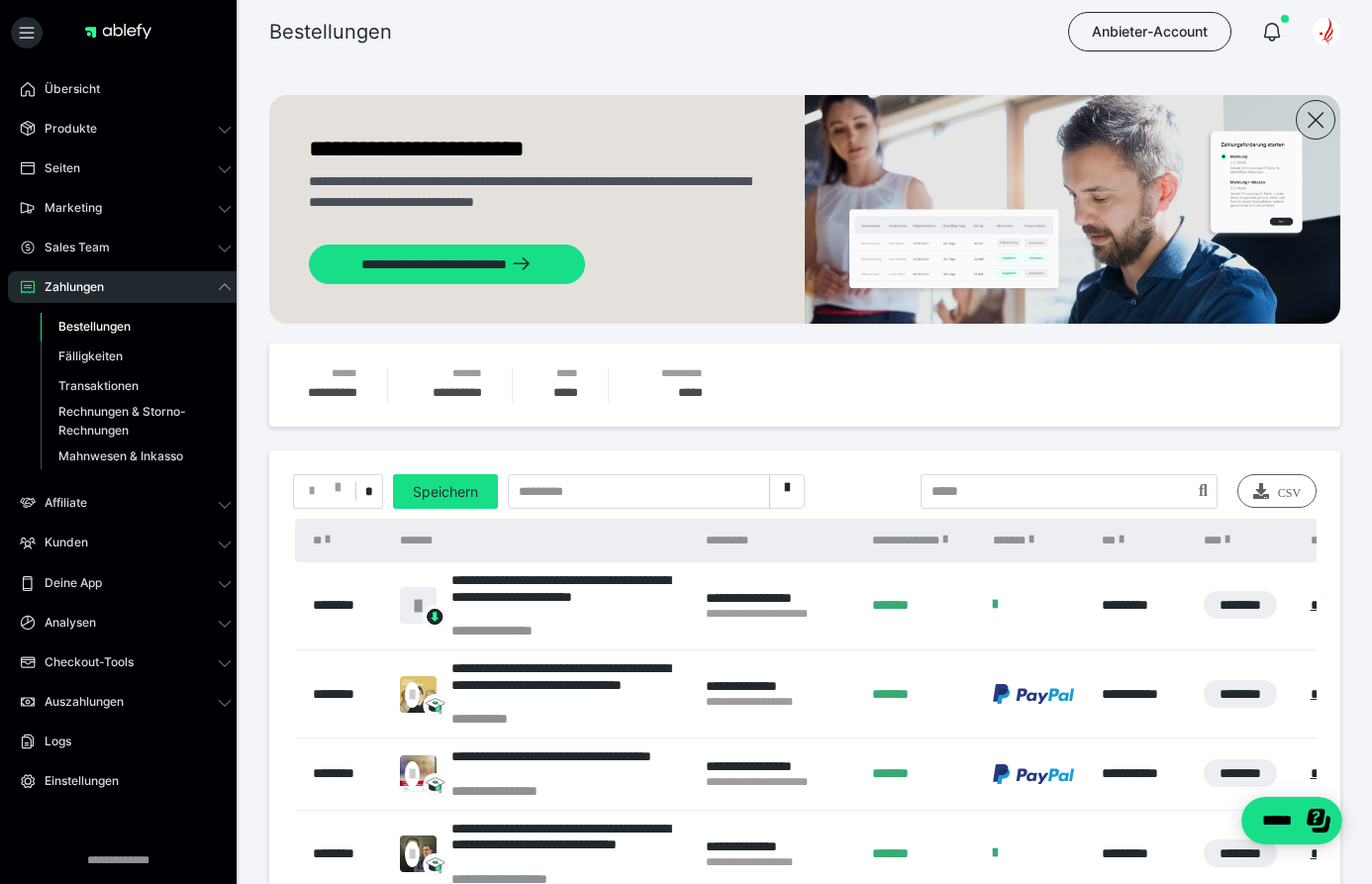 click at bounding box center [1261, 491] 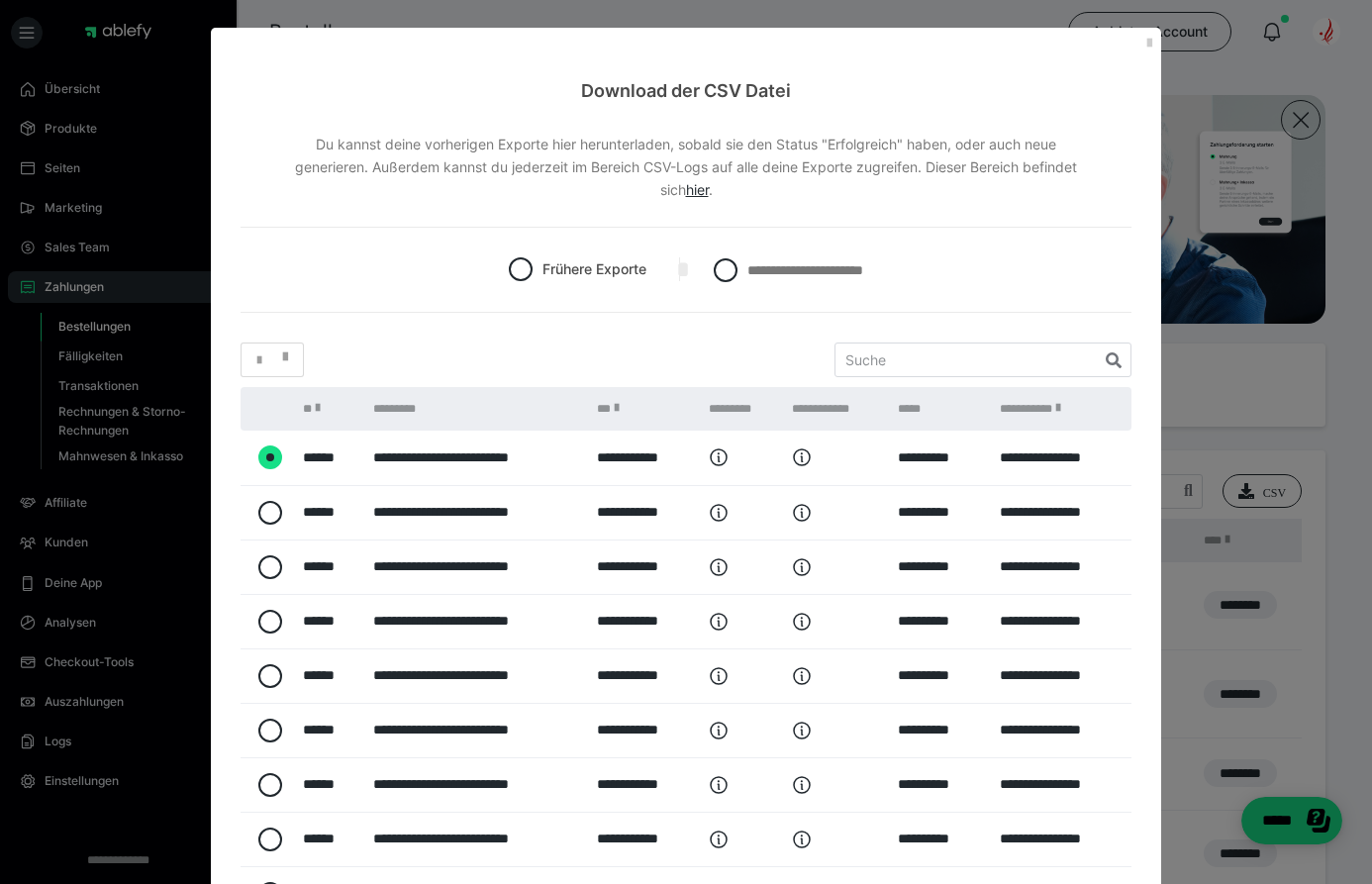 drag, startPoint x: 688, startPoint y: 260, endPoint x: 727, endPoint y: 280, distance: 43.829214 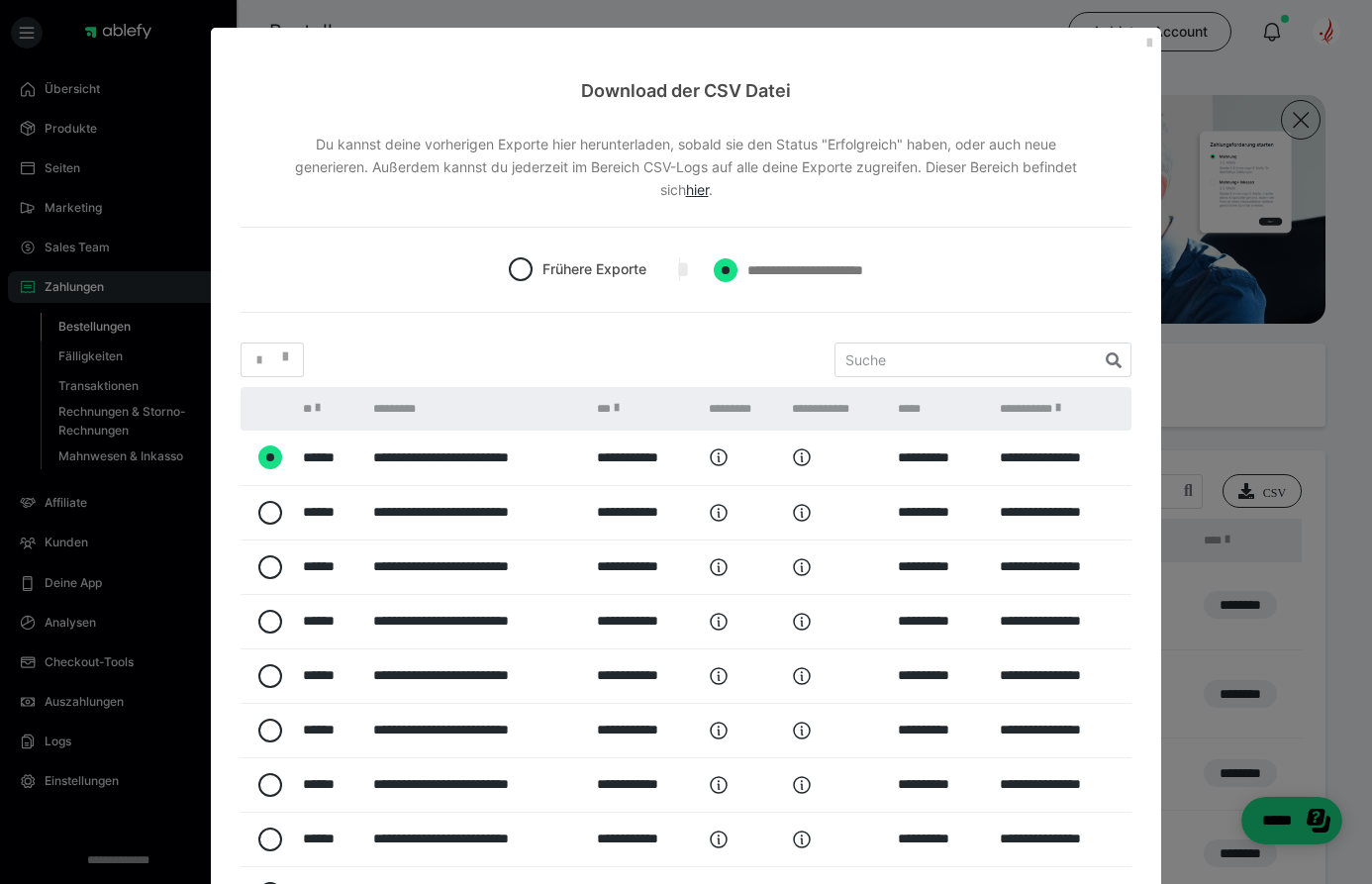 radio on "****" 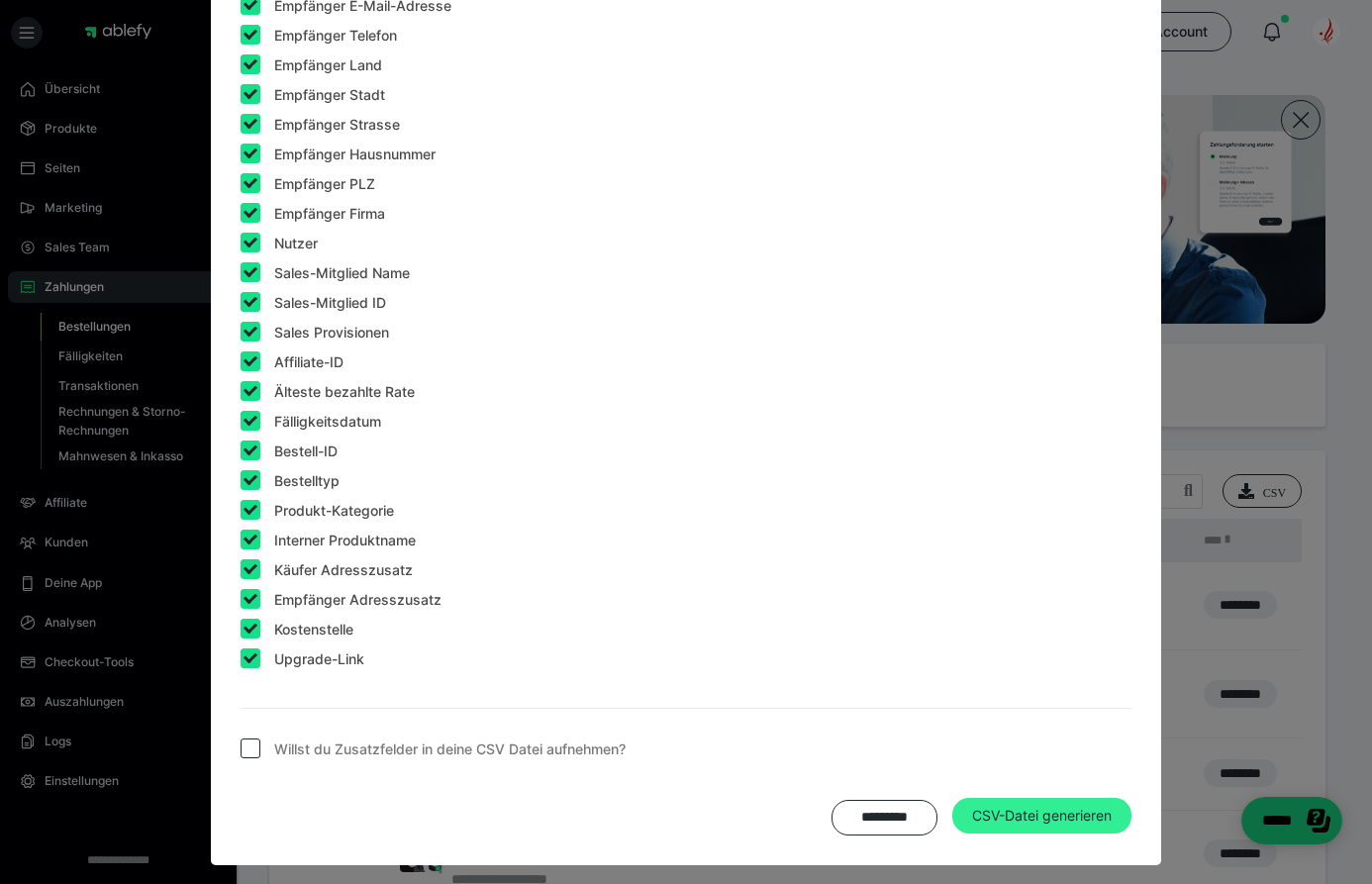 click on "CSV-Datei generieren" at bounding box center (1041, 816) 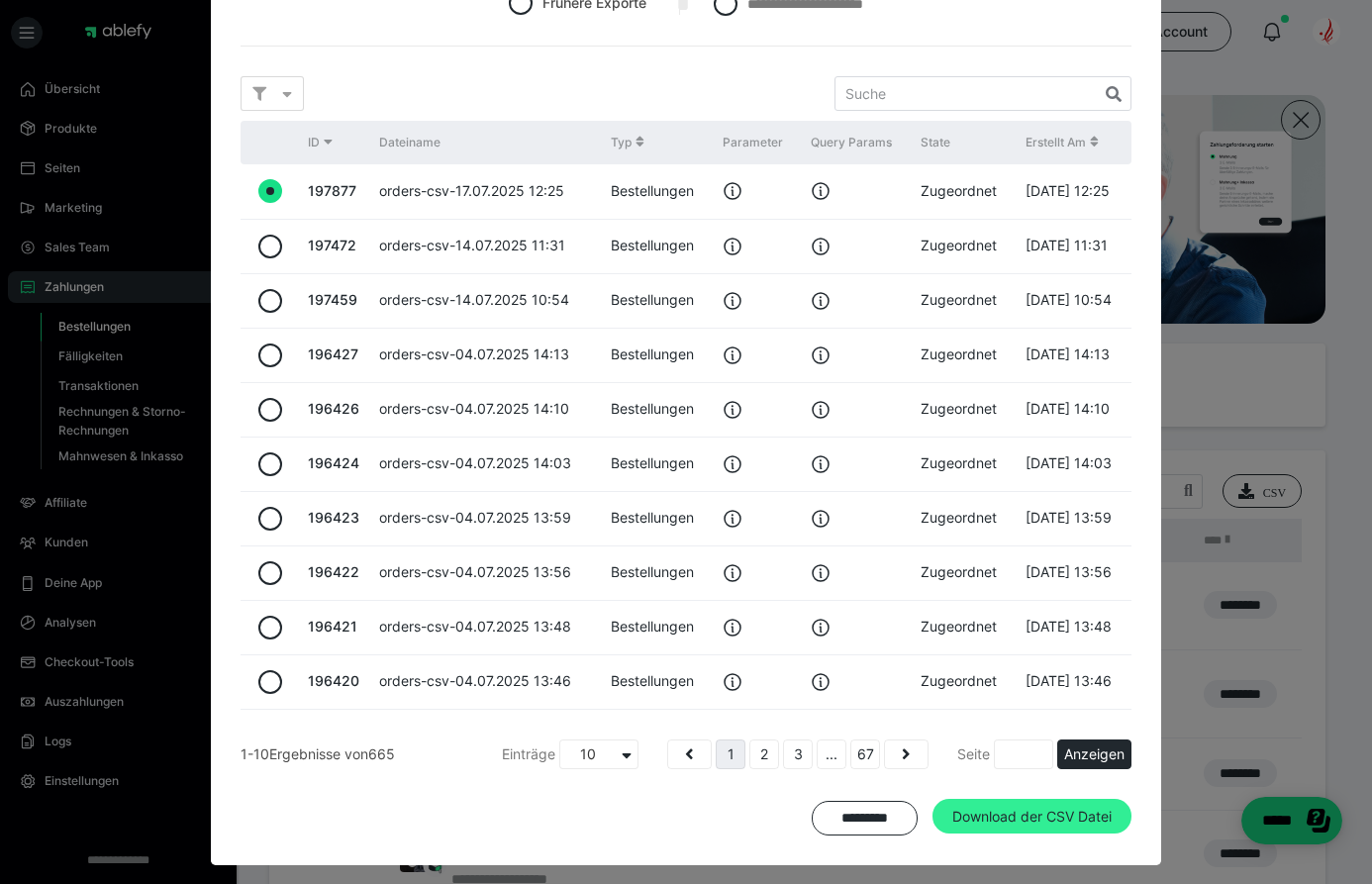 click on "Download der CSV Datei" at bounding box center (1031, 817) 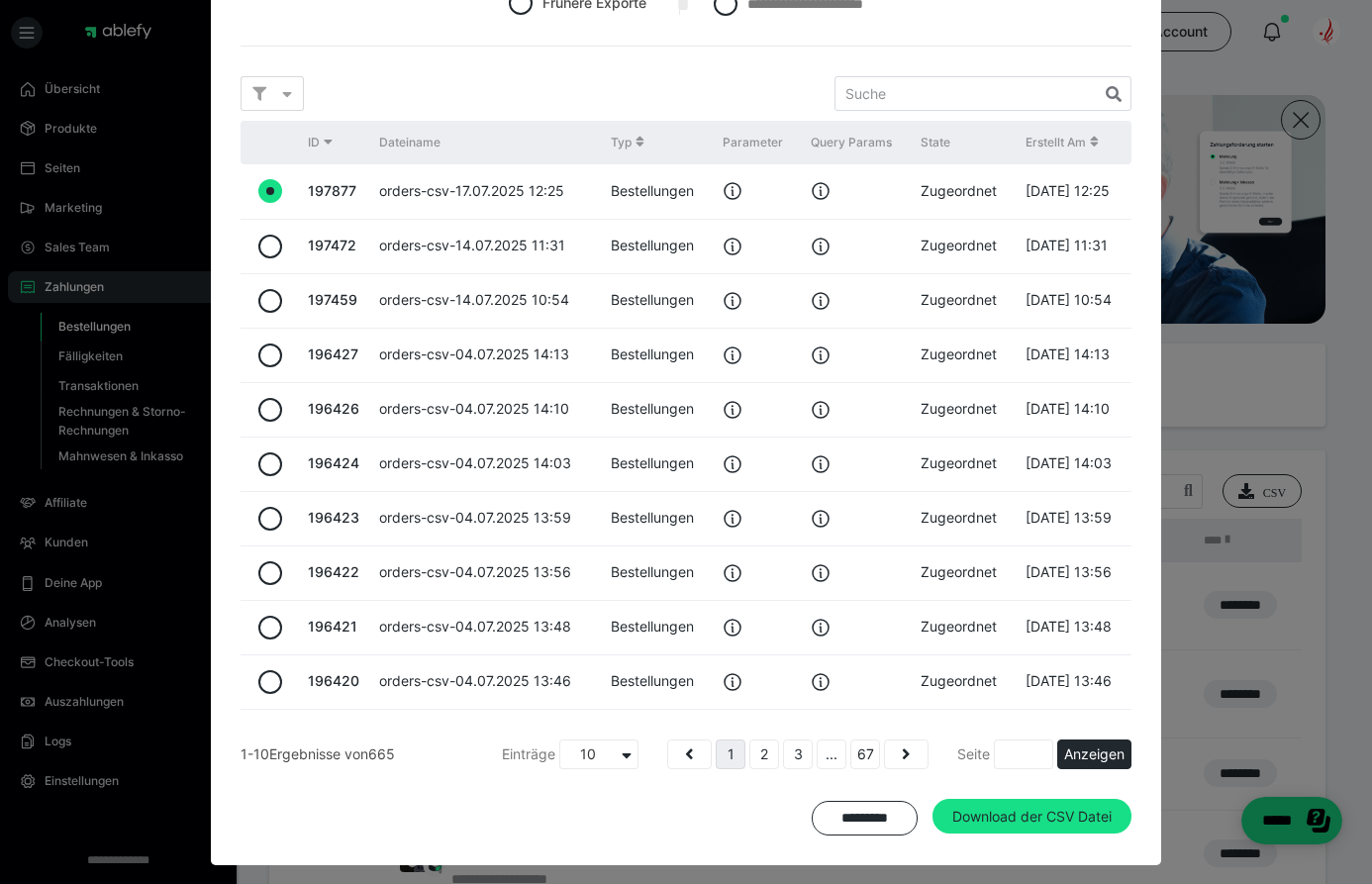 click on "**********" at bounding box center (686, 442) 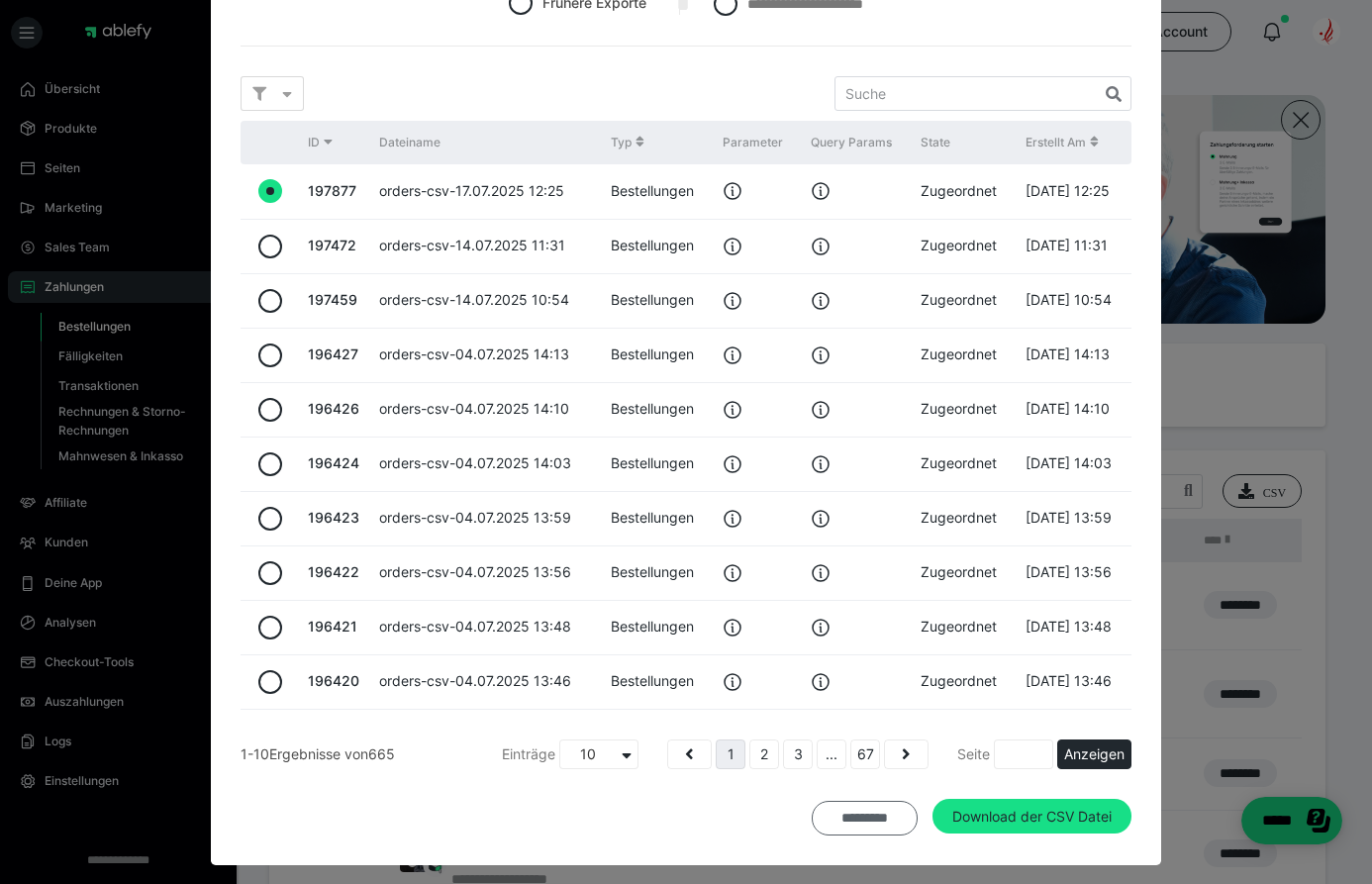 click on "*********" at bounding box center (864, 819) 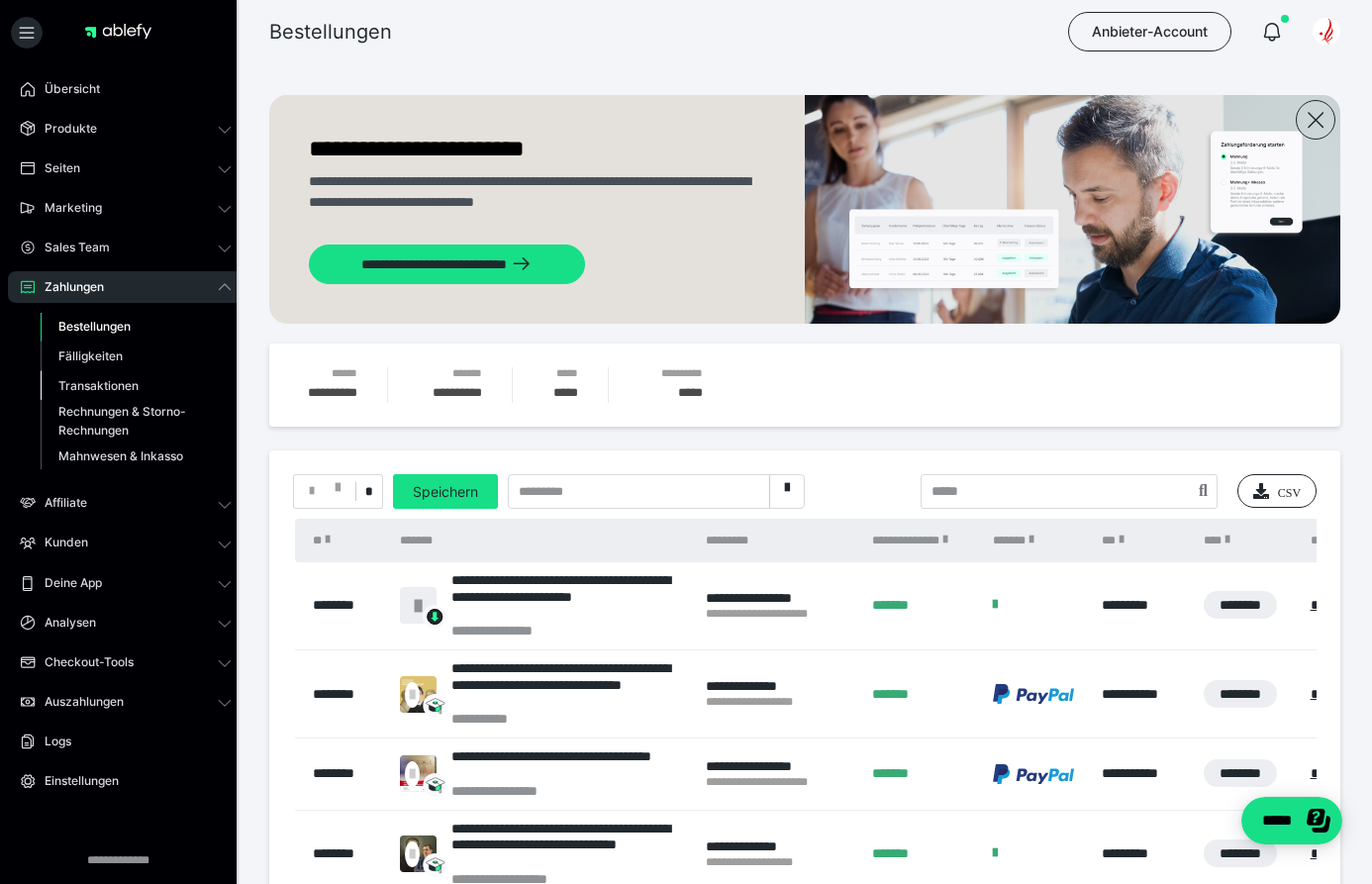 click on "Transaktionen" at bounding box center [98, 385] 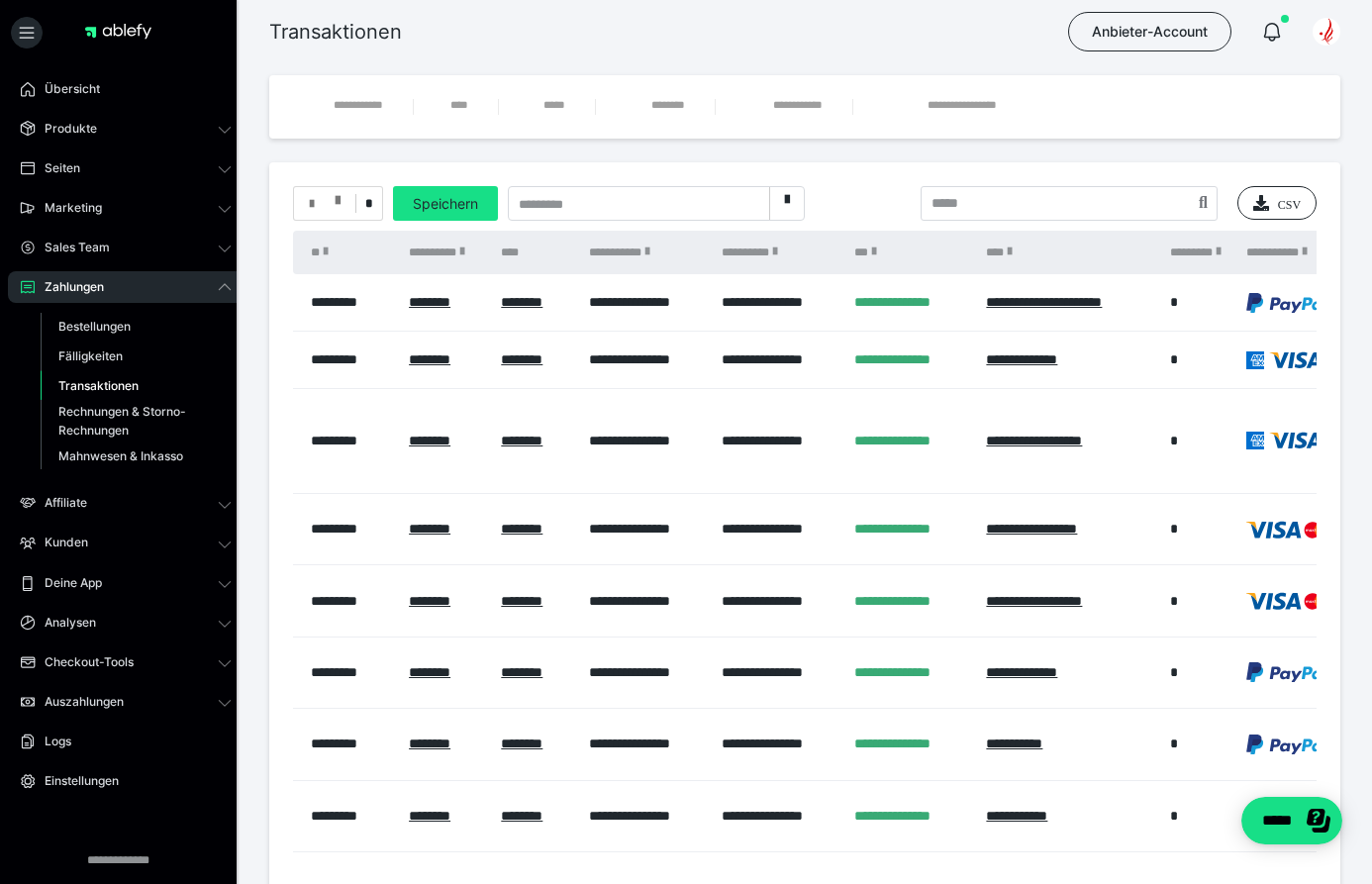 click at bounding box center [338, 196] 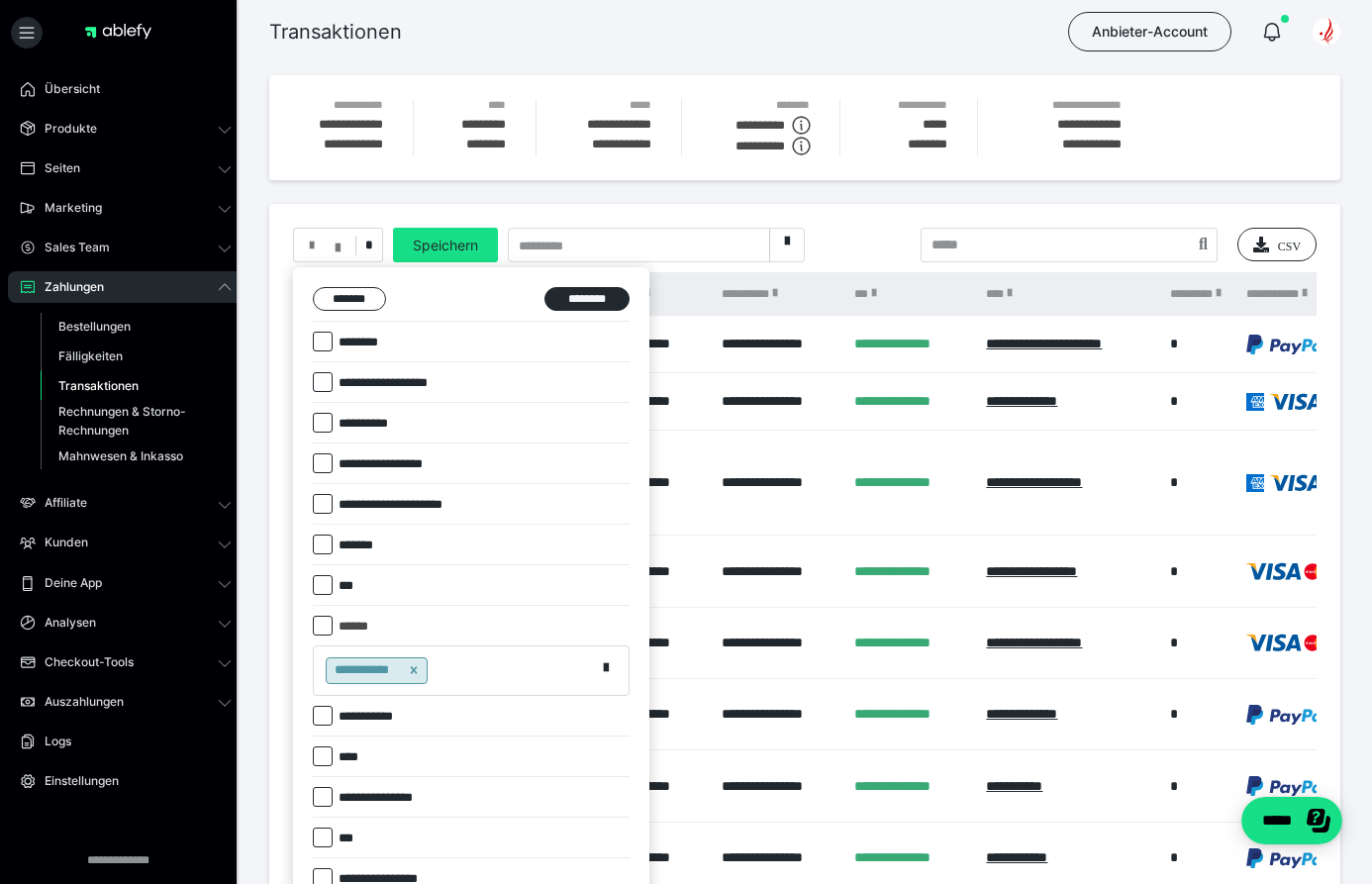 drag, startPoint x: 329, startPoint y: 424, endPoint x: 350, endPoint y: 440, distance: 26.400758 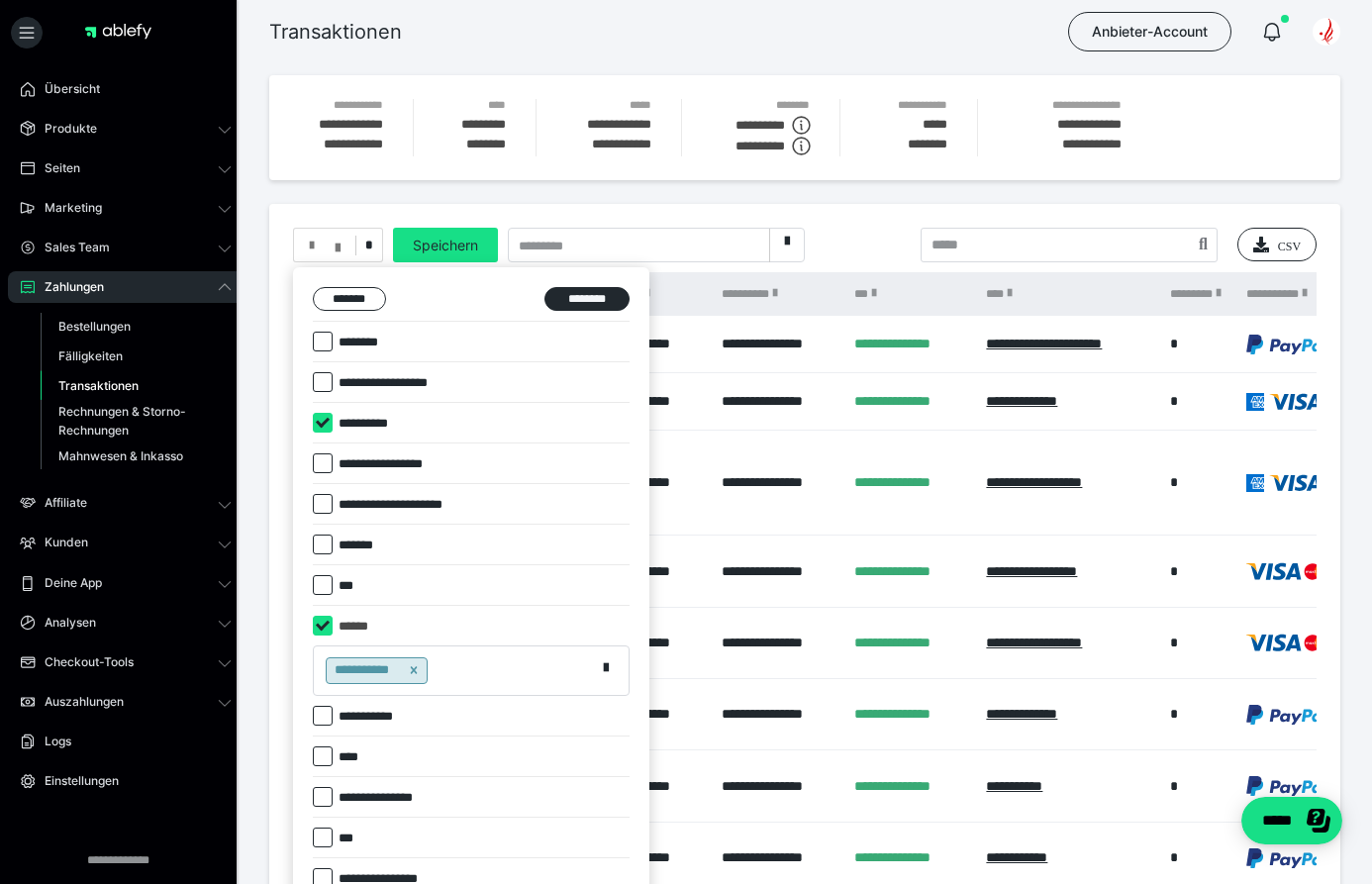 checkbox on "****" 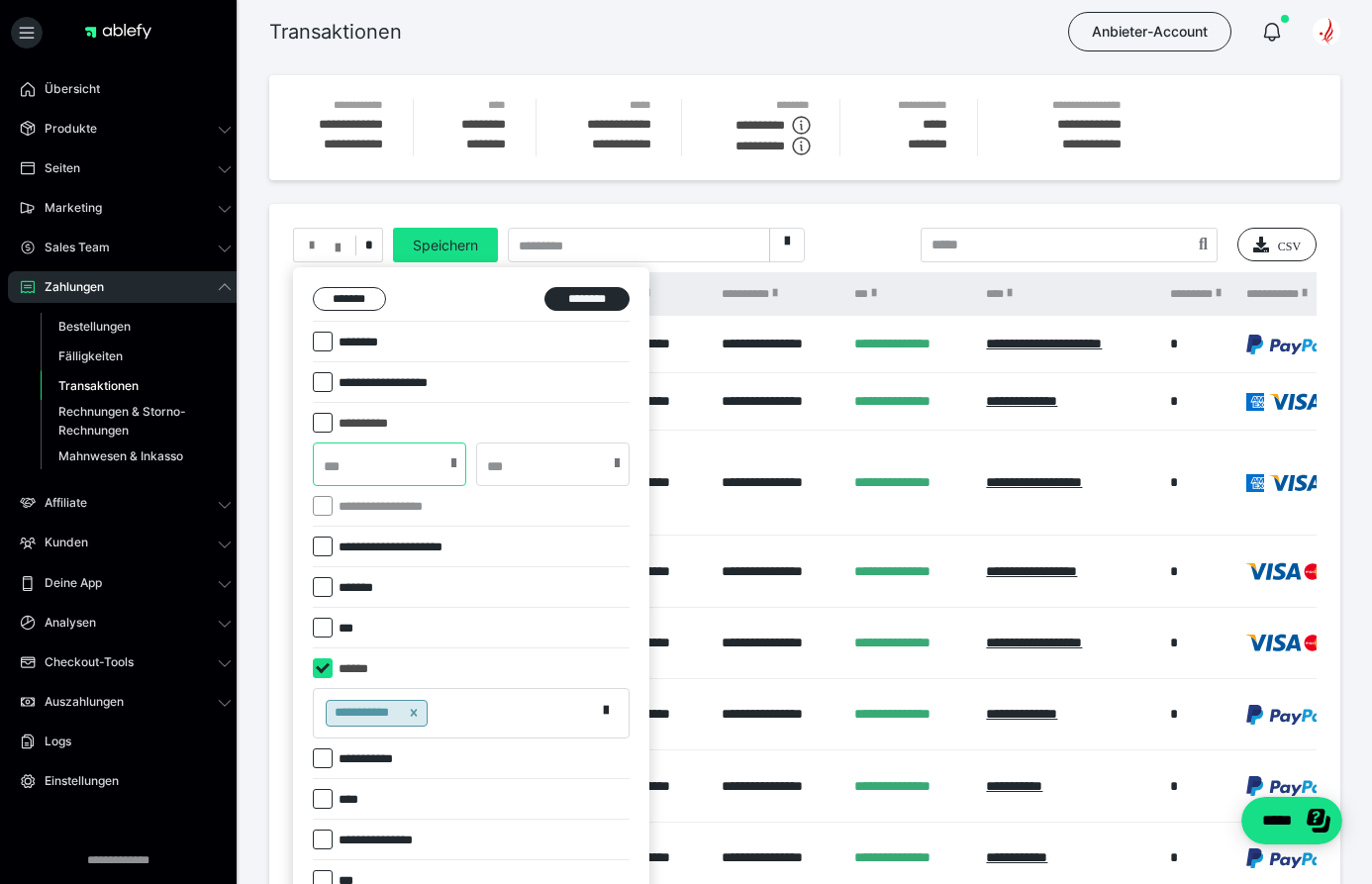 click at bounding box center [389, 464] 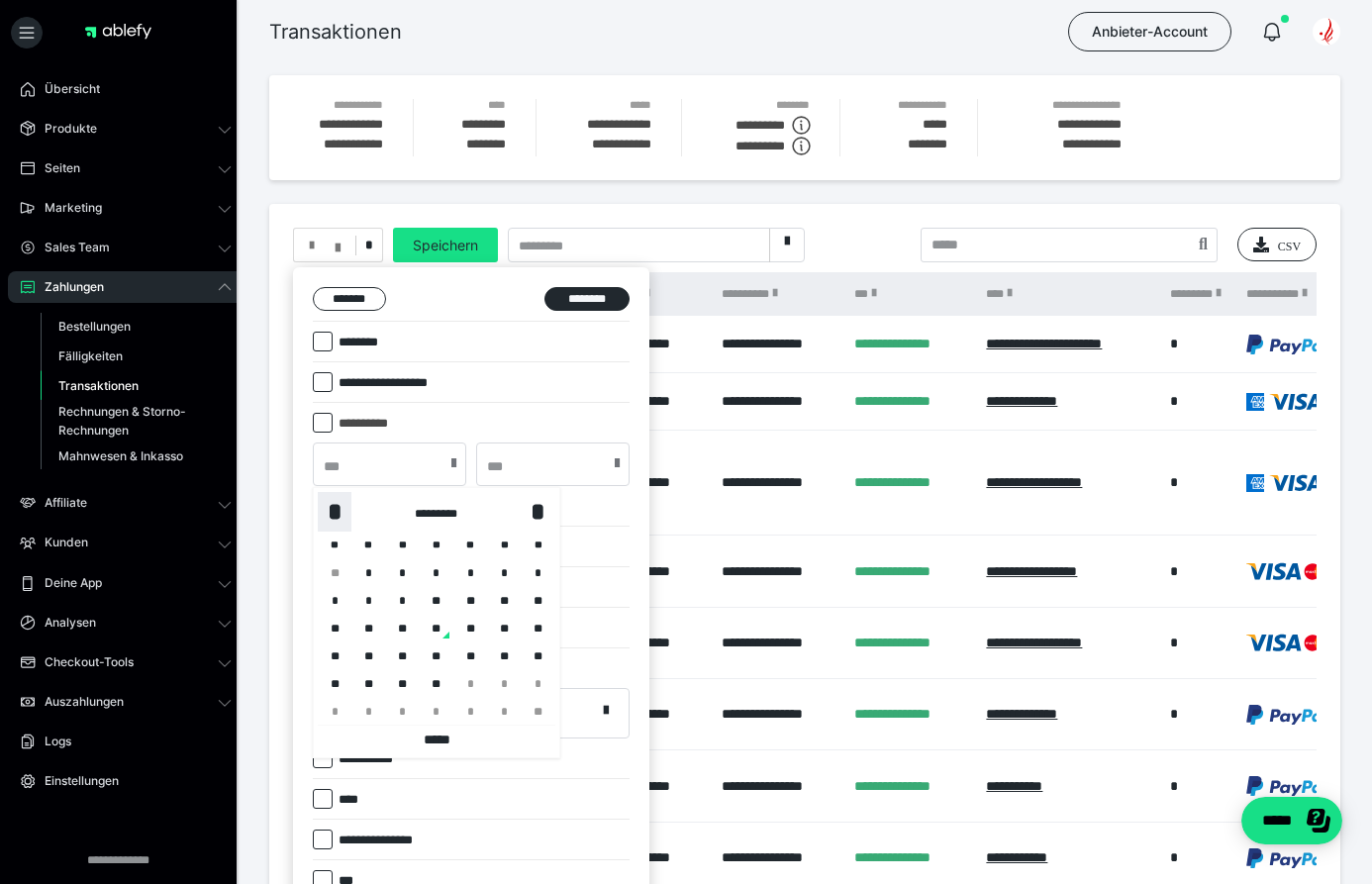 click on "*" at bounding box center [335, 512] 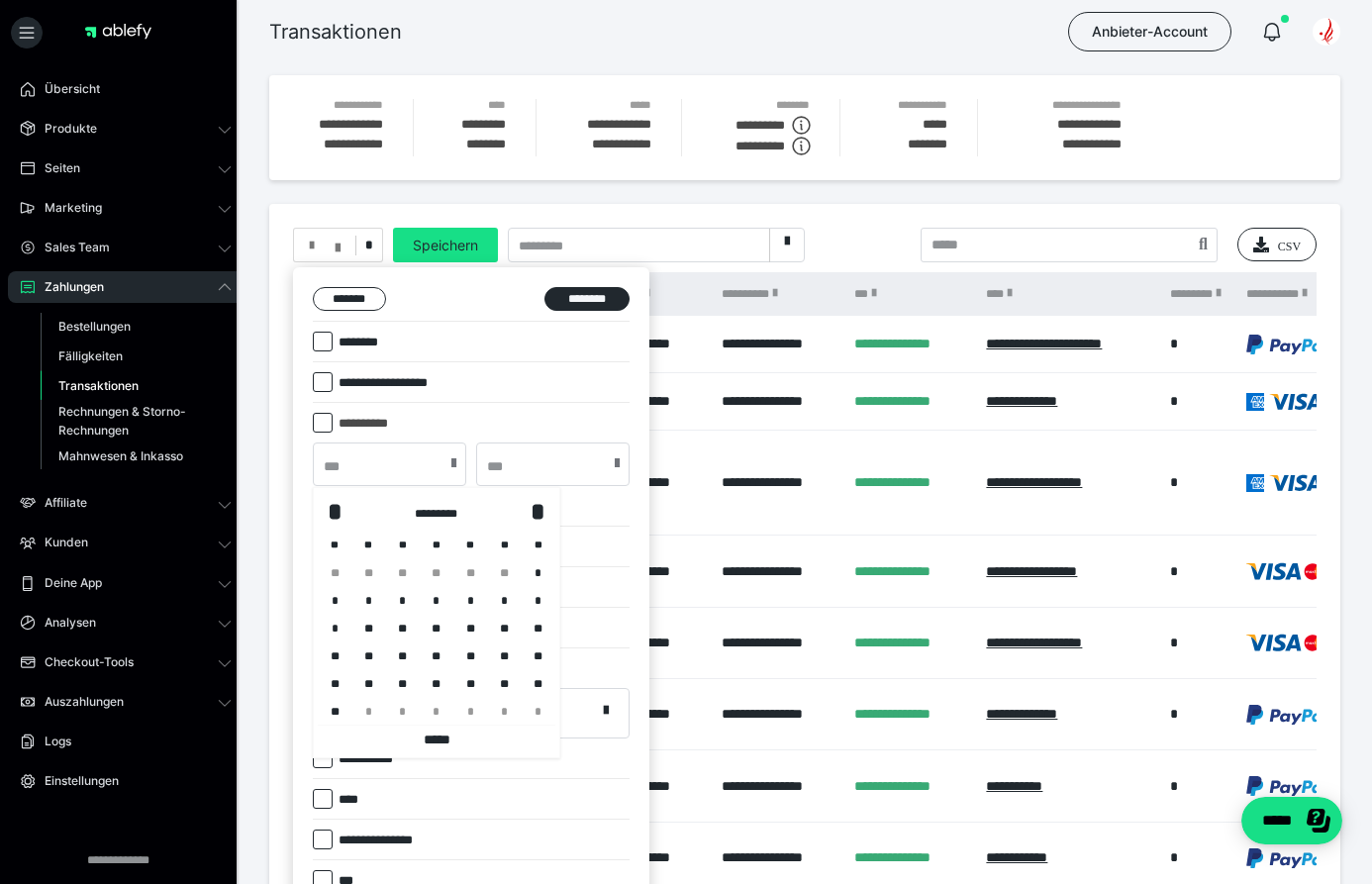 drag, startPoint x: 531, startPoint y: 573, endPoint x: 513, endPoint y: 542, distance: 35.846897 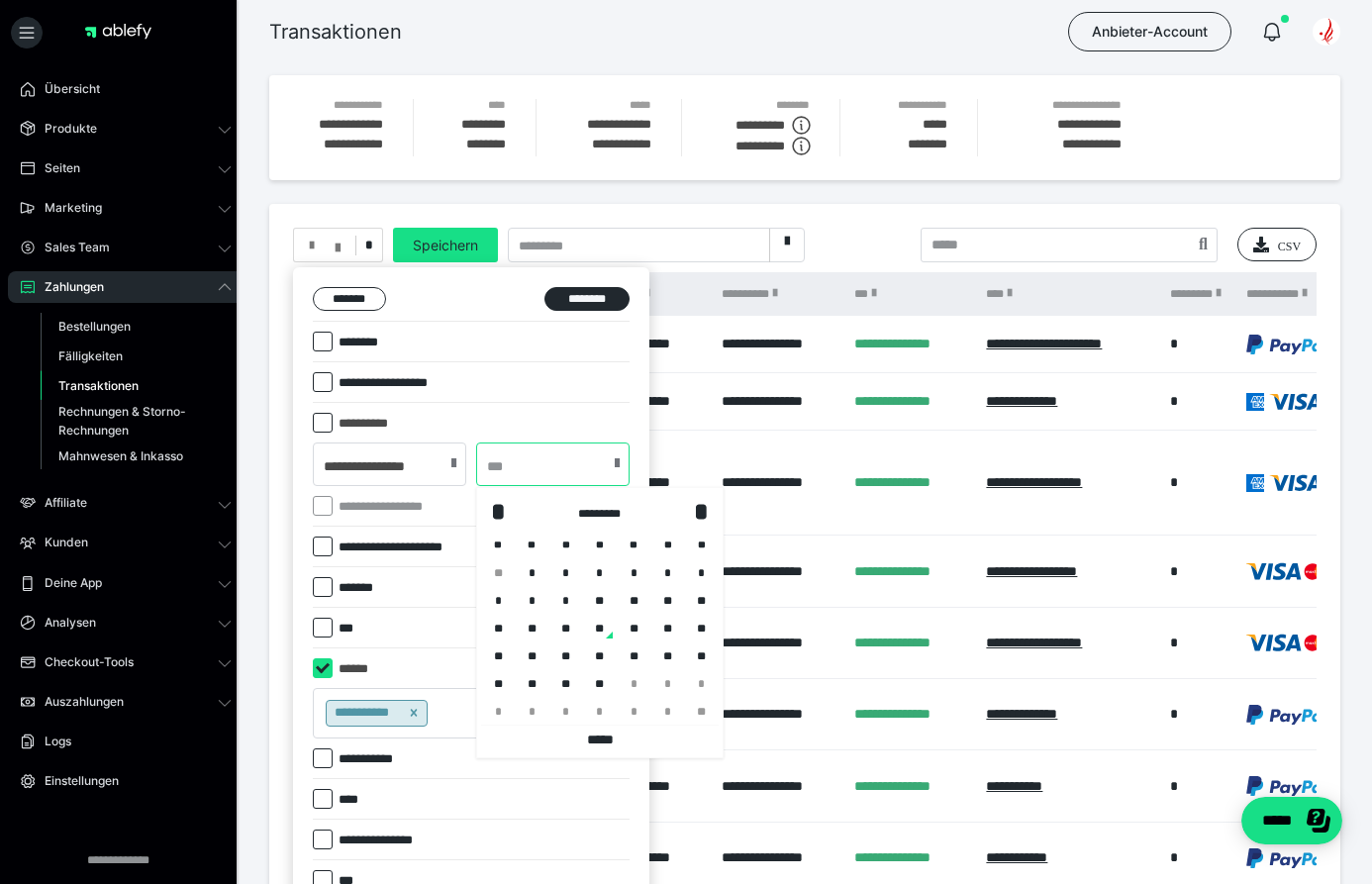 click at bounding box center [552, 464] 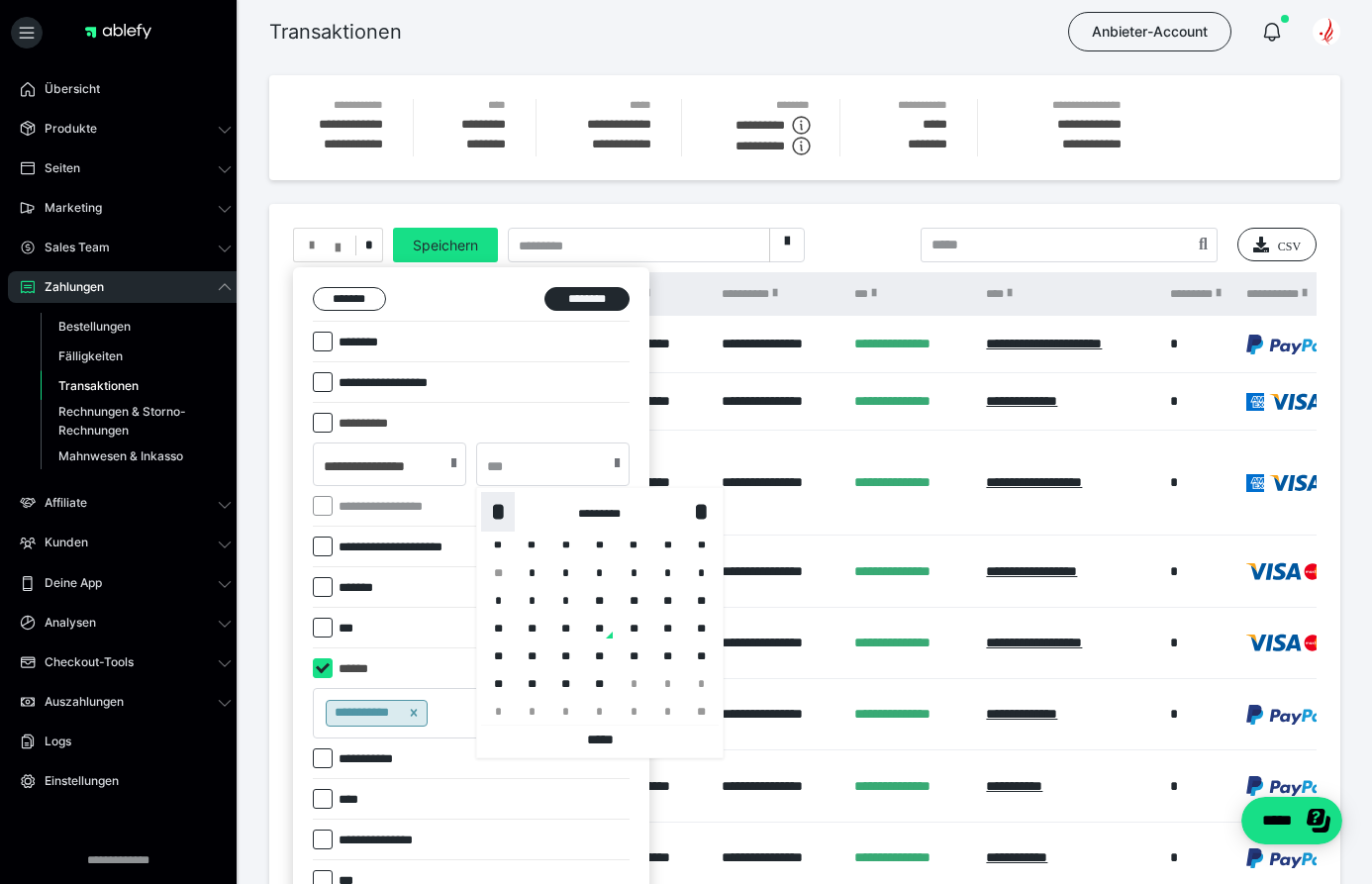 click on "*" at bounding box center (498, 512) 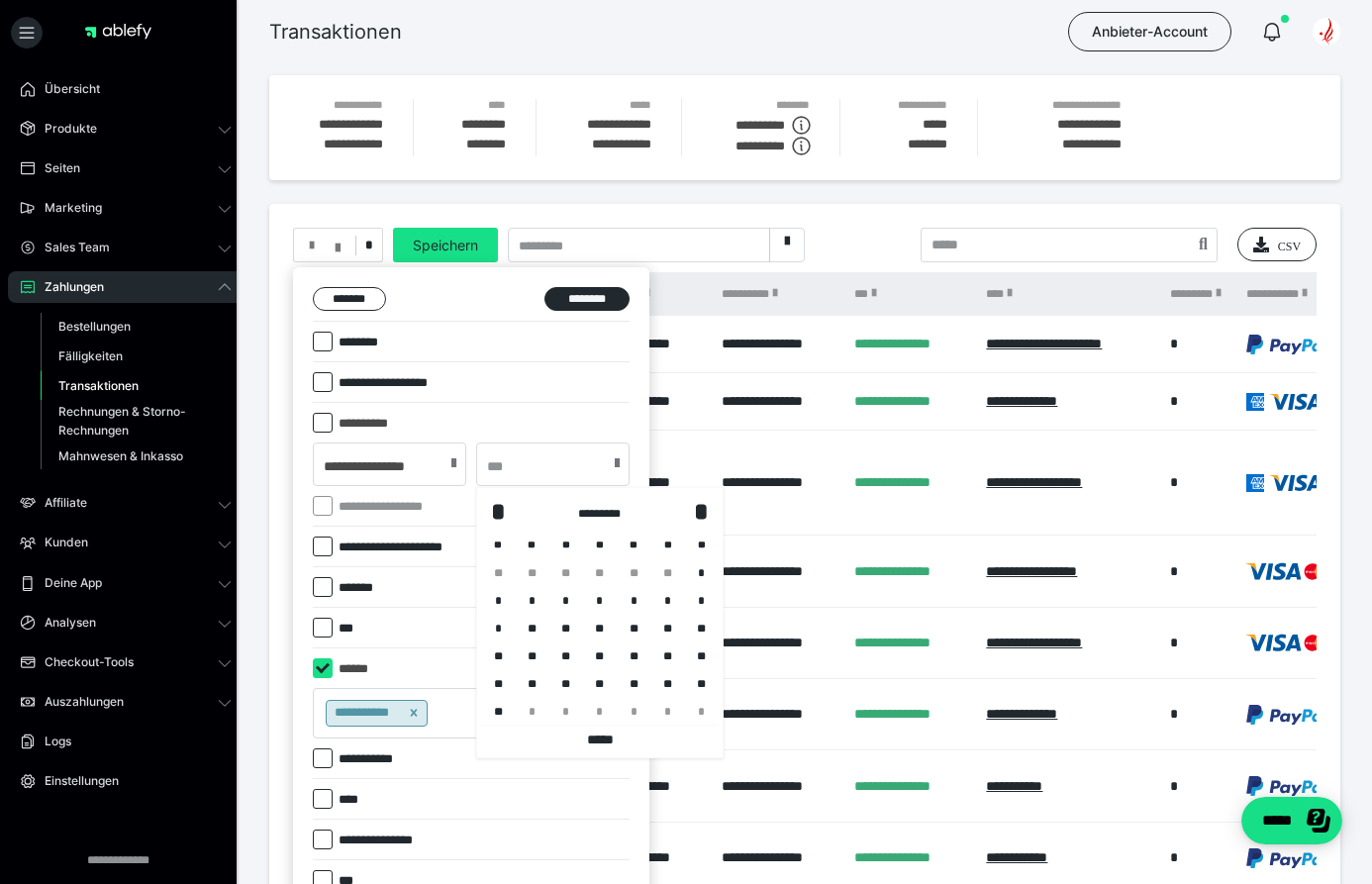 click on "**" at bounding box center [498, 712] 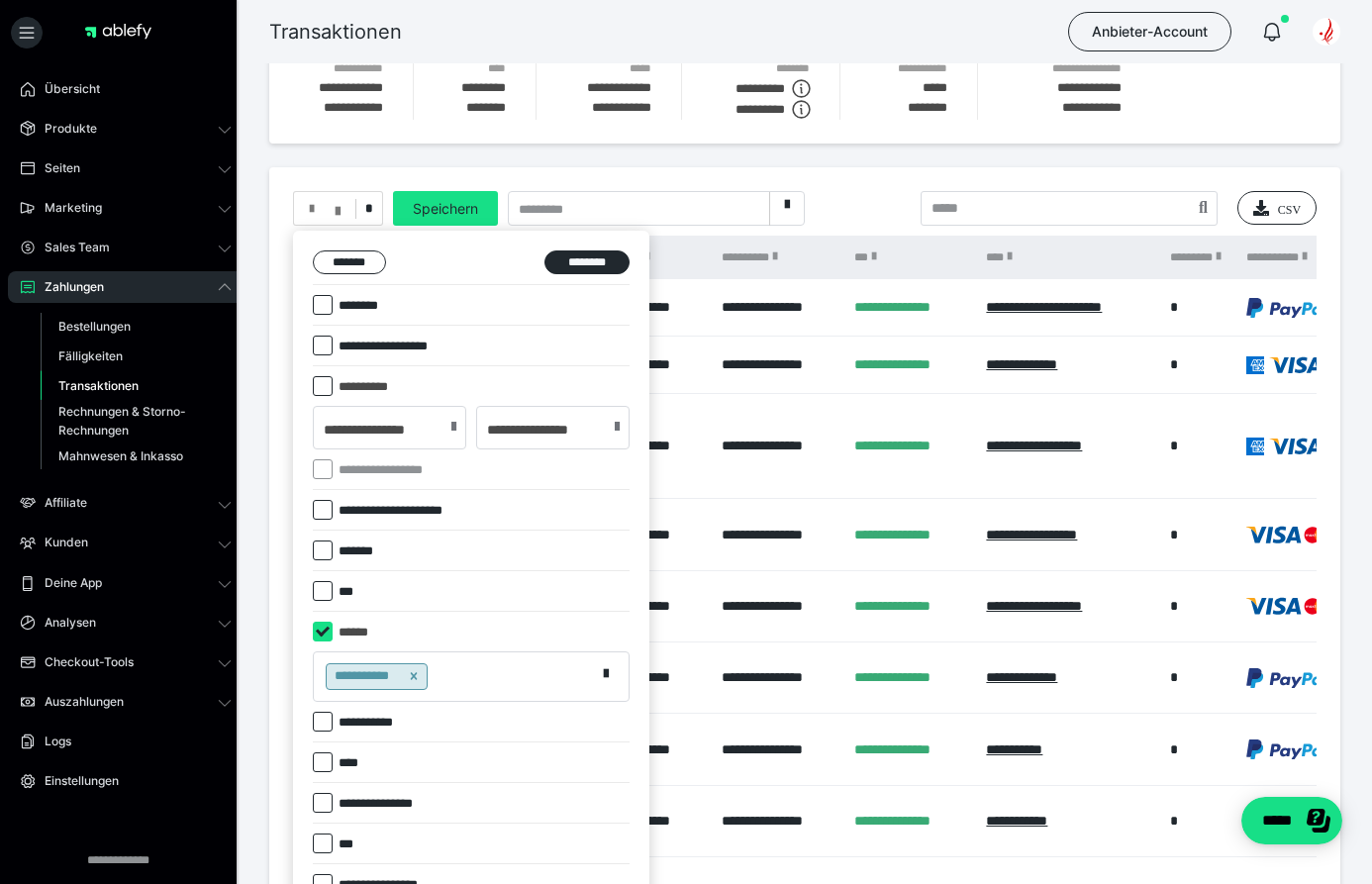 scroll, scrollTop: 77, scrollLeft: 0, axis: vertical 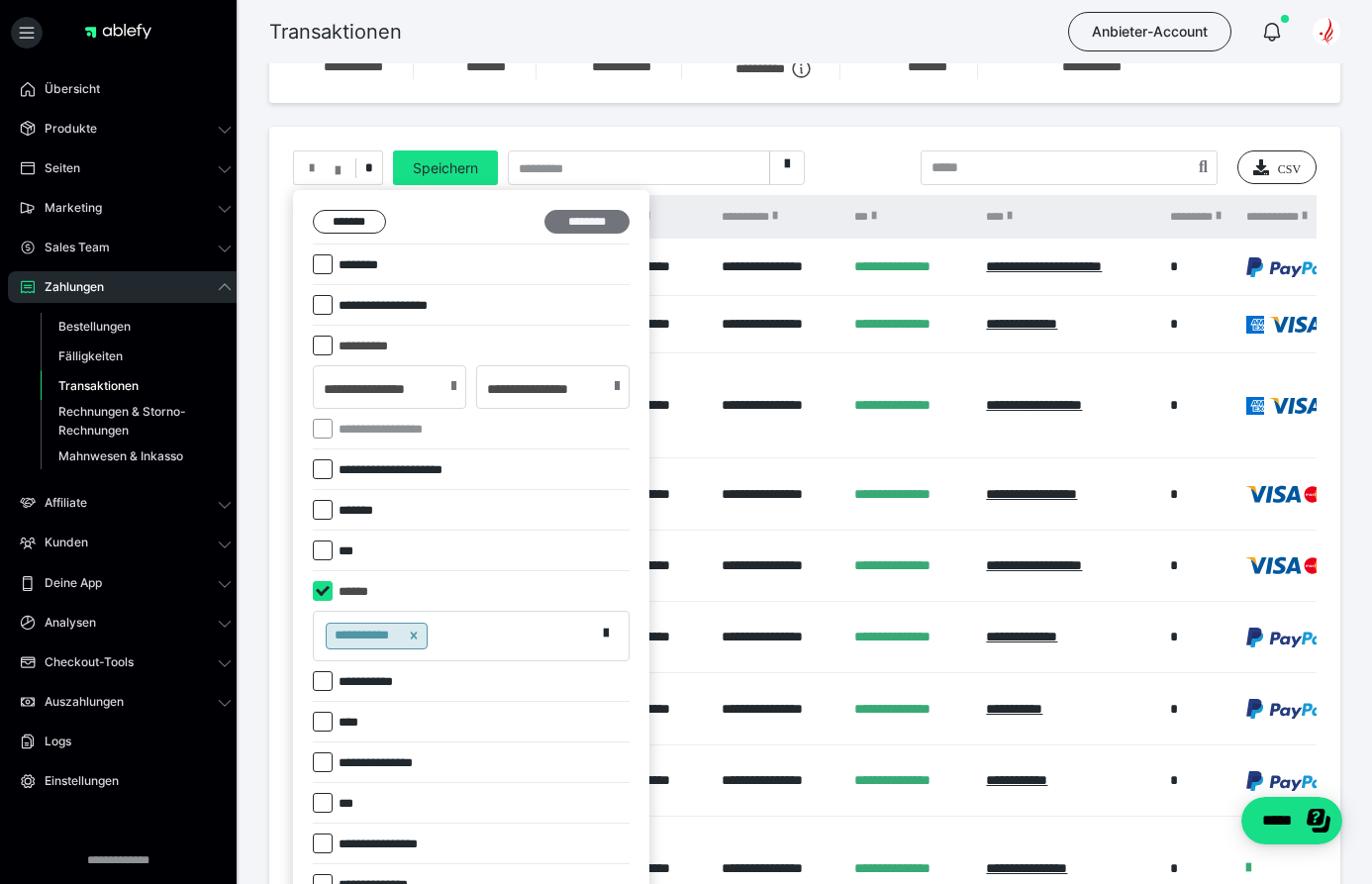 click on "********" at bounding box center (587, 222) 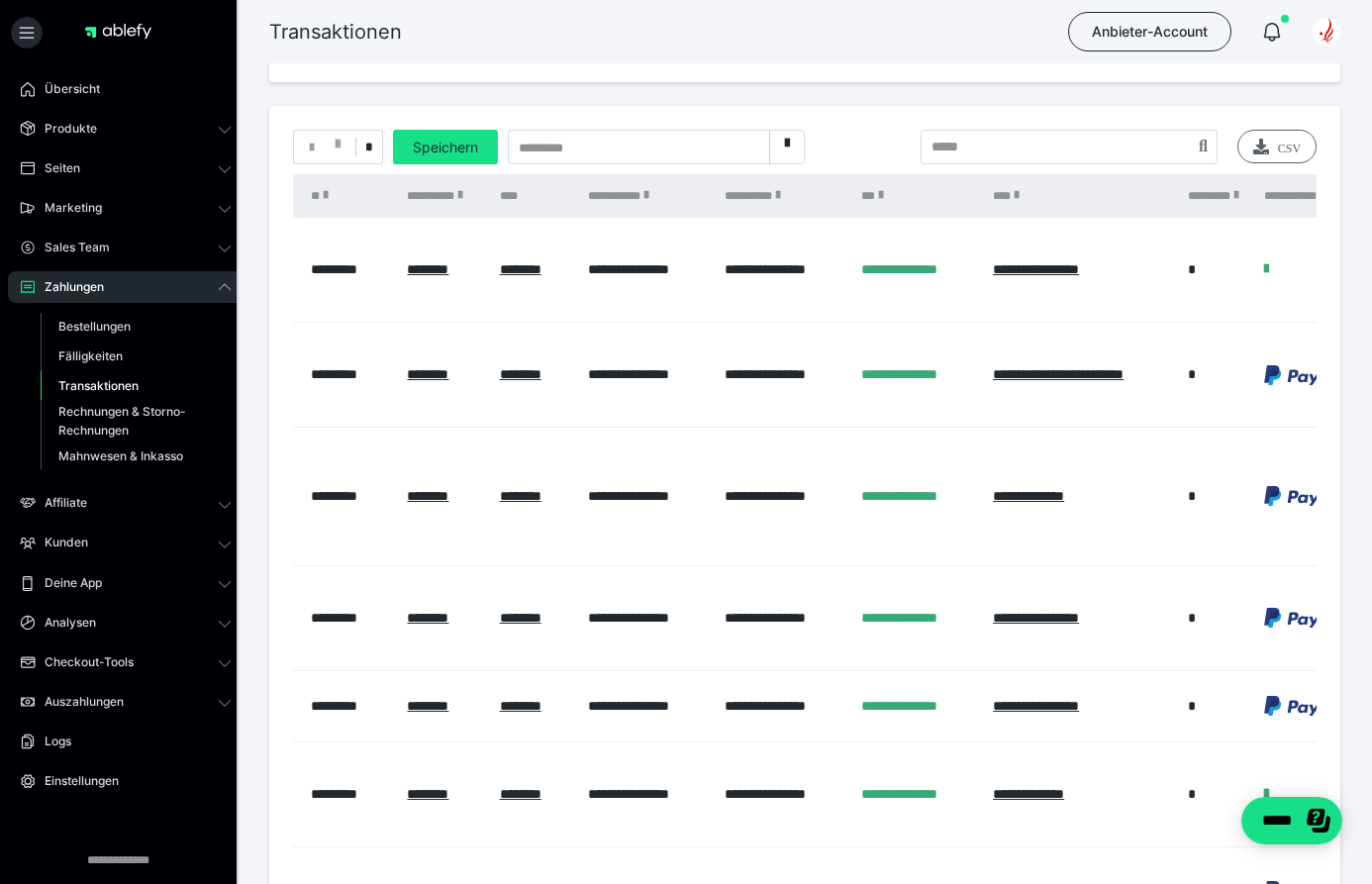 click at bounding box center [1261, 147] 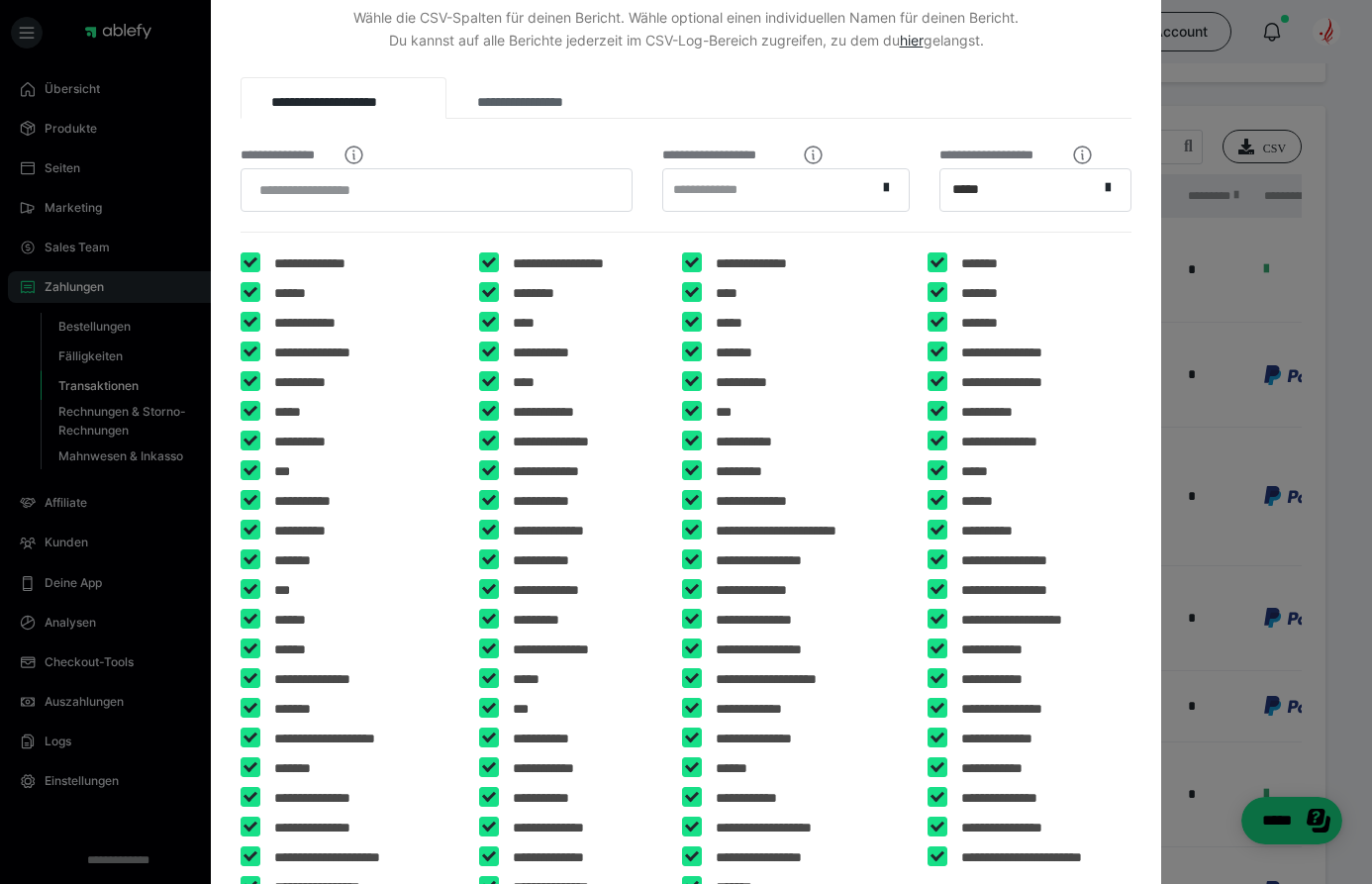 scroll, scrollTop: 330, scrollLeft: 0, axis: vertical 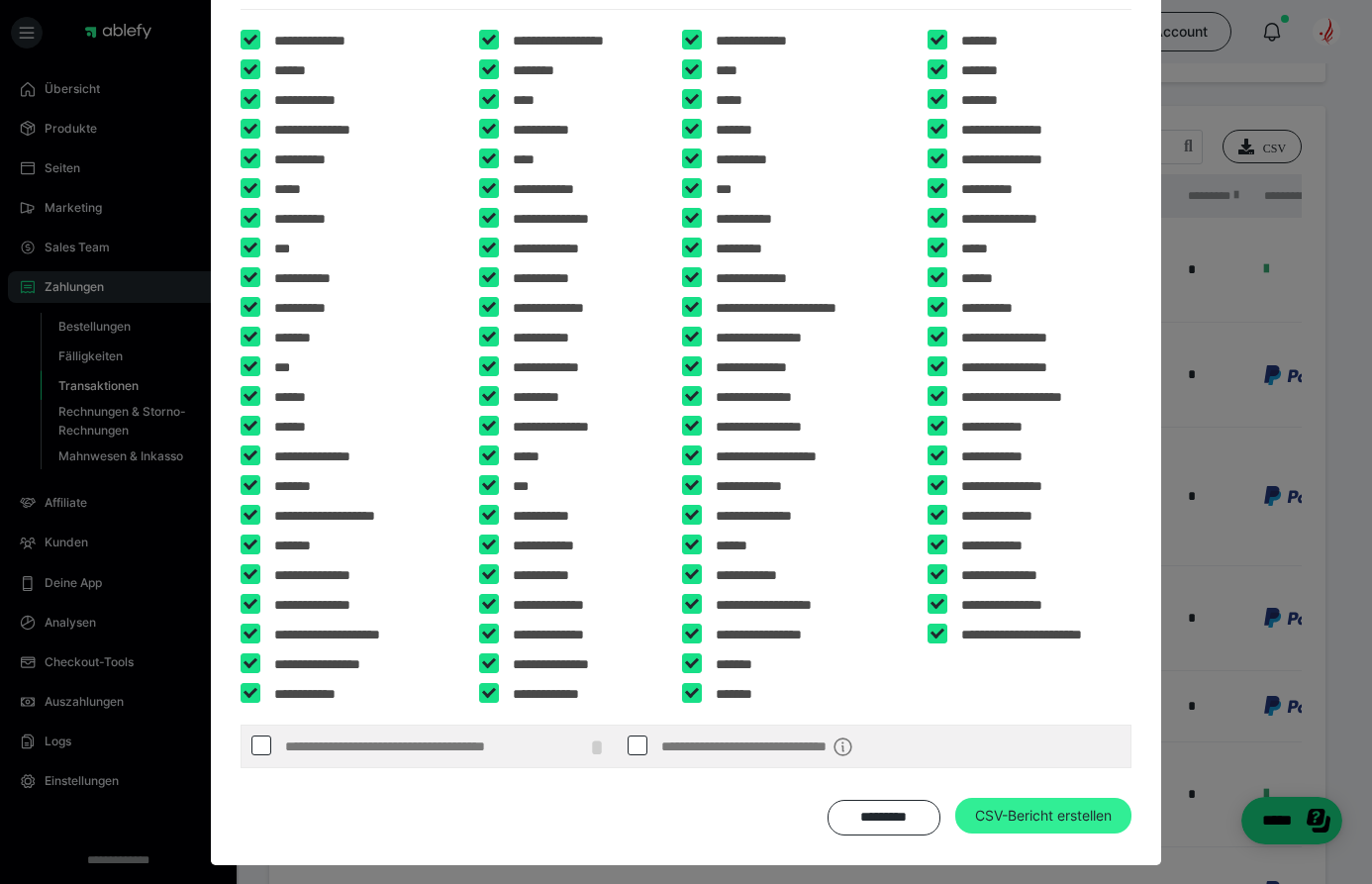 click on "CSV-Bericht erstellen" at bounding box center [1043, 816] 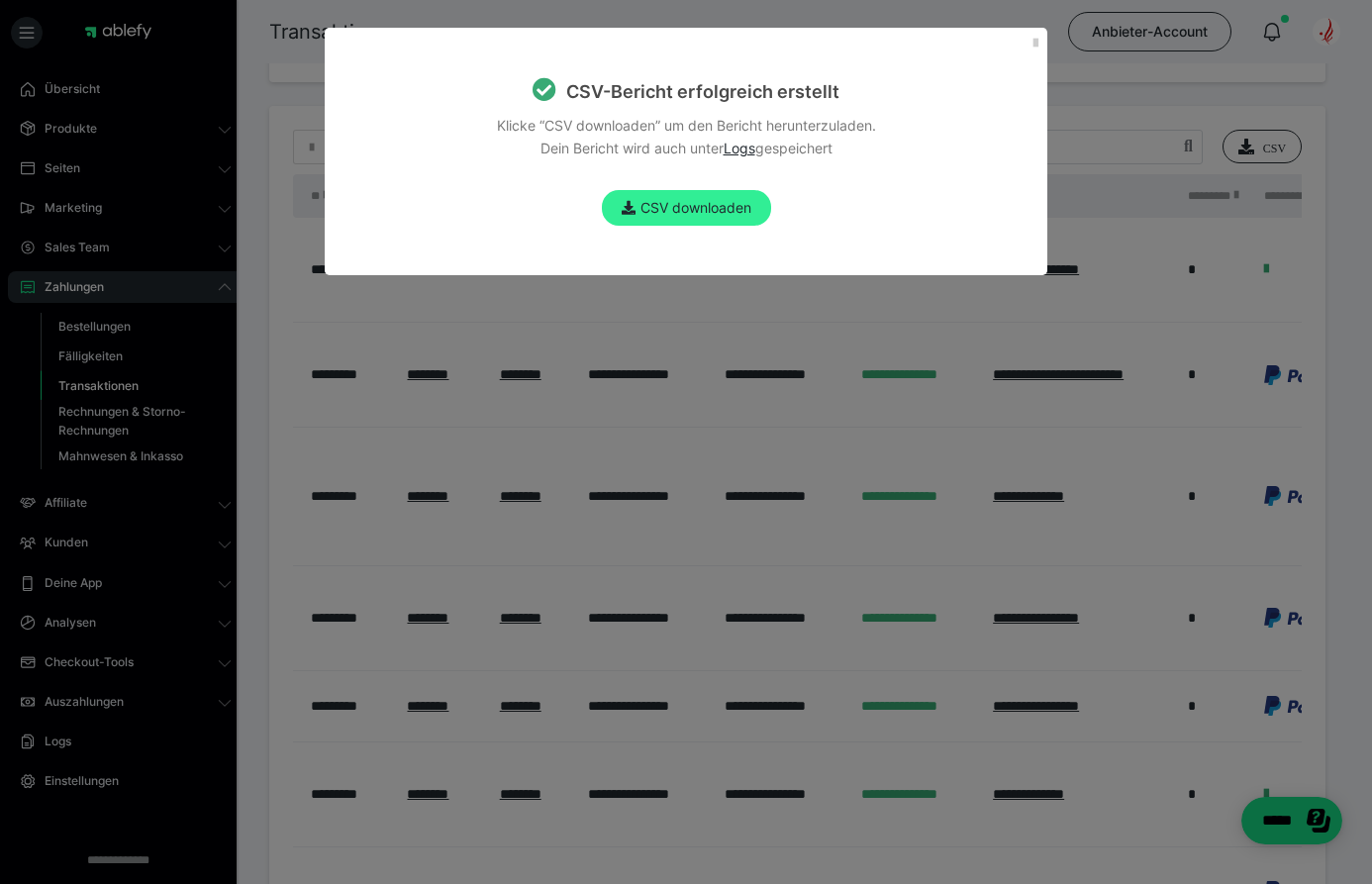 click on "CSV downloaden" at bounding box center (686, 208) 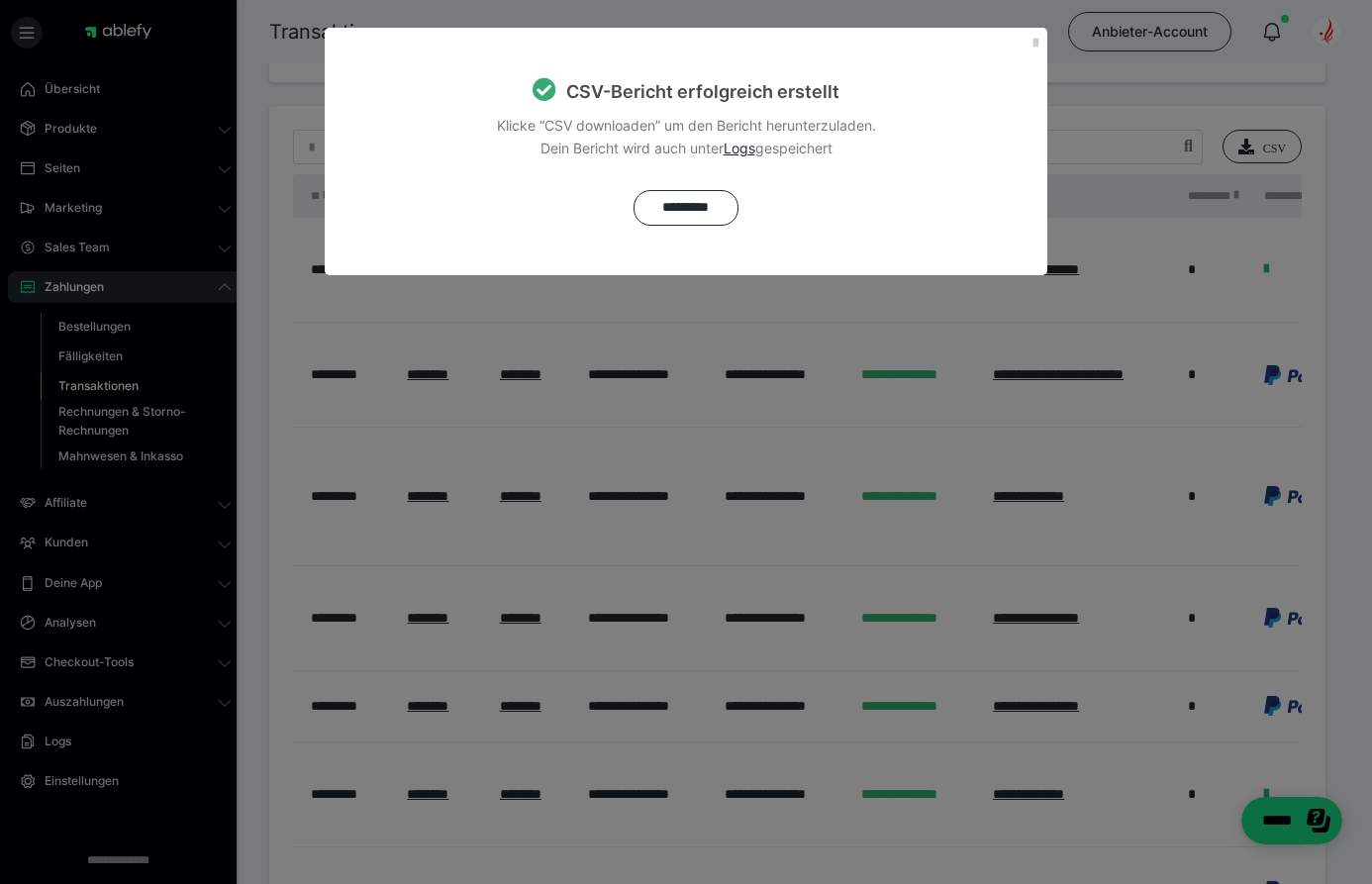 drag, startPoint x: 663, startPoint y: 202, endPoint x: 630, endPoint y: 92, distance: 114.843372 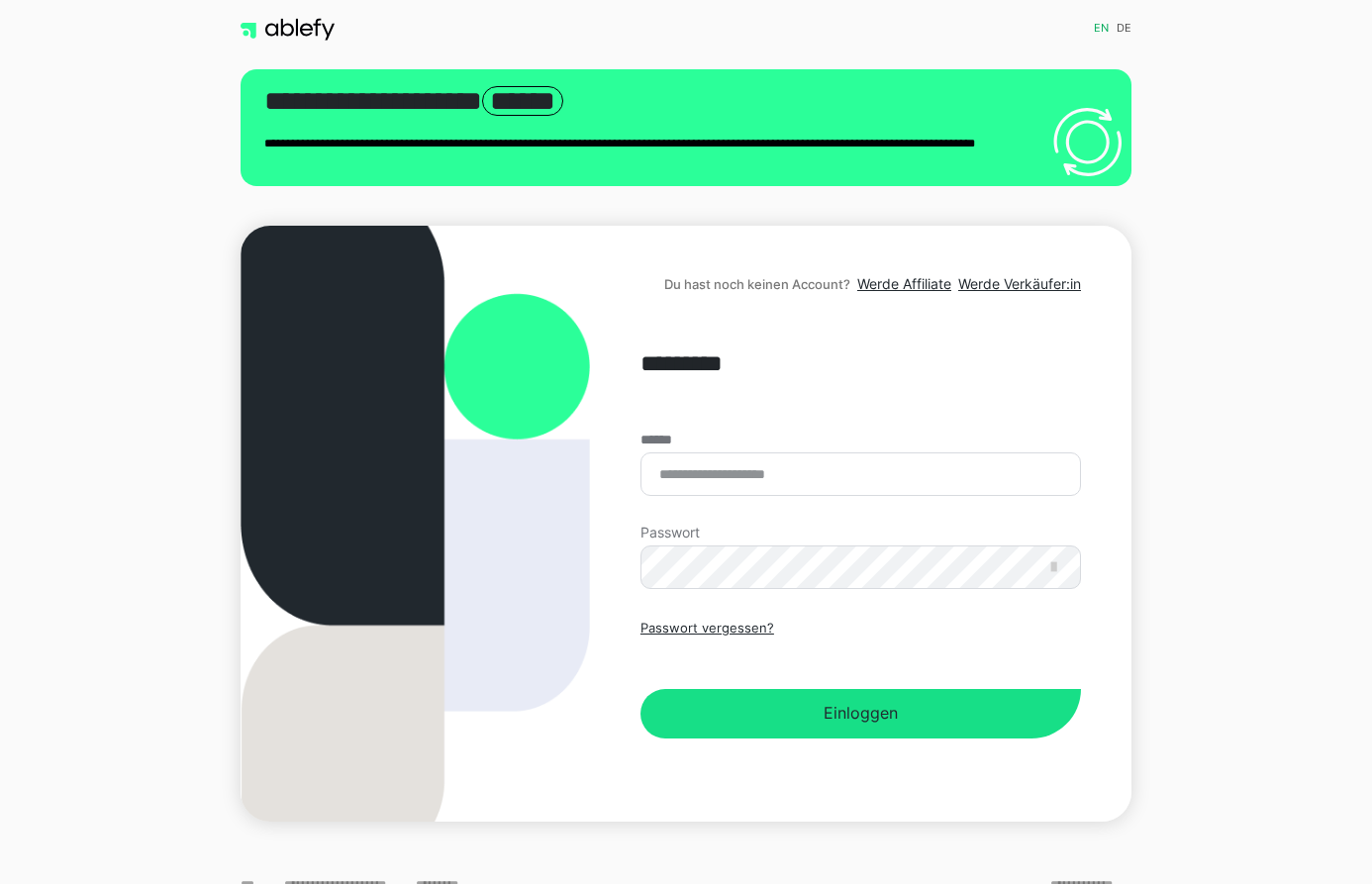 scroll, scrollTop: 0, scrollLeft: 0, axis: both 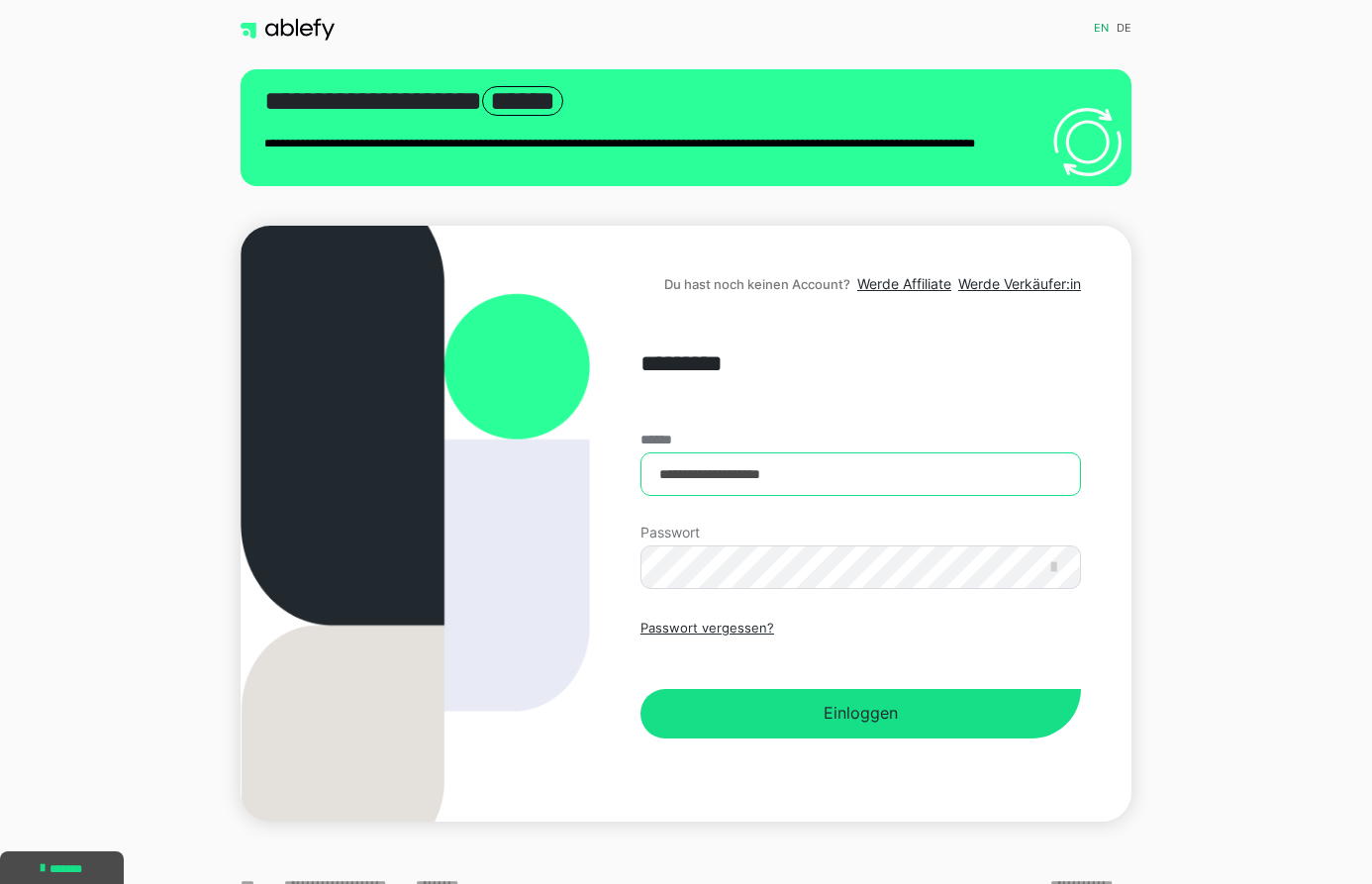 click on "**********" at bounding box center [860, 474] 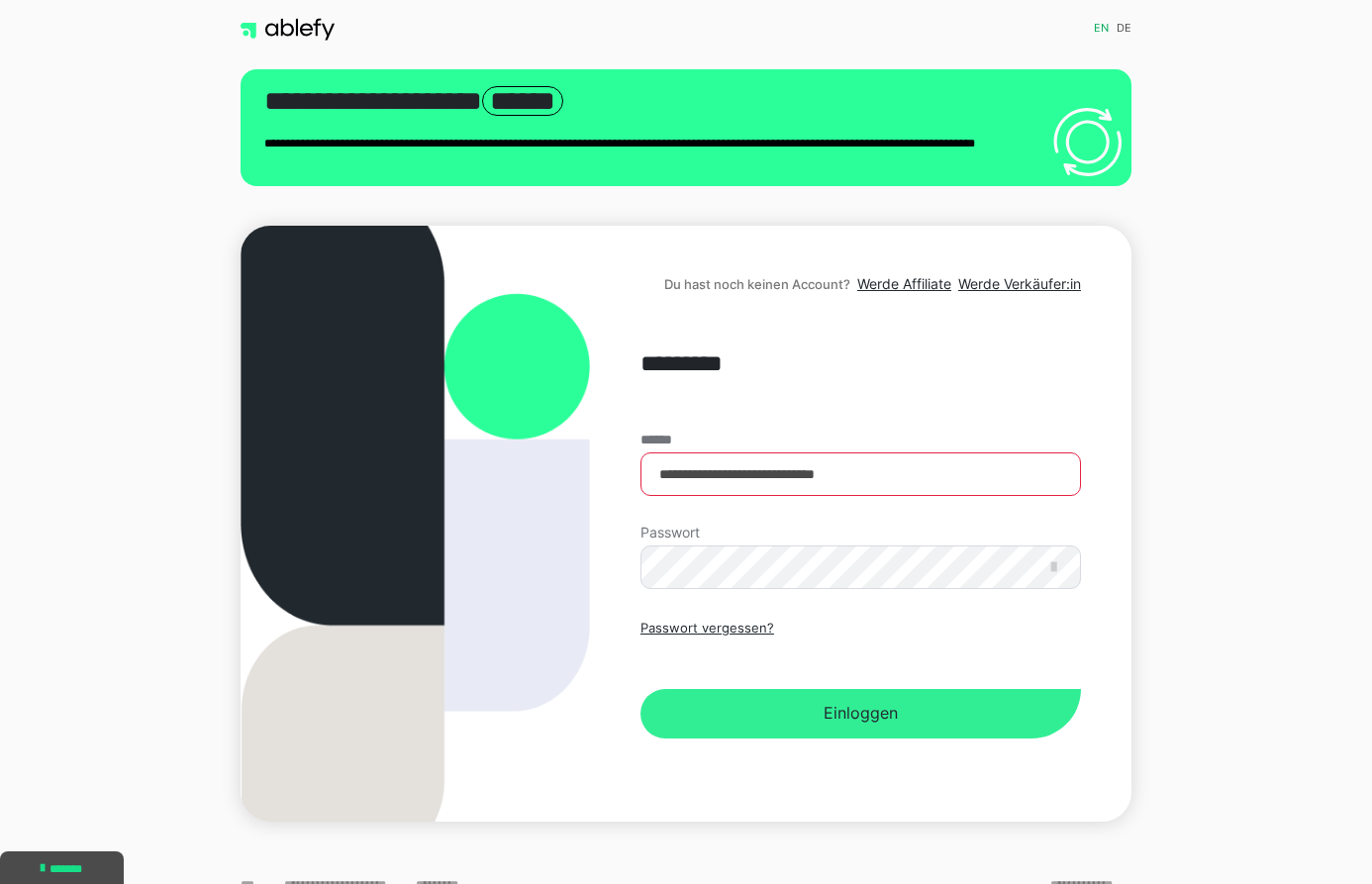 click on "Einloggen" at bounding box center [860, 714] 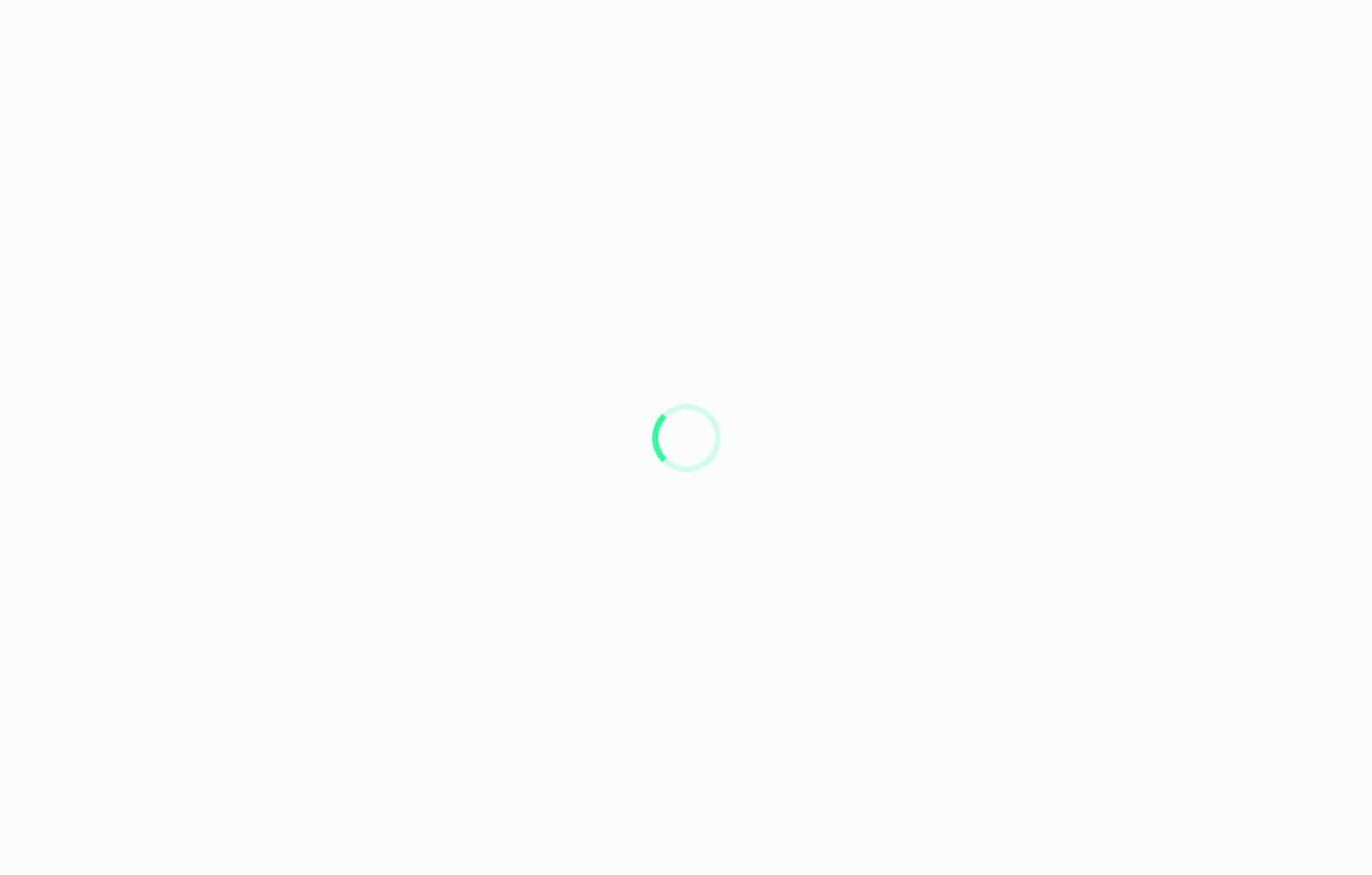 scroll, scrollTop: 0, scrollLeft: 0, axis: both 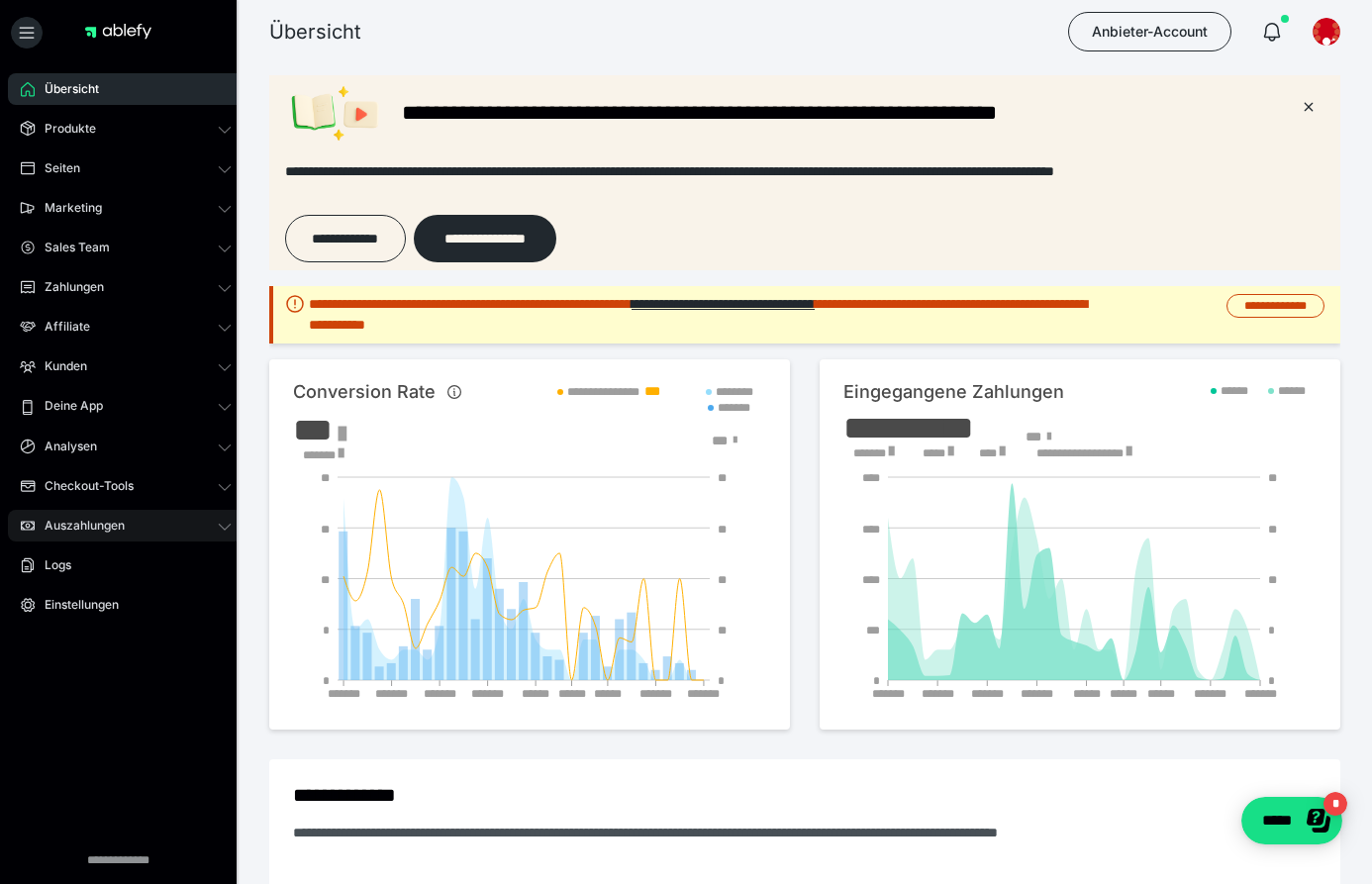 click on "Auszahlungen" at bounding box center (77, 526) 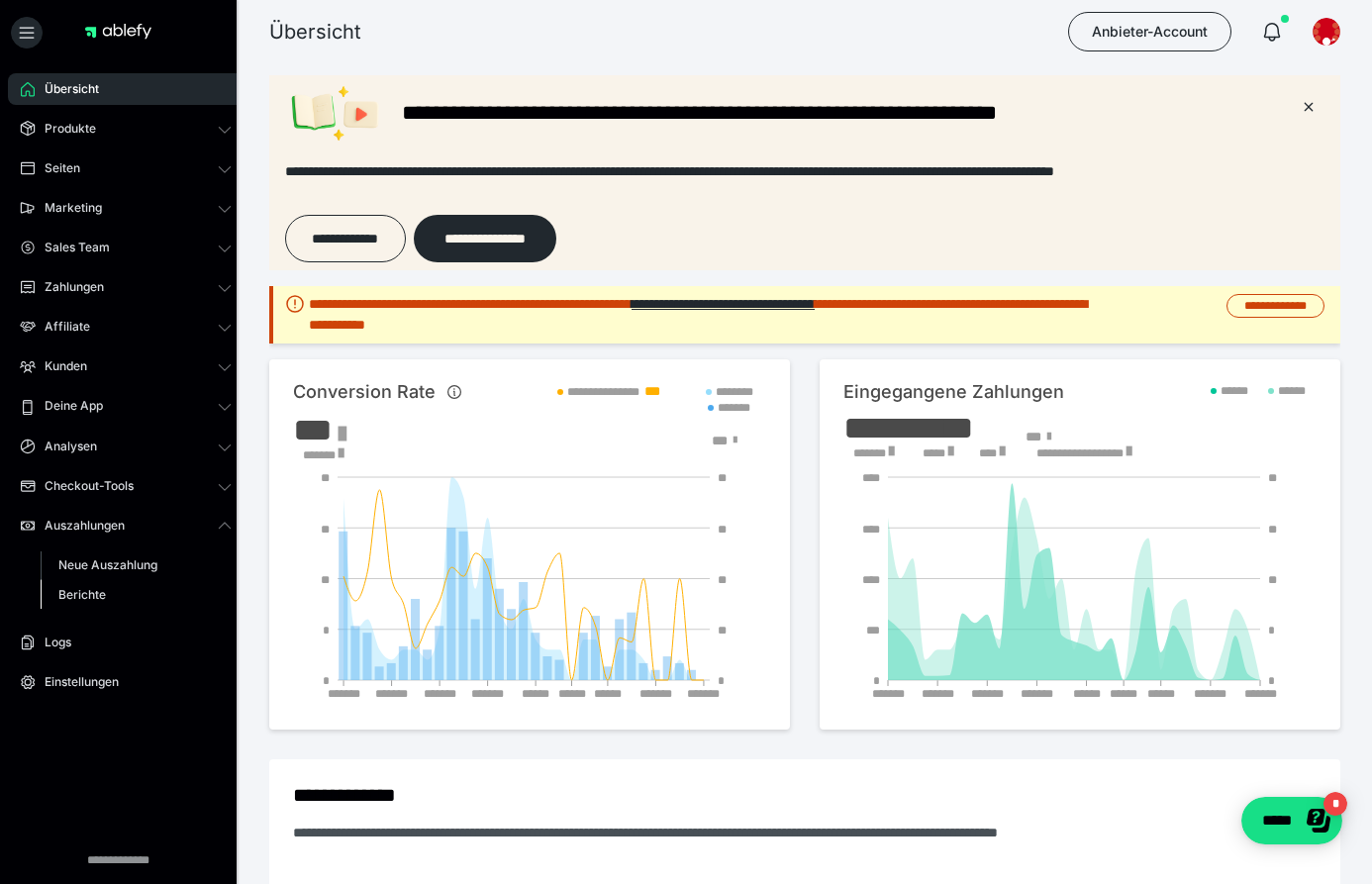 click on "Berichte" at bounding box center (82, 594) 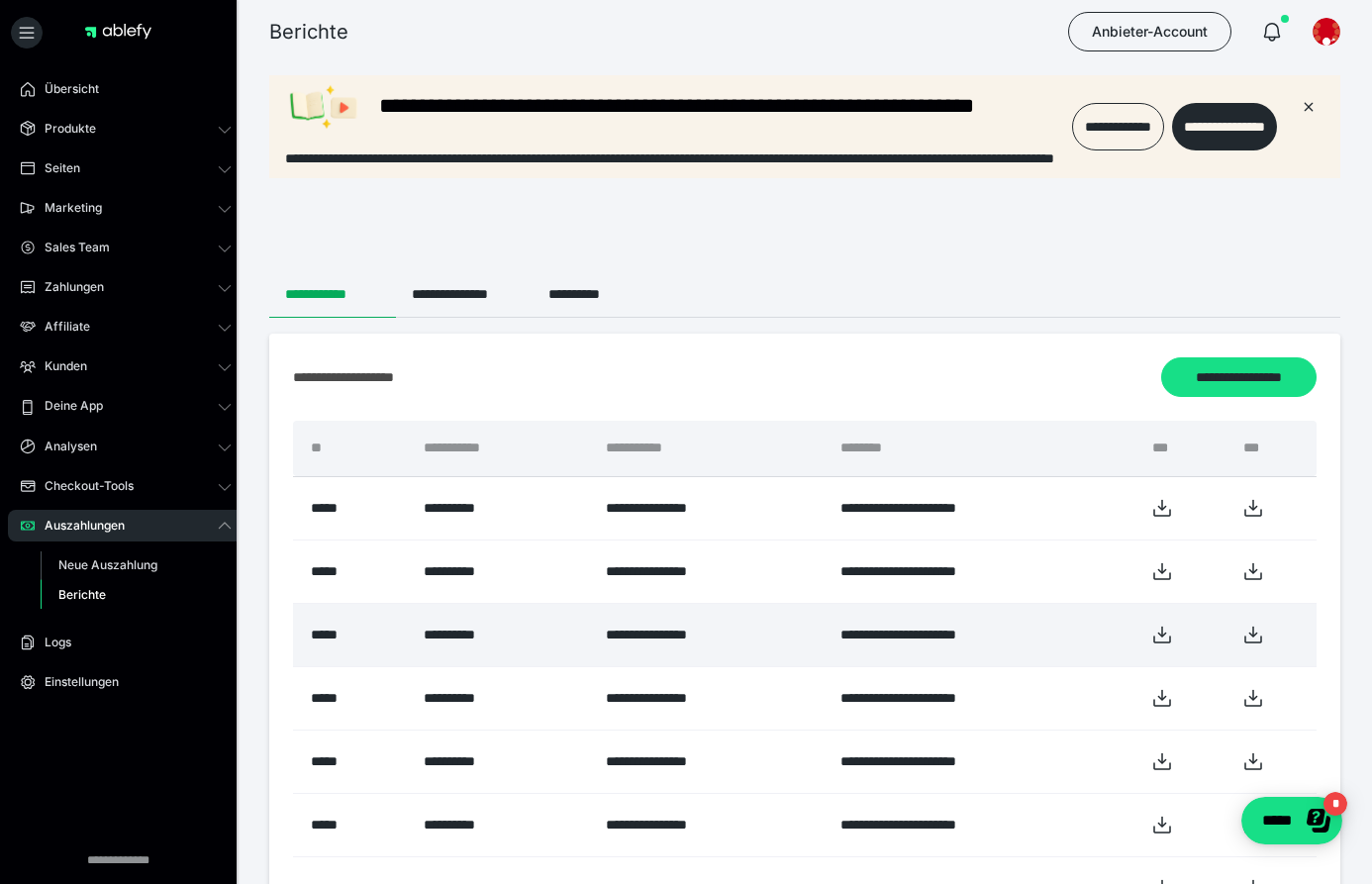 scroll, scrollTop: 0, scrollLeft: 0, axis: both 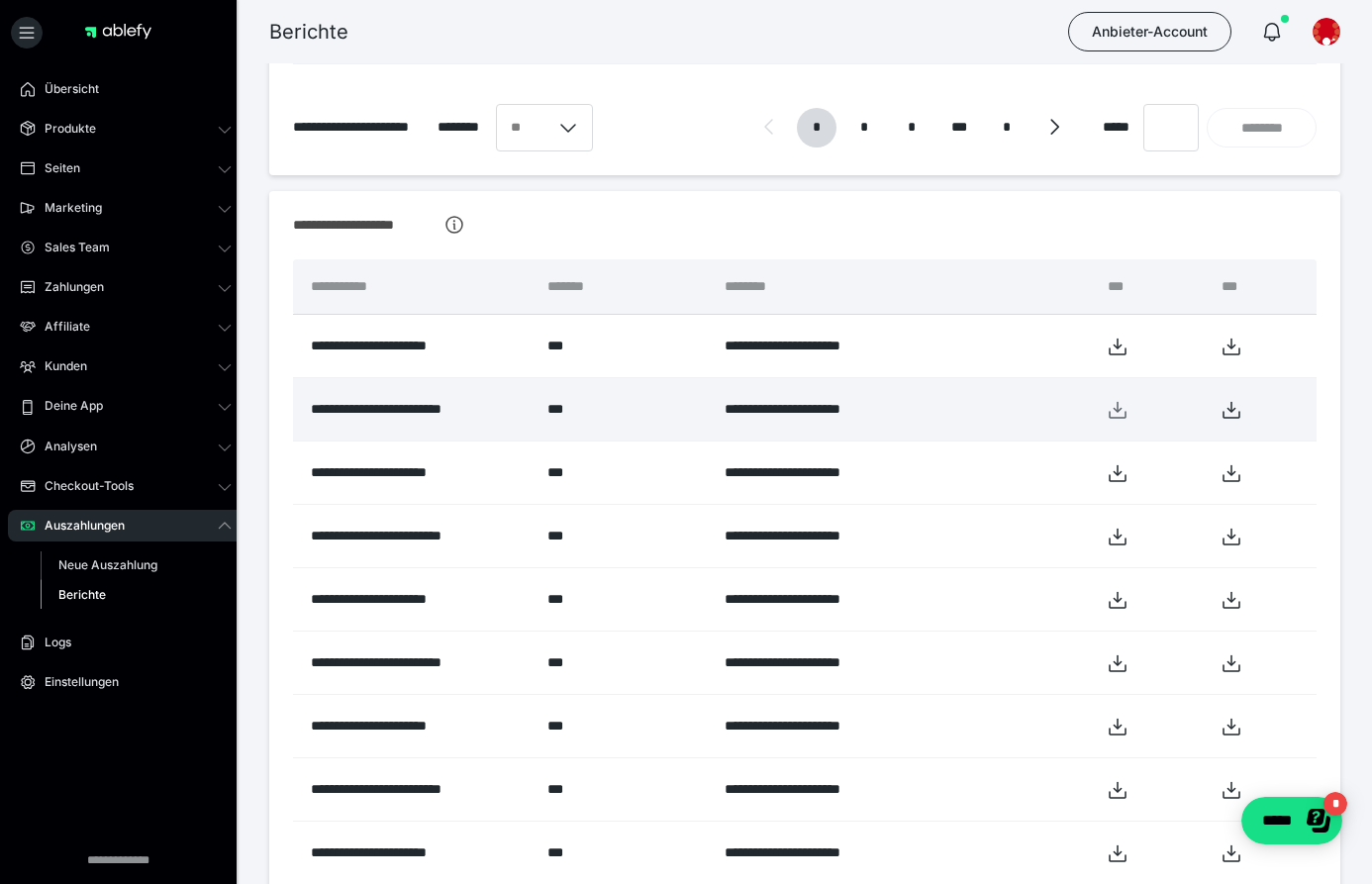 click 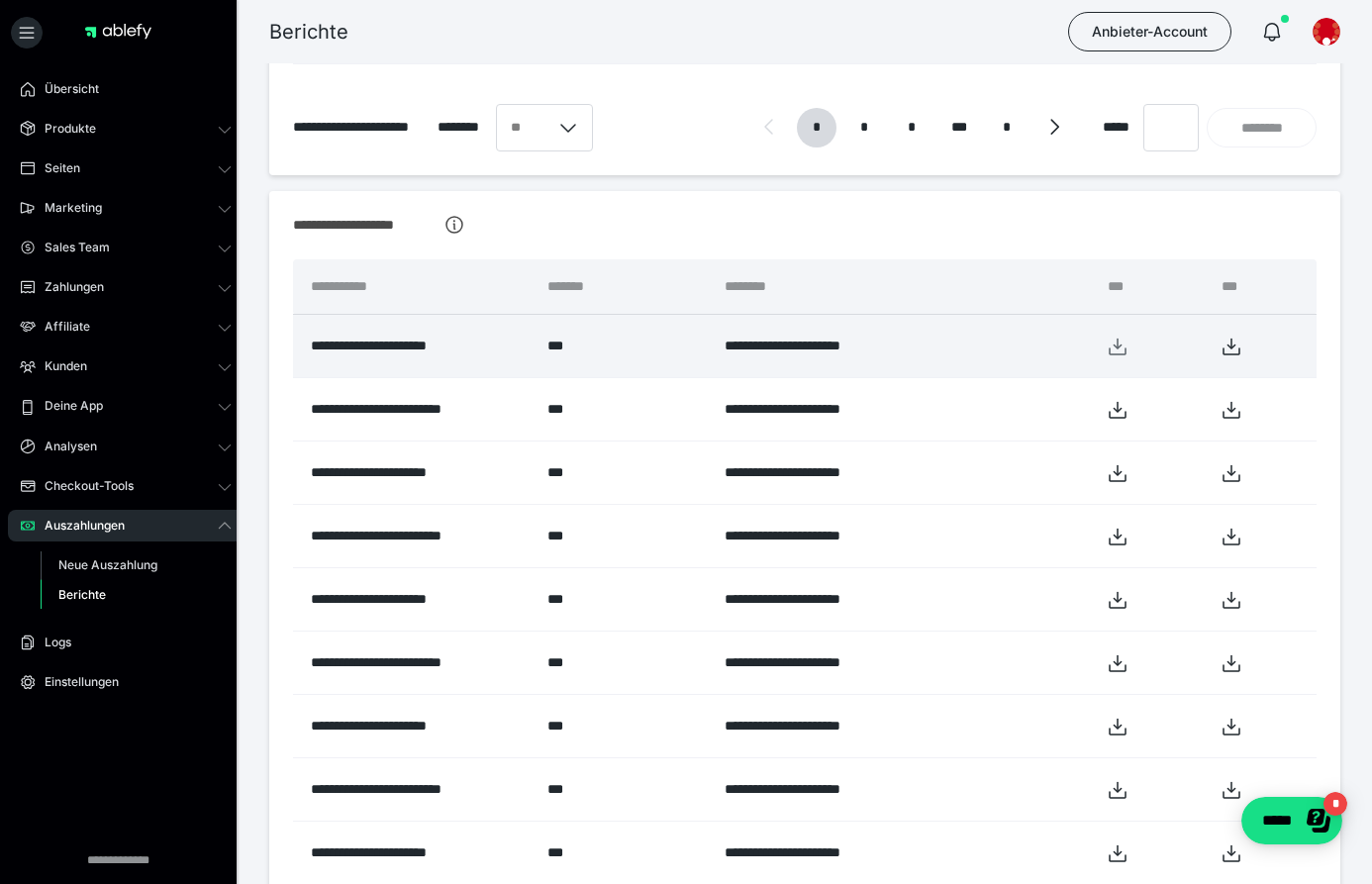 click 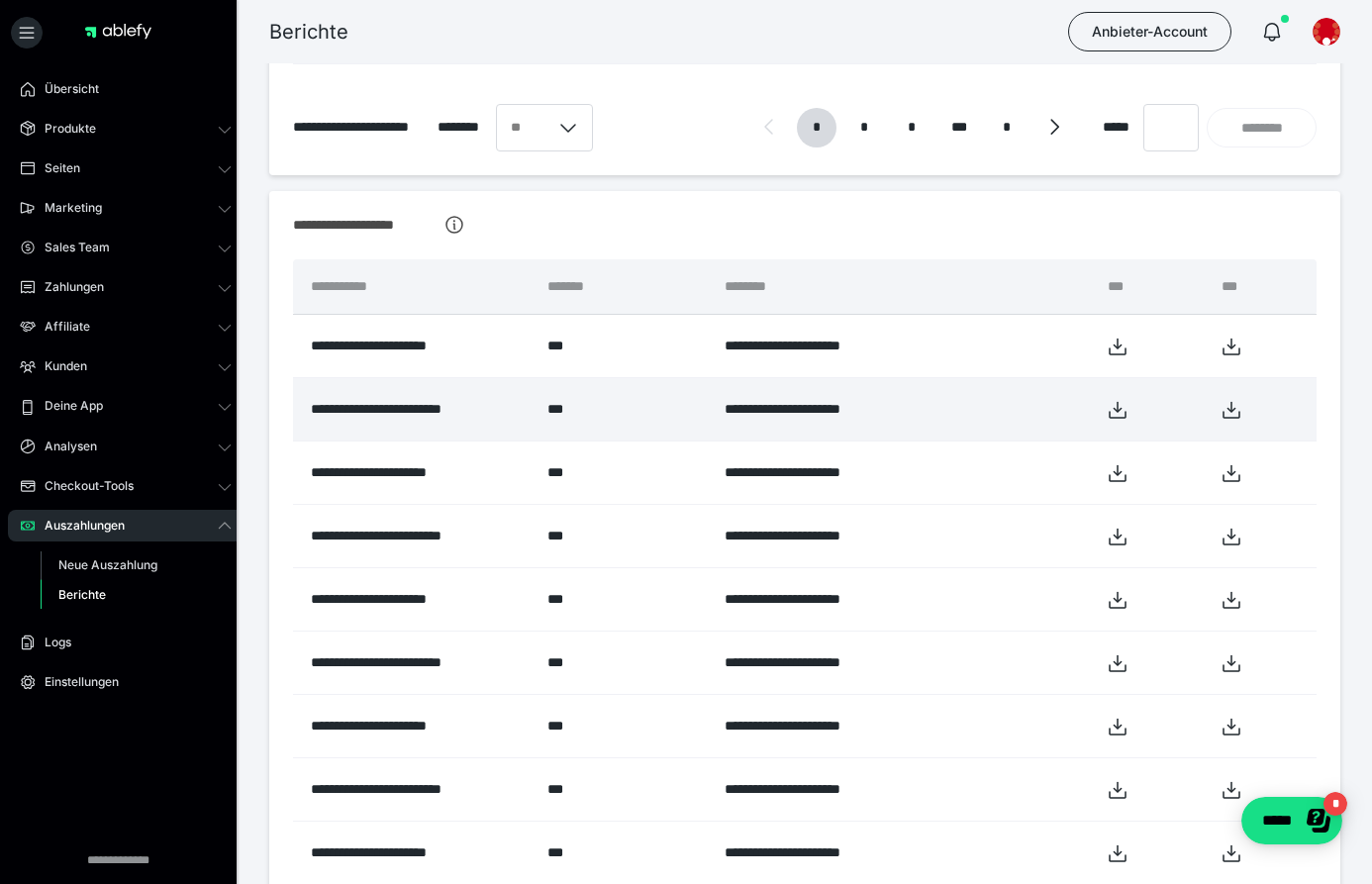 click 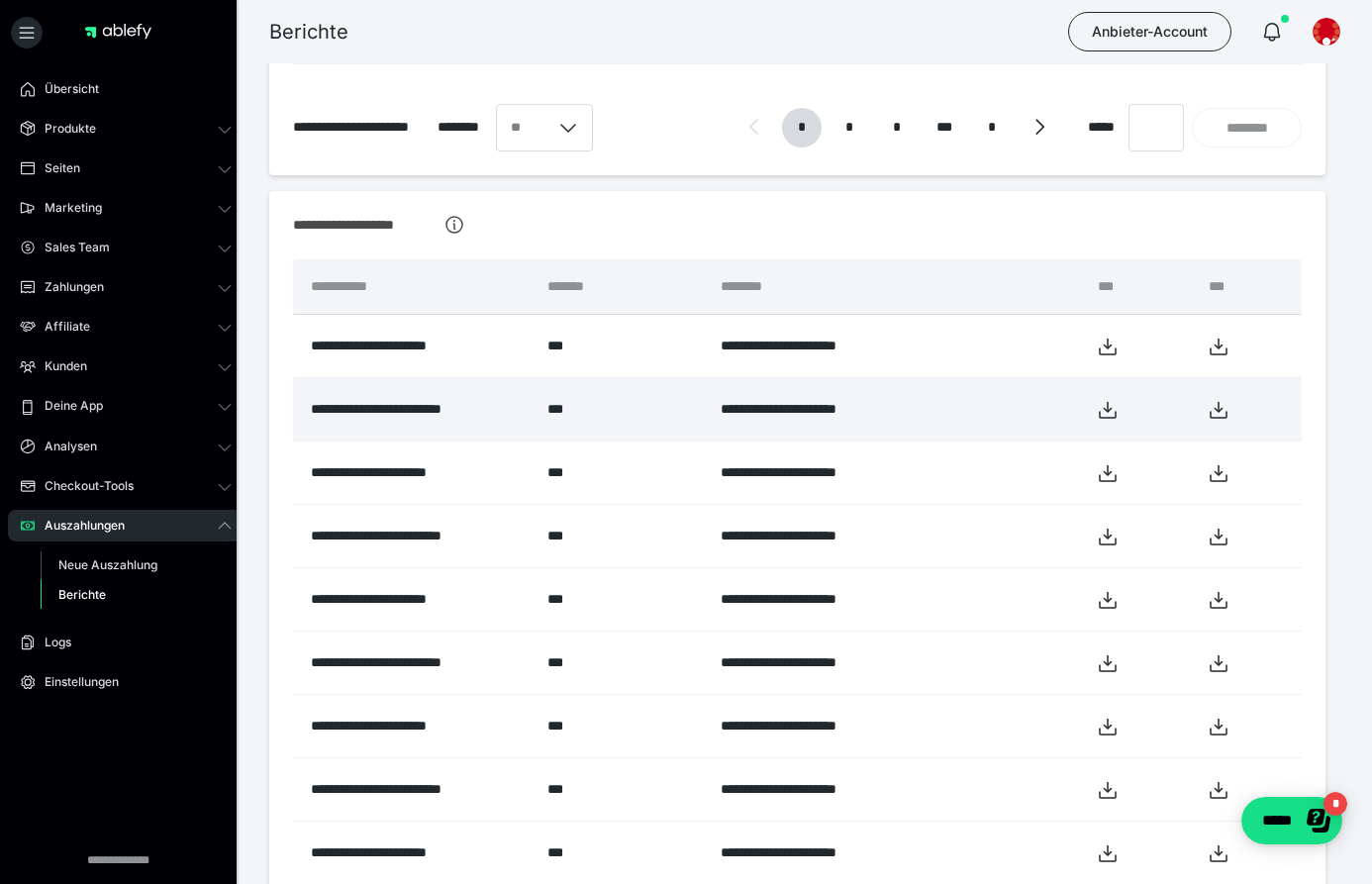 scroll, scrollTop: 0, scrollLeft: 0, axis: both 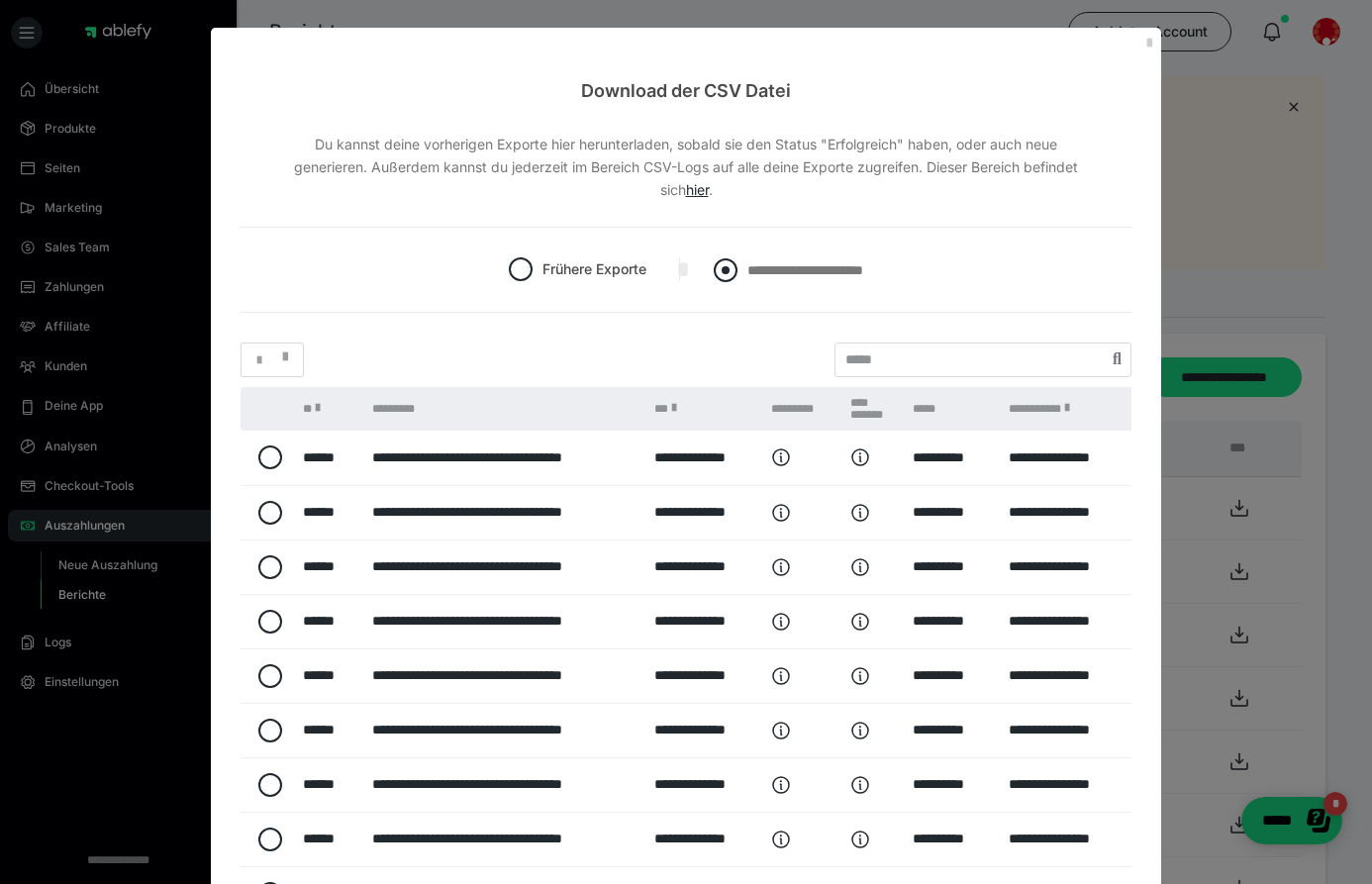 click at bounding box center [726, 270] 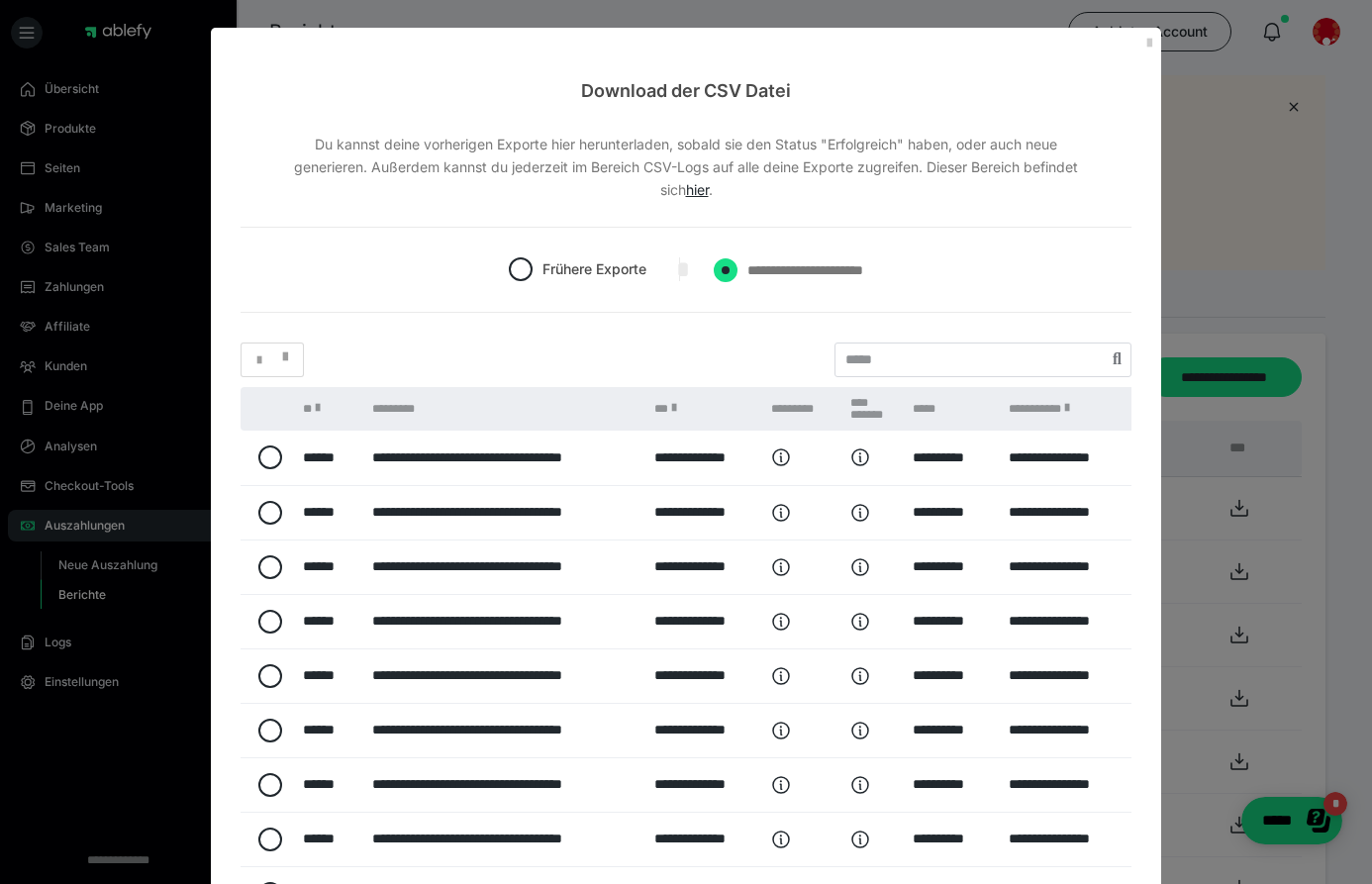 radio on "****" 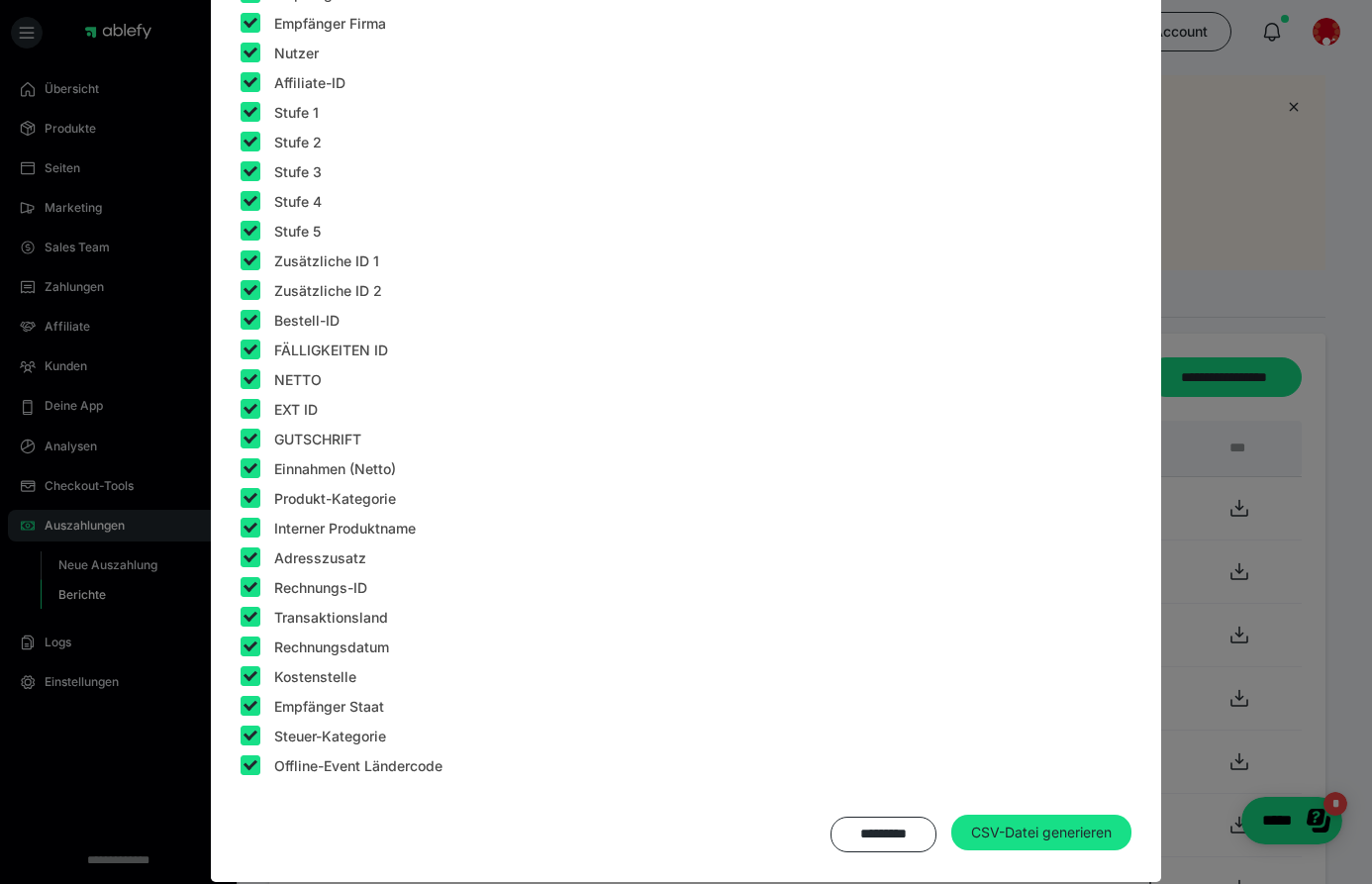 scroll, scrollTop: 2189, scrollLeft: 0, axis: vertical 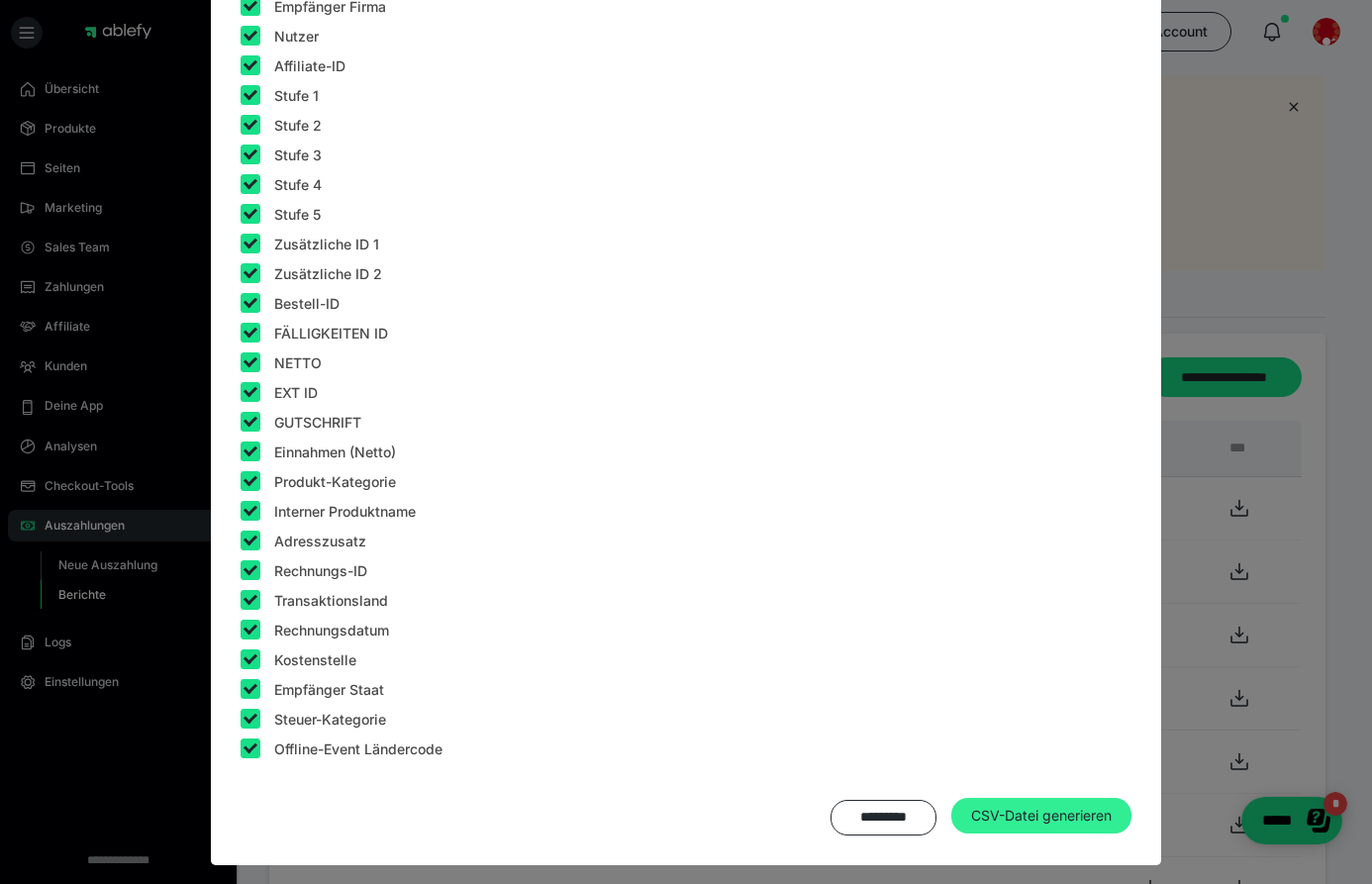 click on "CSV-Datei generieren" at bounding box center (1041, 816) 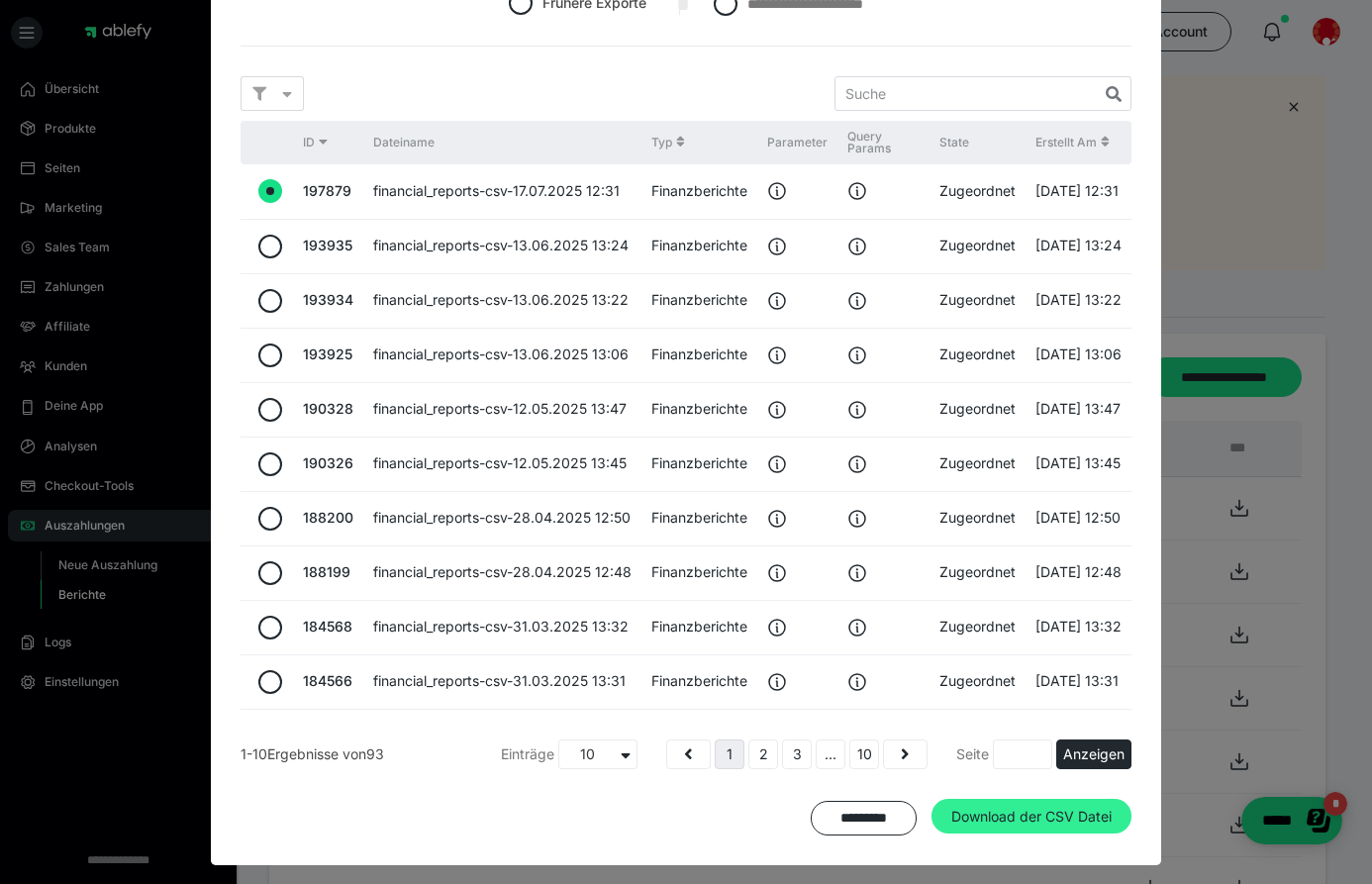 click on "Download der CSV Datei" at bounding box center (1031, 817) 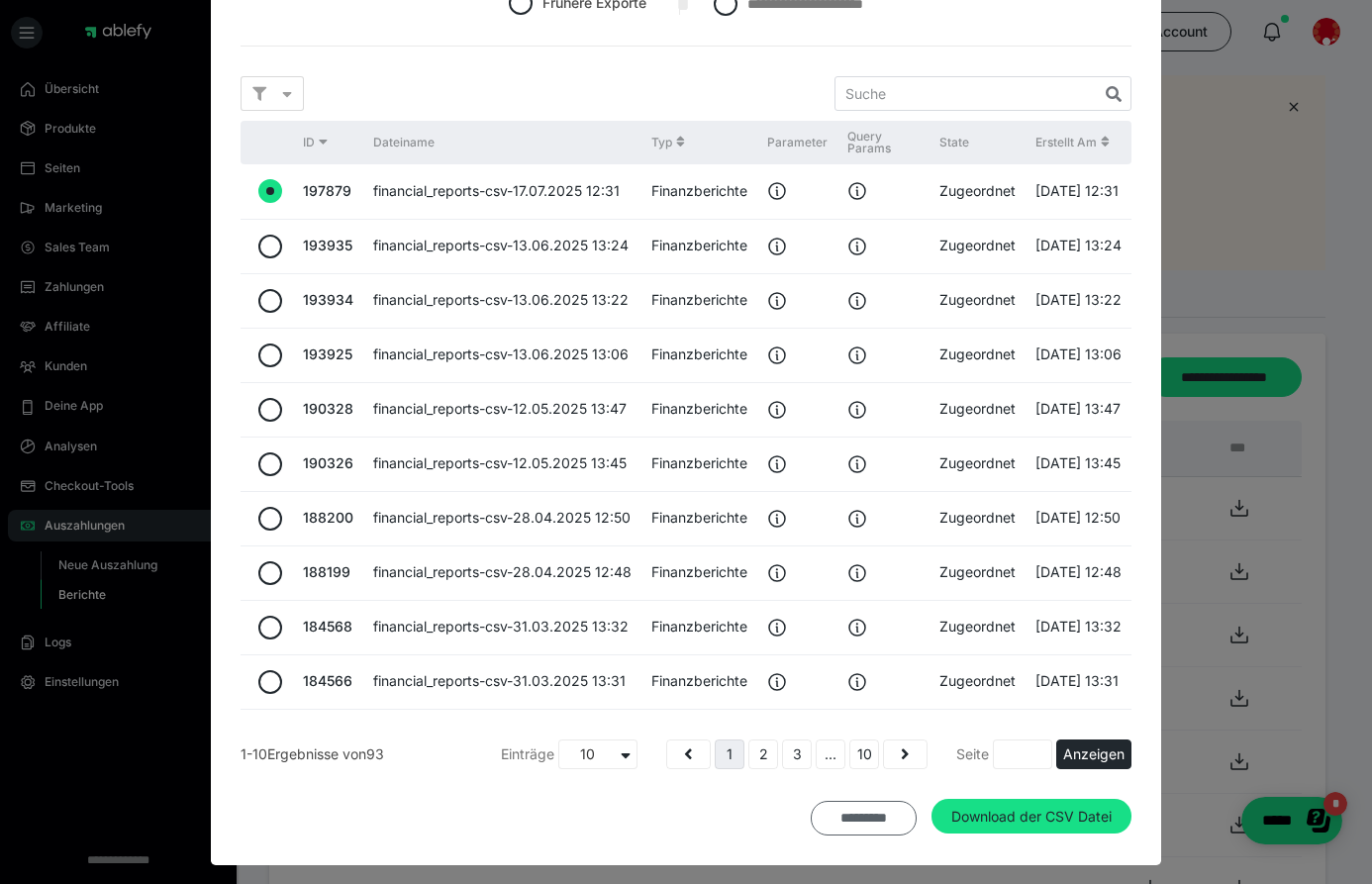 click on "*********" at bounding box center (863, 819) 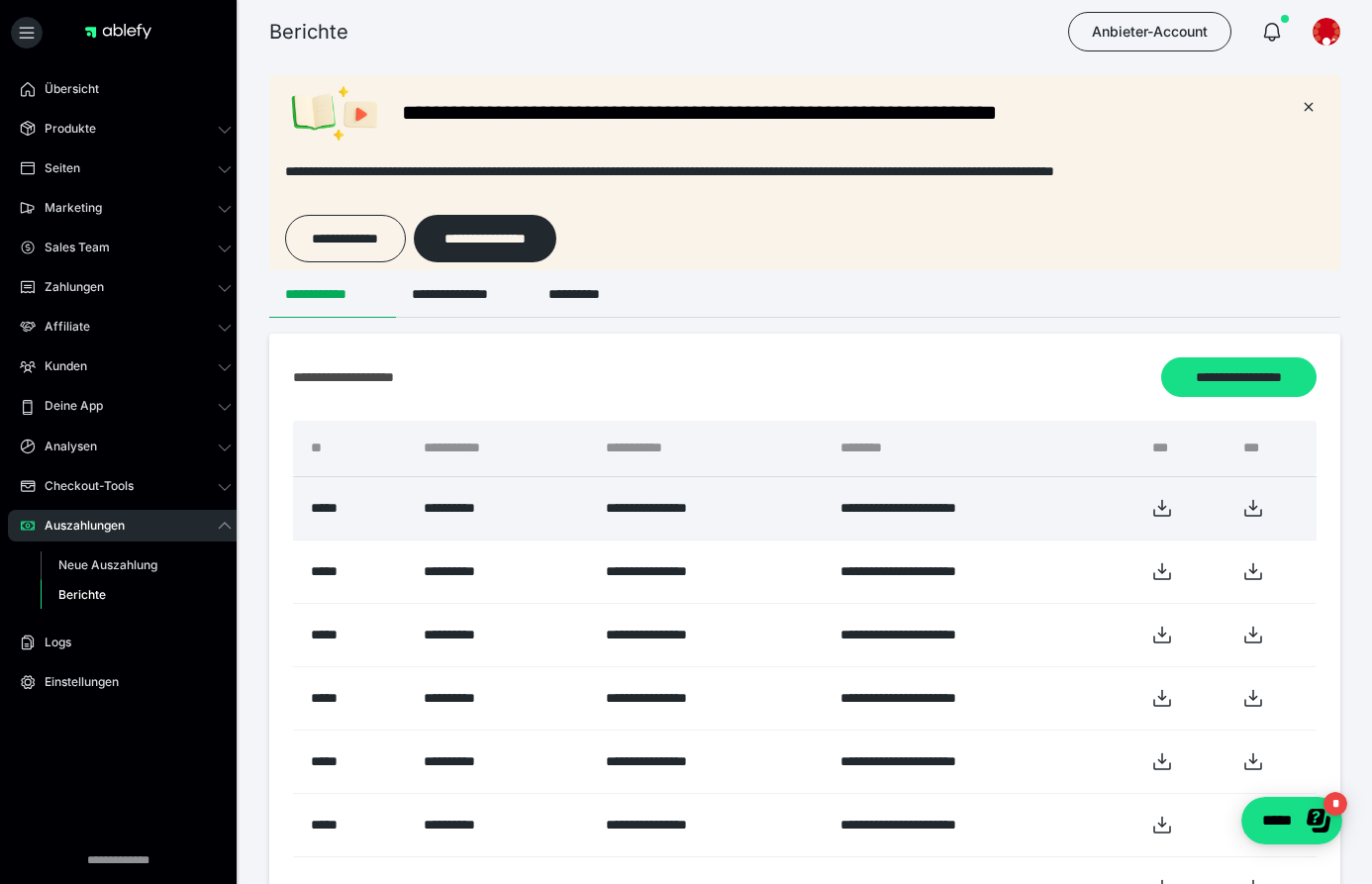 click 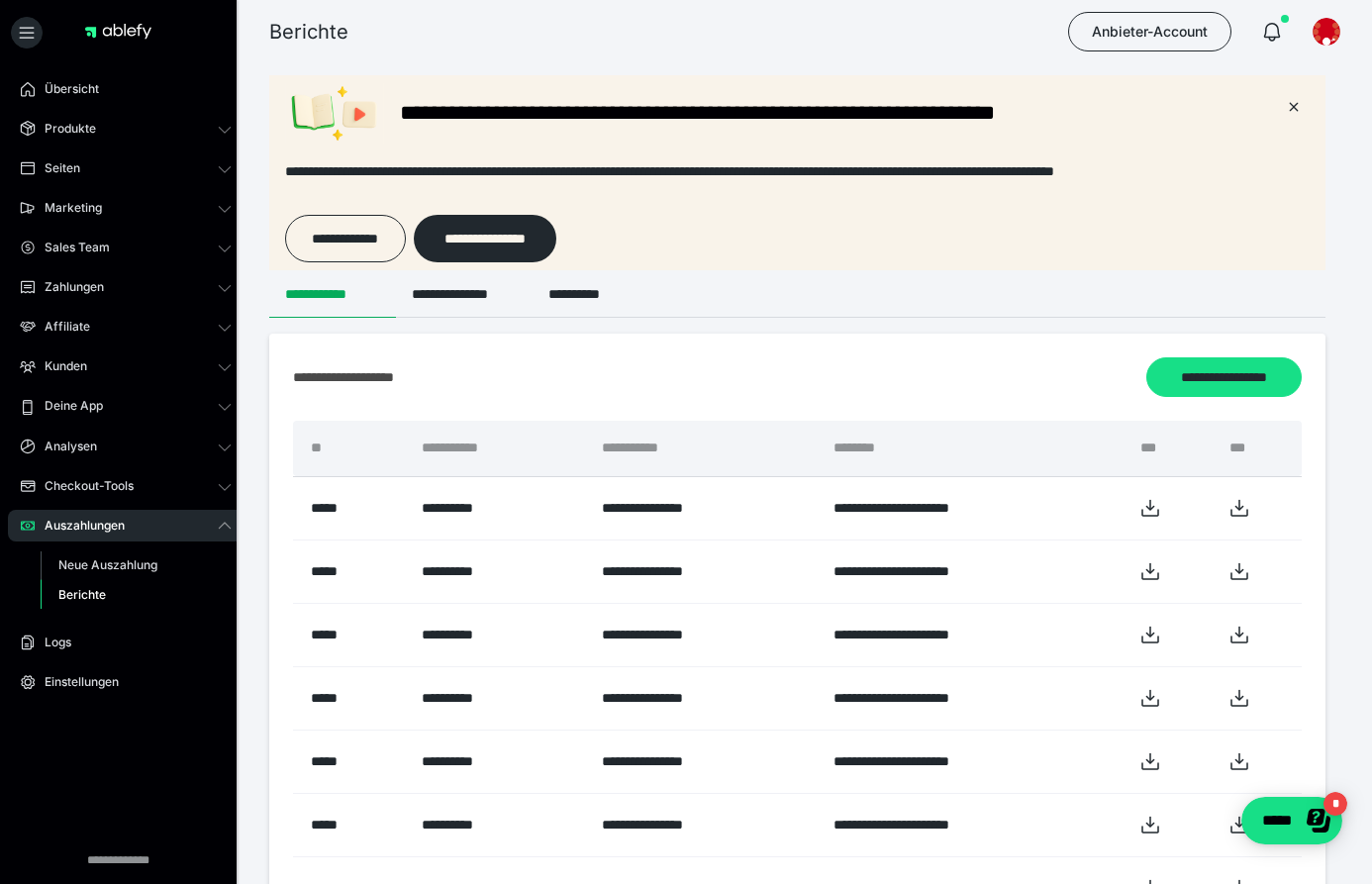 radio on "****" 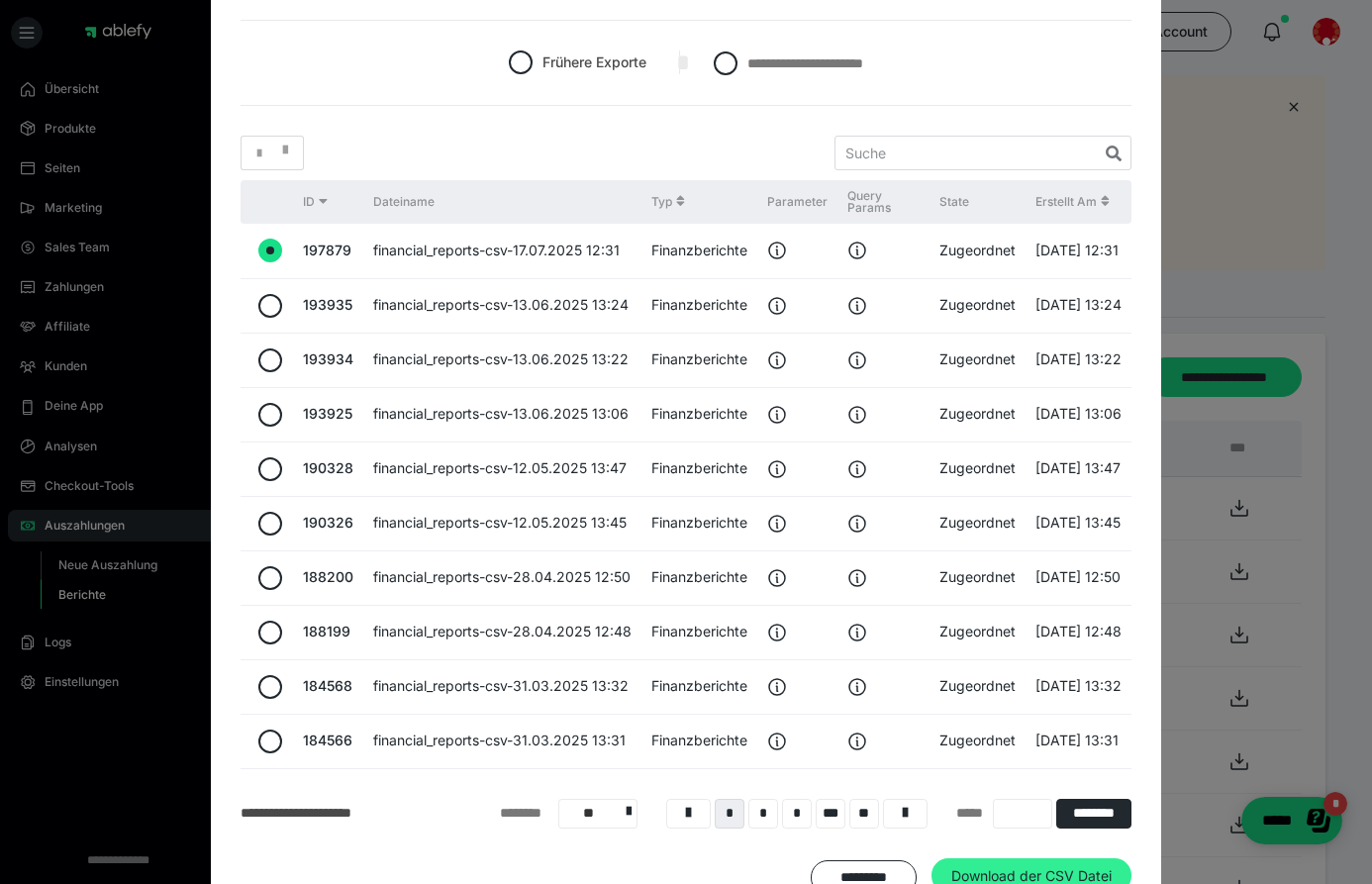 scroll, scrollTop: 266, scrollLeft: 0, axis: vertical 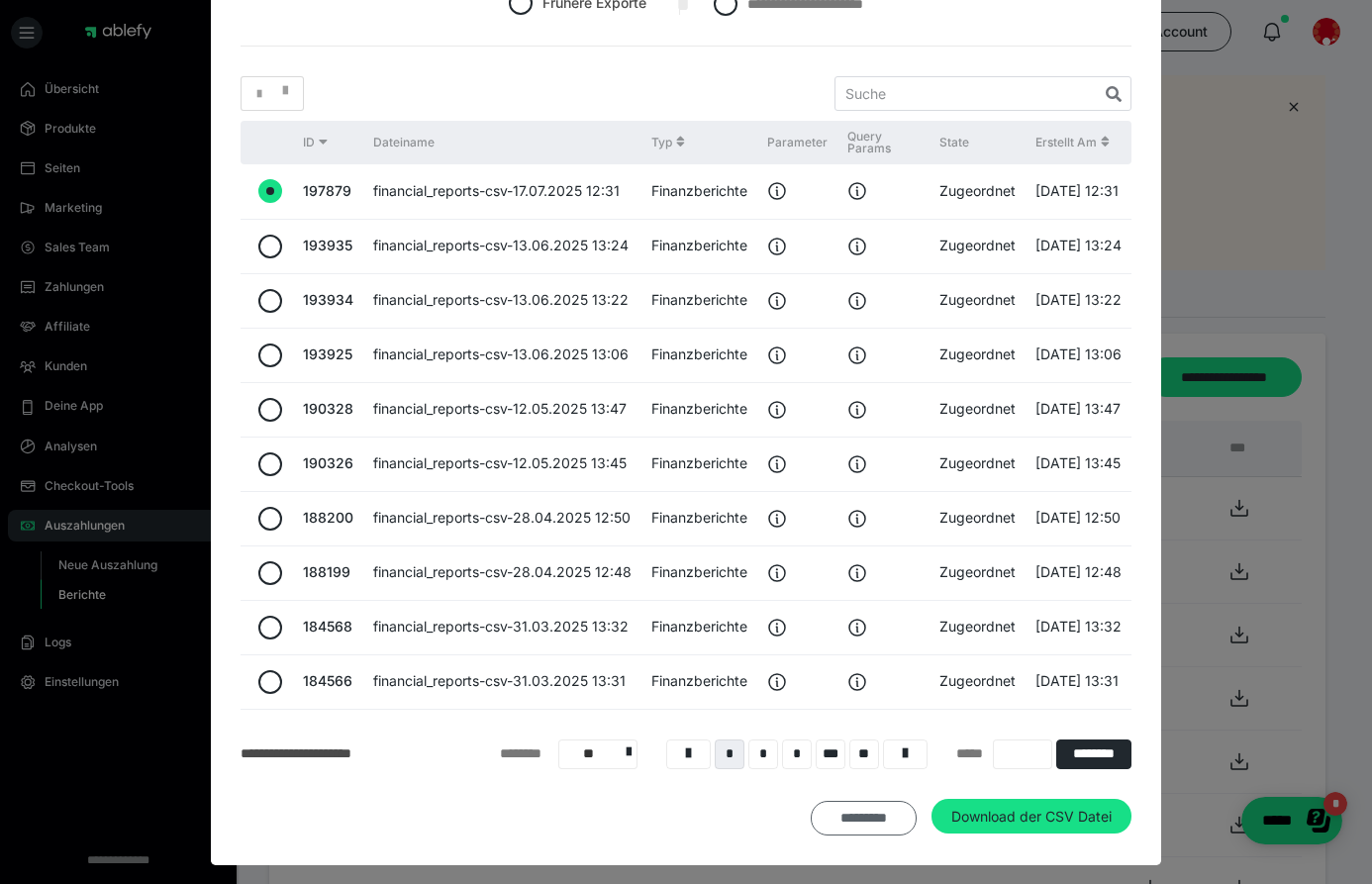 click on "*********" at bounding box center (863, 819) 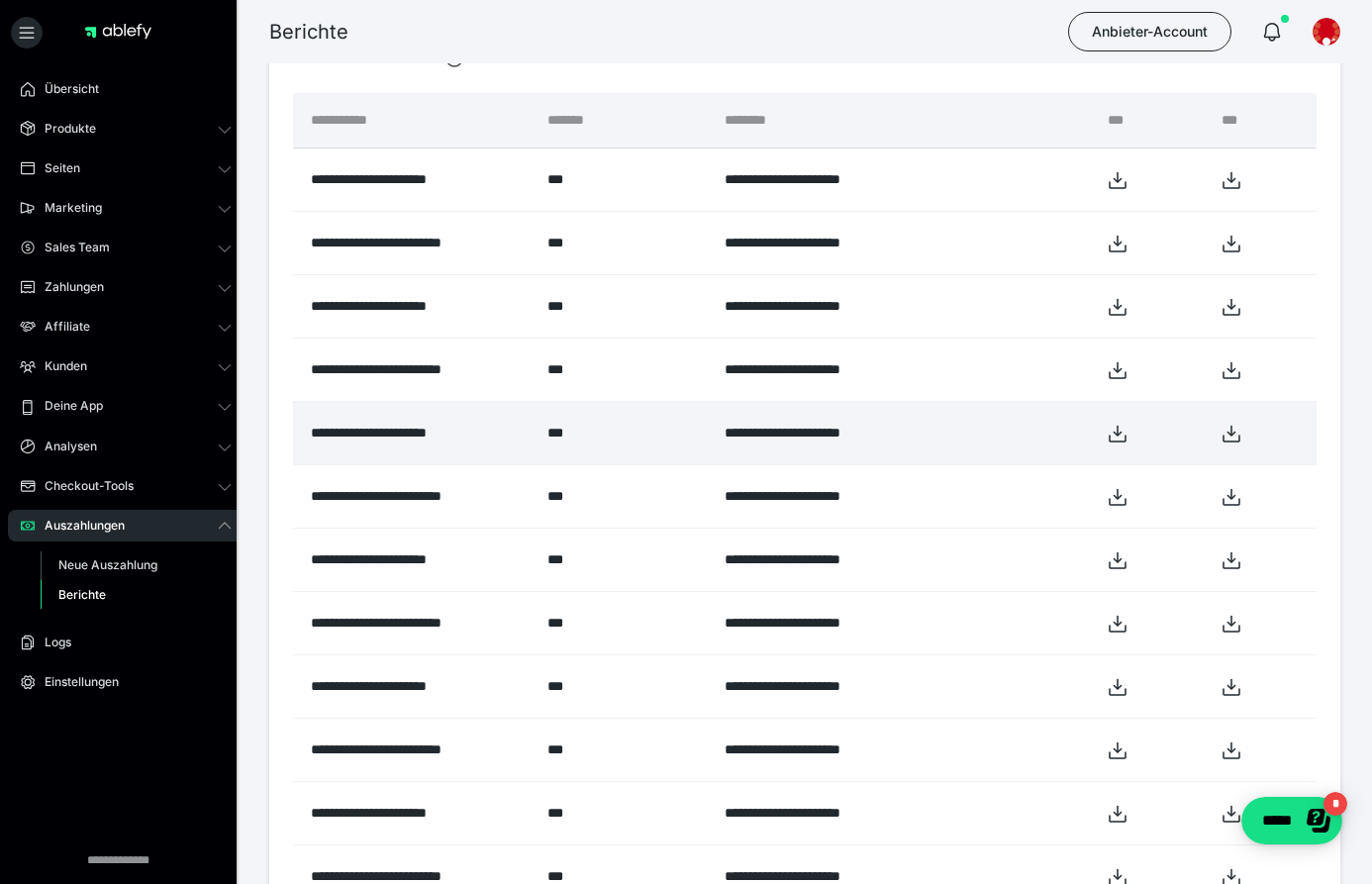 scroll, scrollTop: 1210, scrollLeft: 0, axis: vertical 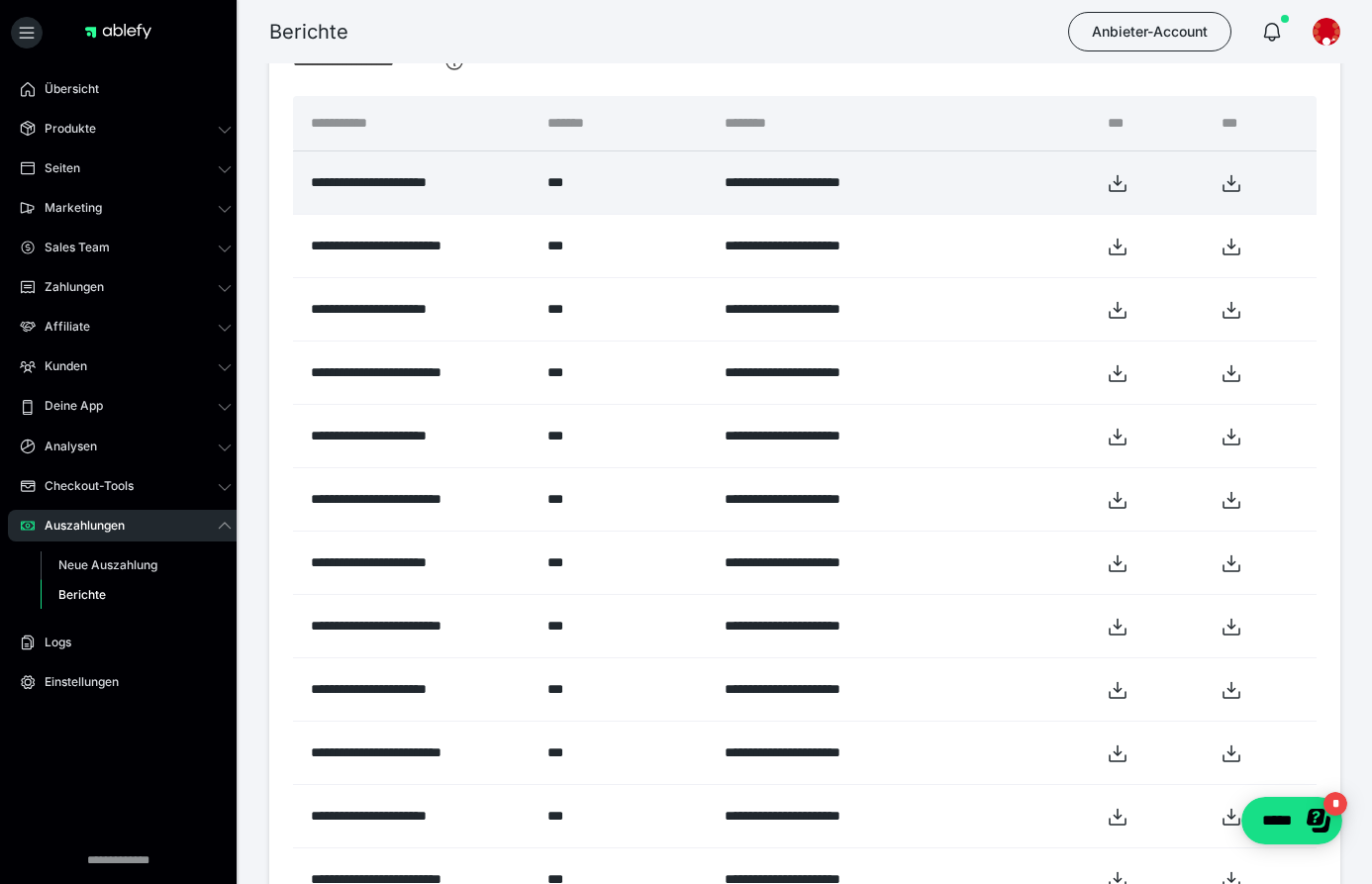 click 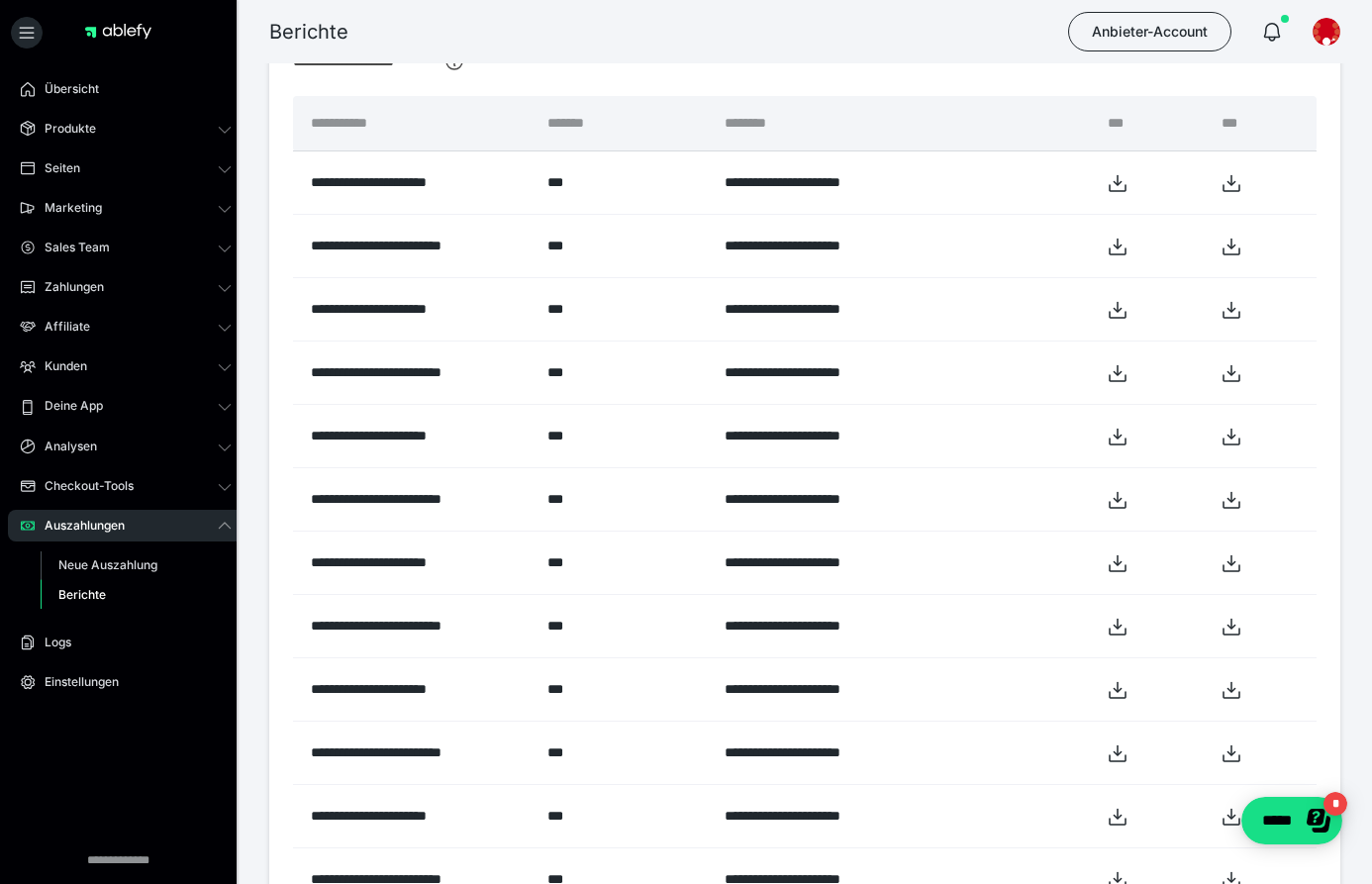 click on "**********" at bounding box center [686, 442] 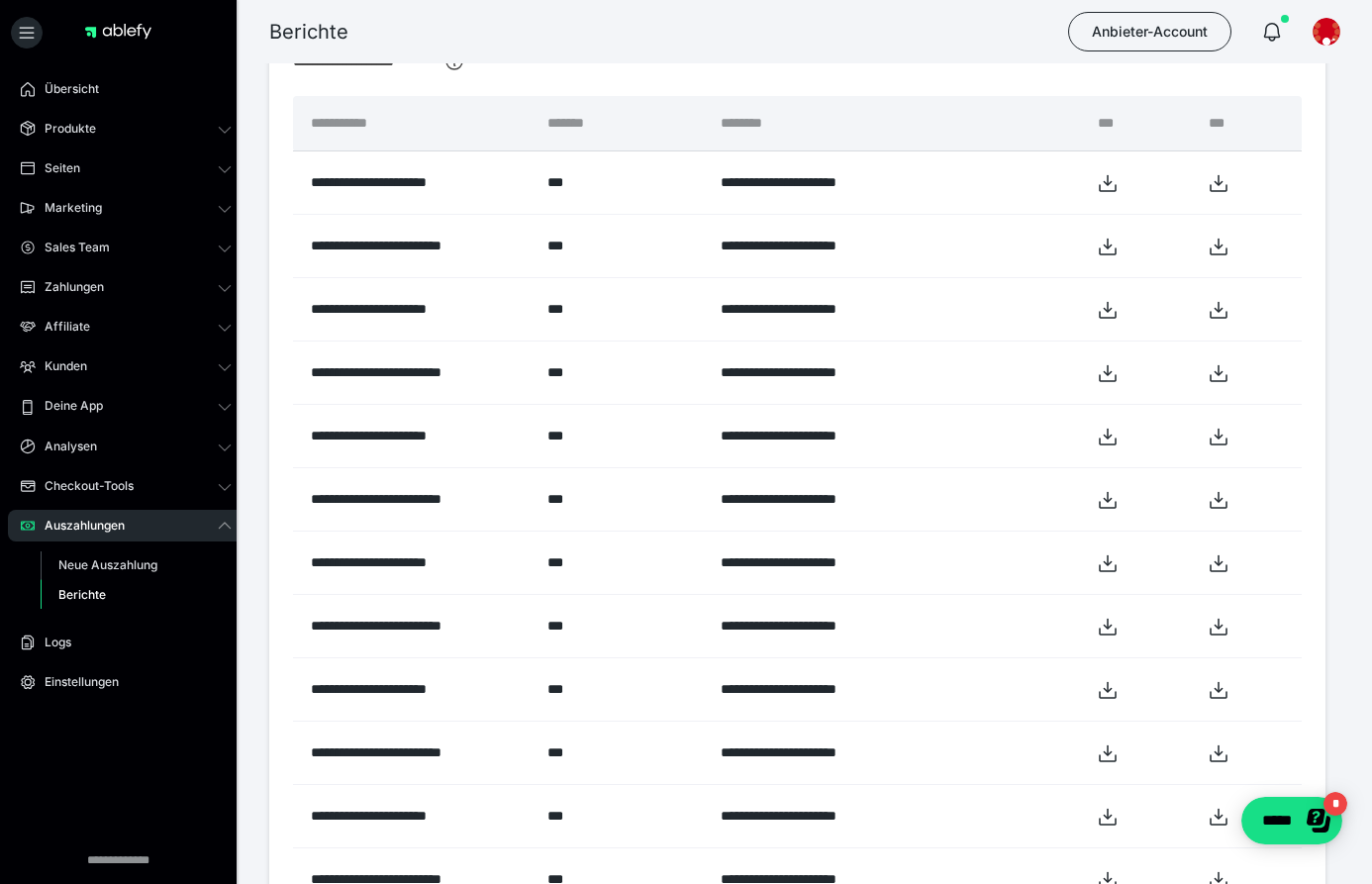 scroll, scrollTop: 0, scrollLeft: 0, axis: both 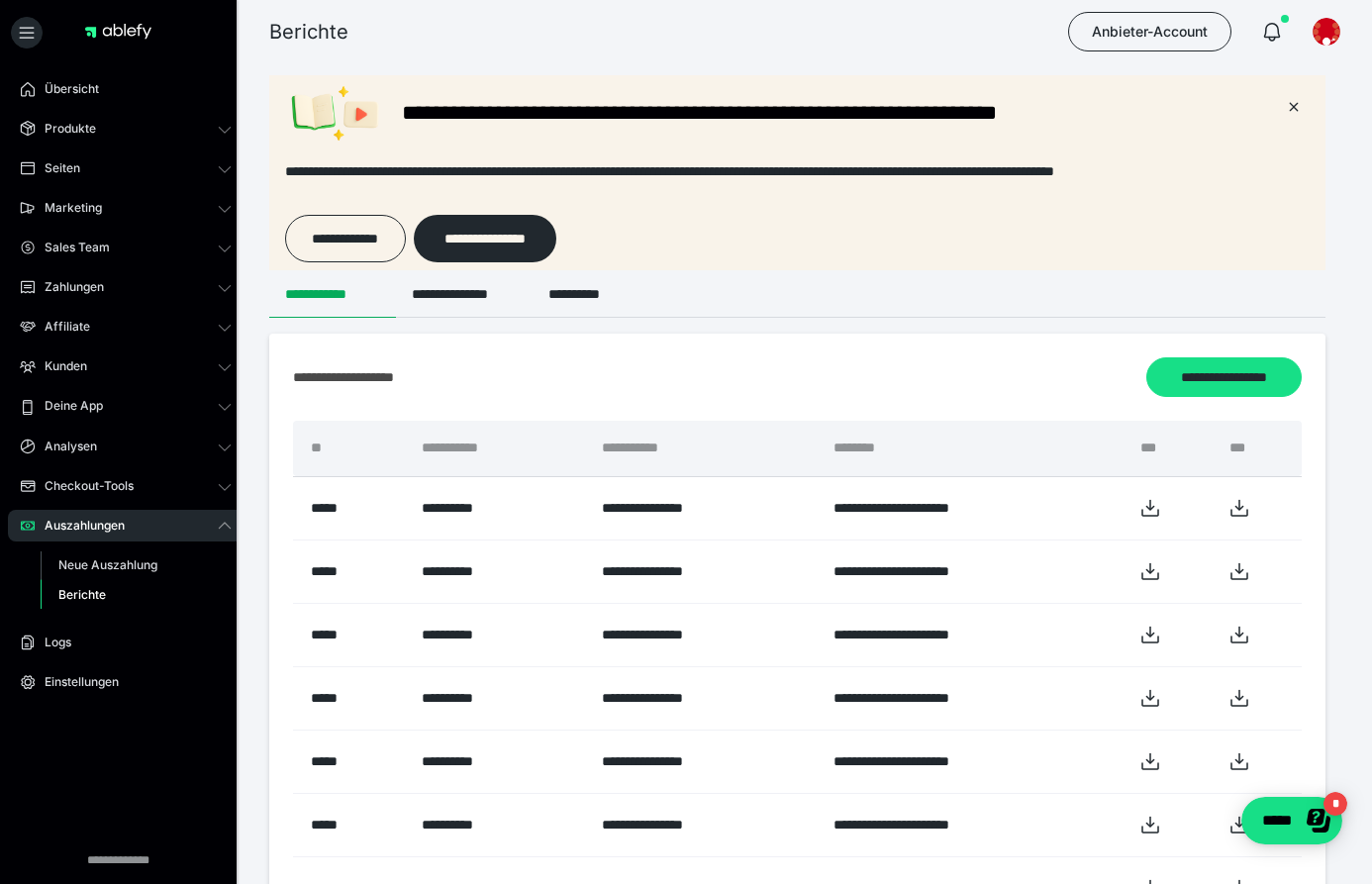 radio on "****" 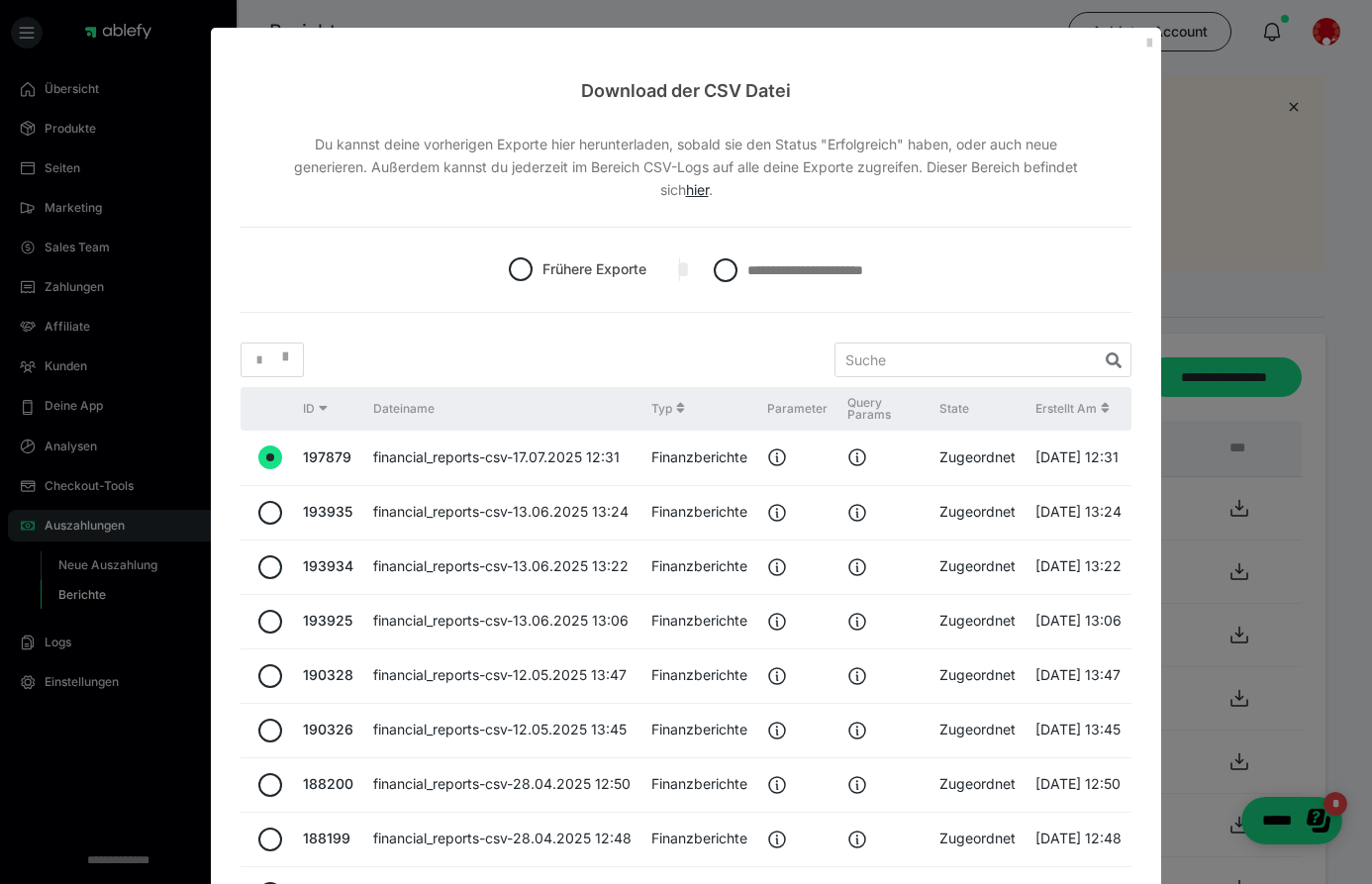 drag, startPoint x: 699, startPoint y: 259, endPoint x: 798, endPoint y: 285, distance: 102.35722 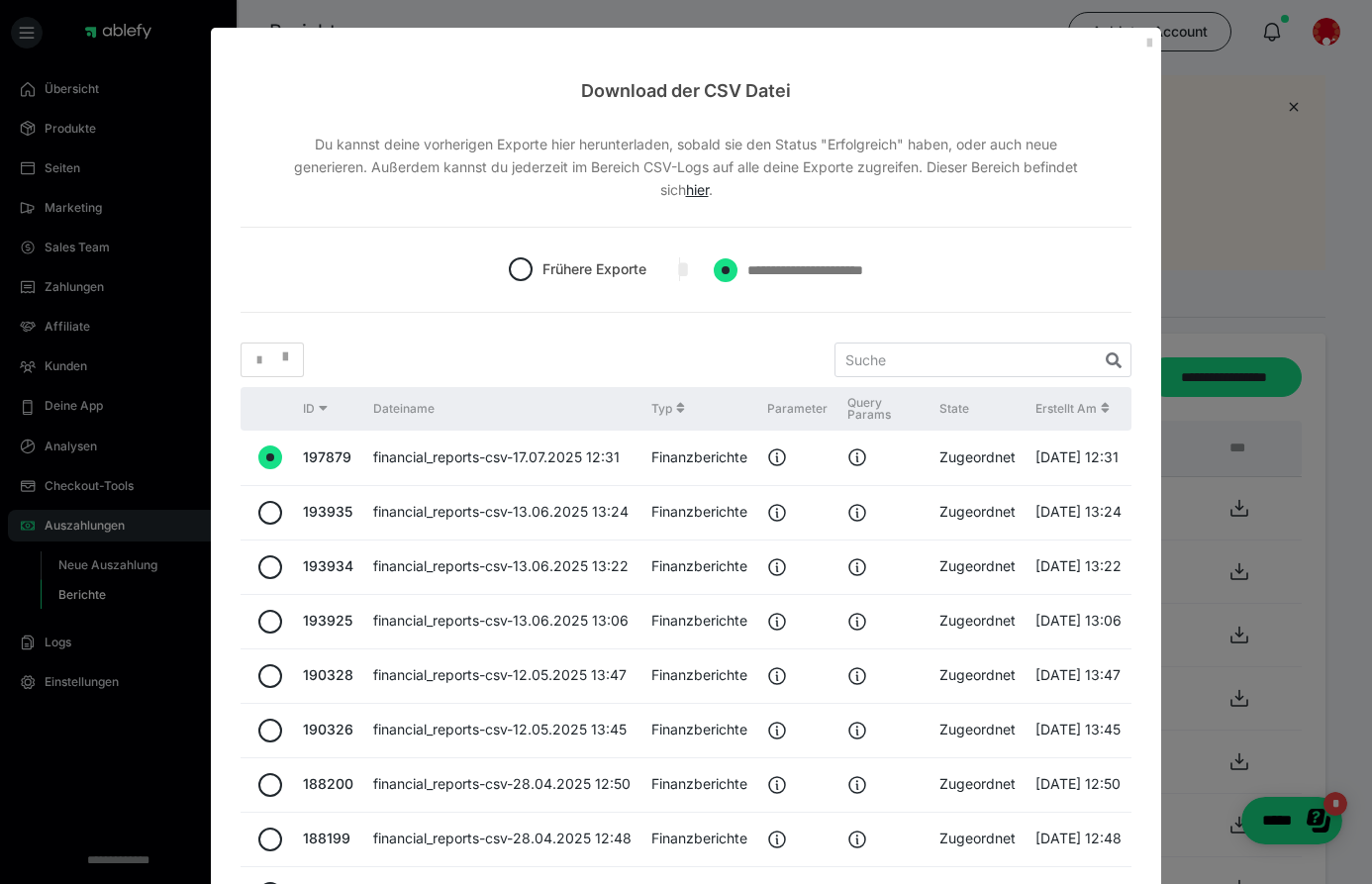 radio on "****" 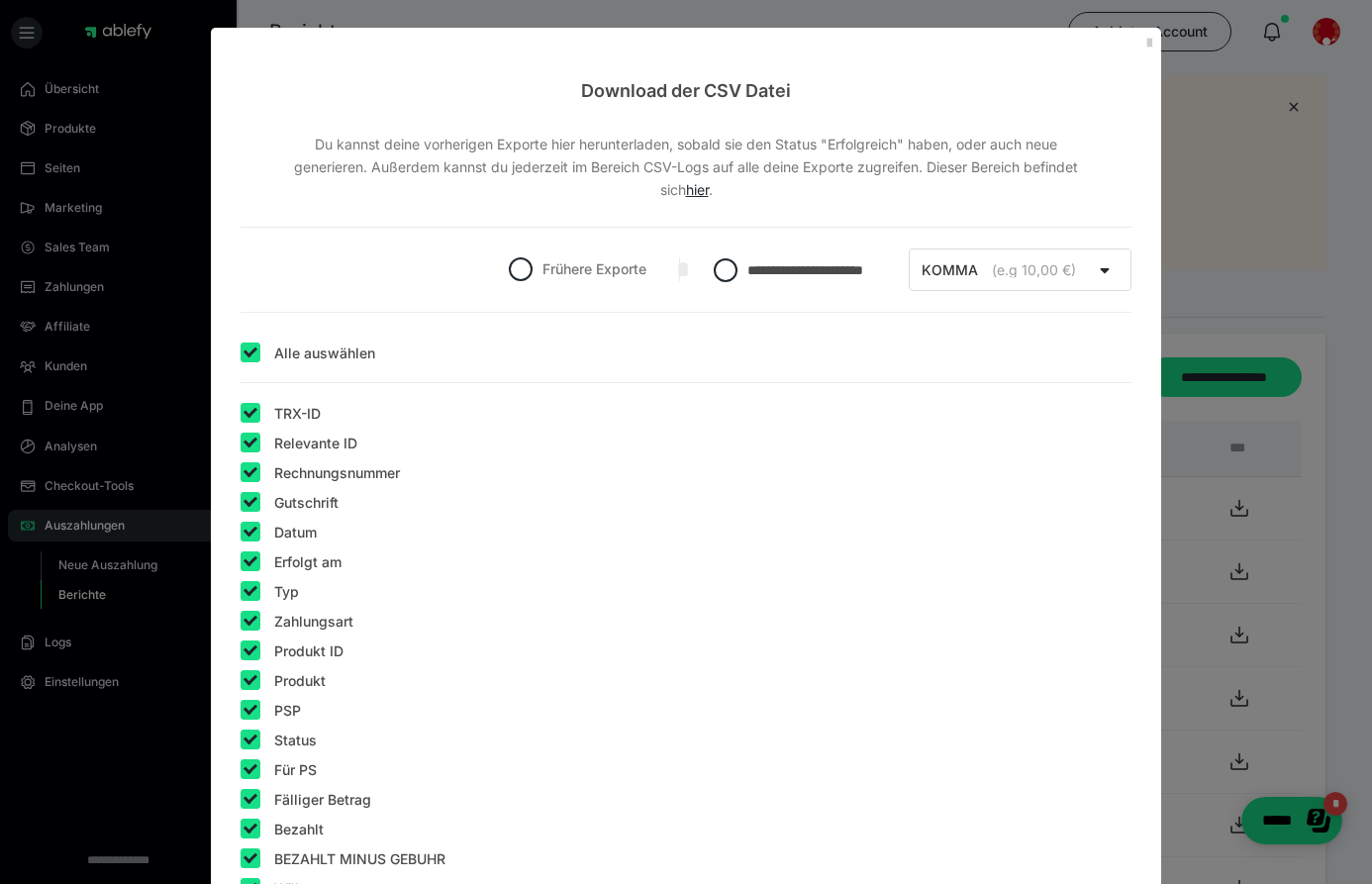 click on "**********" at bounding box center (686, 1579) 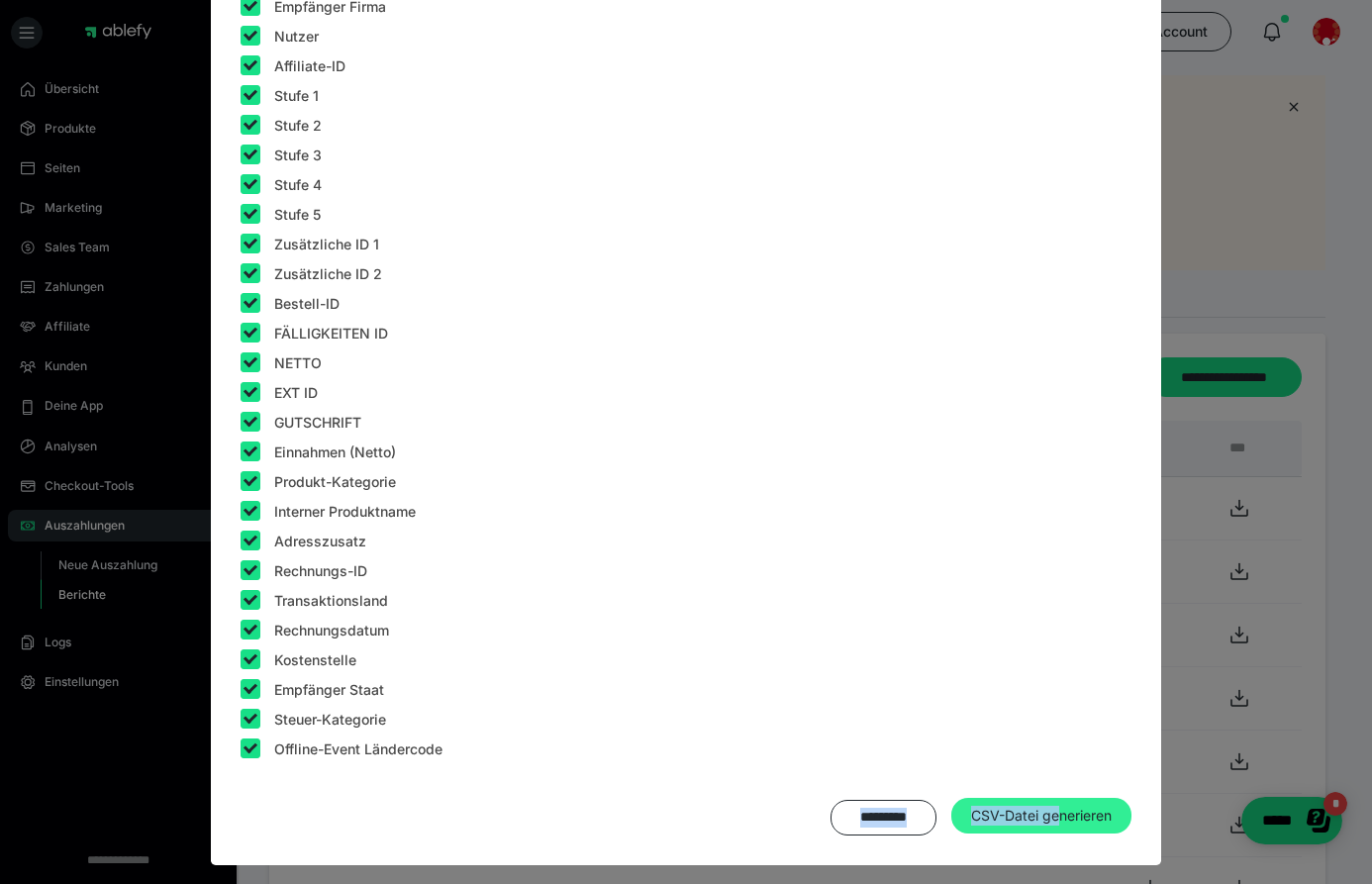 click on "CSV-Datei generieren" at bounding box center (1041, 816) 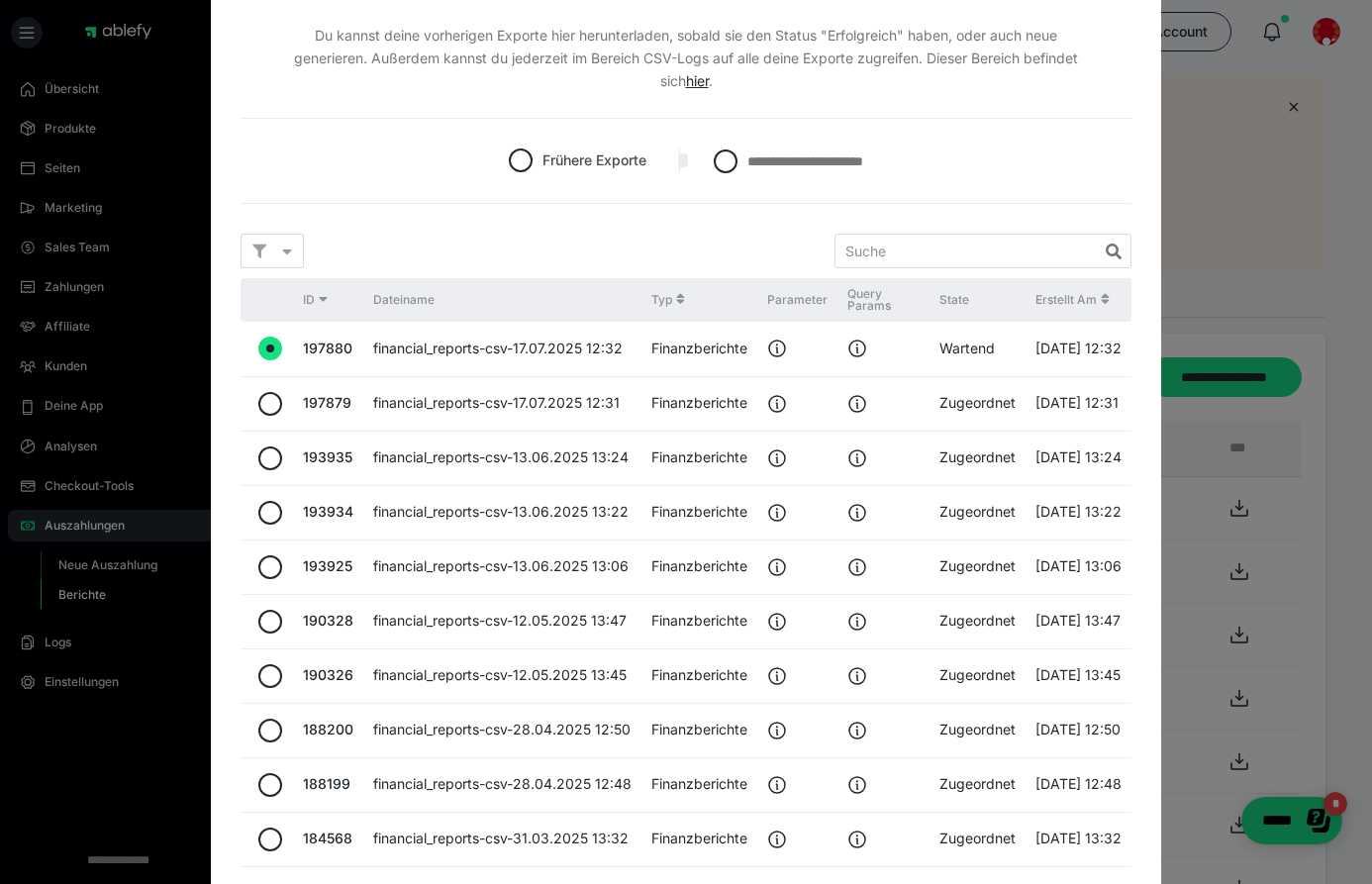 scroll, scrollTop: 0, scrollLeft: 0, axis: both 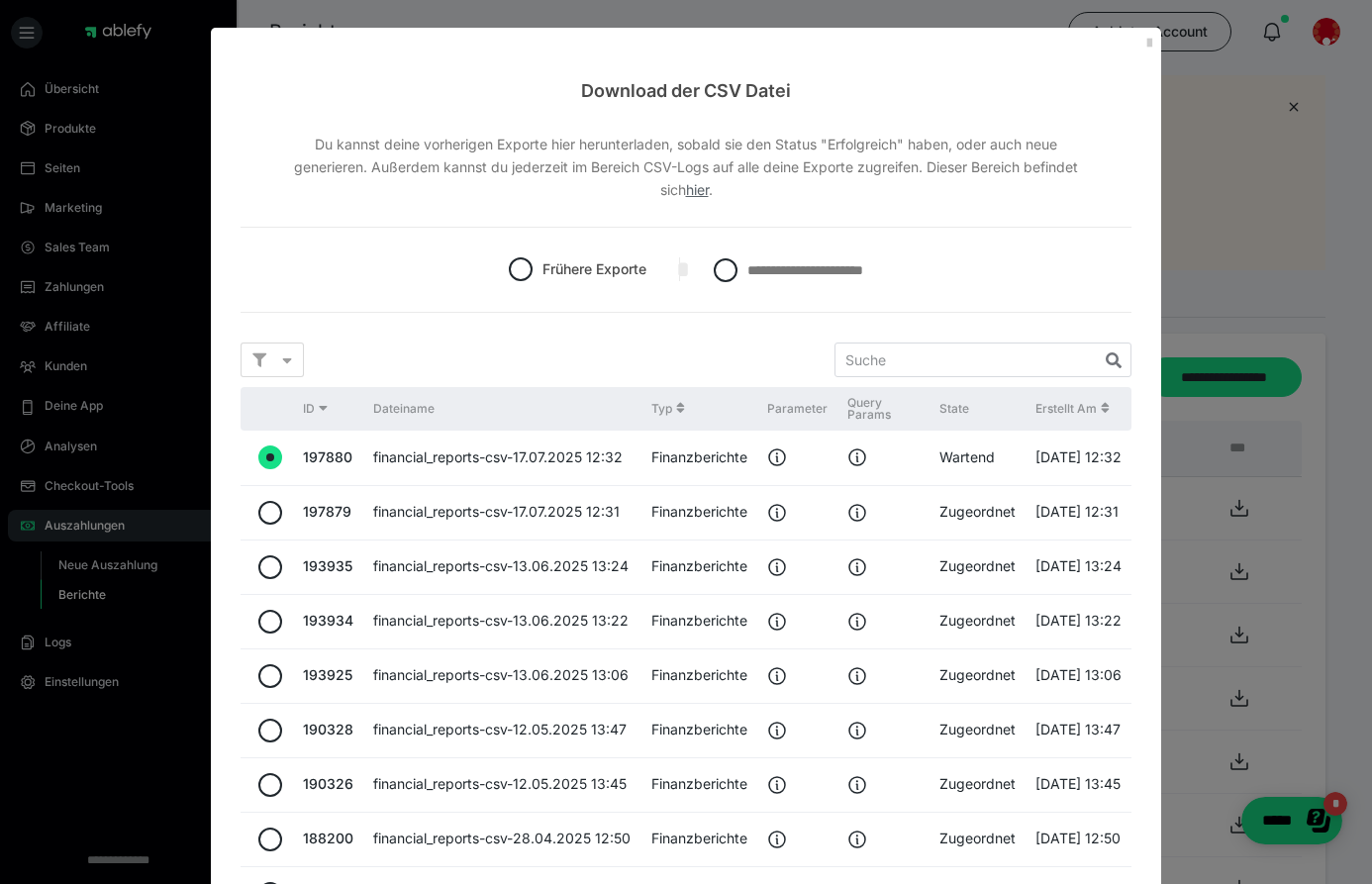 click on "hier" at bounding box center (697, 189) 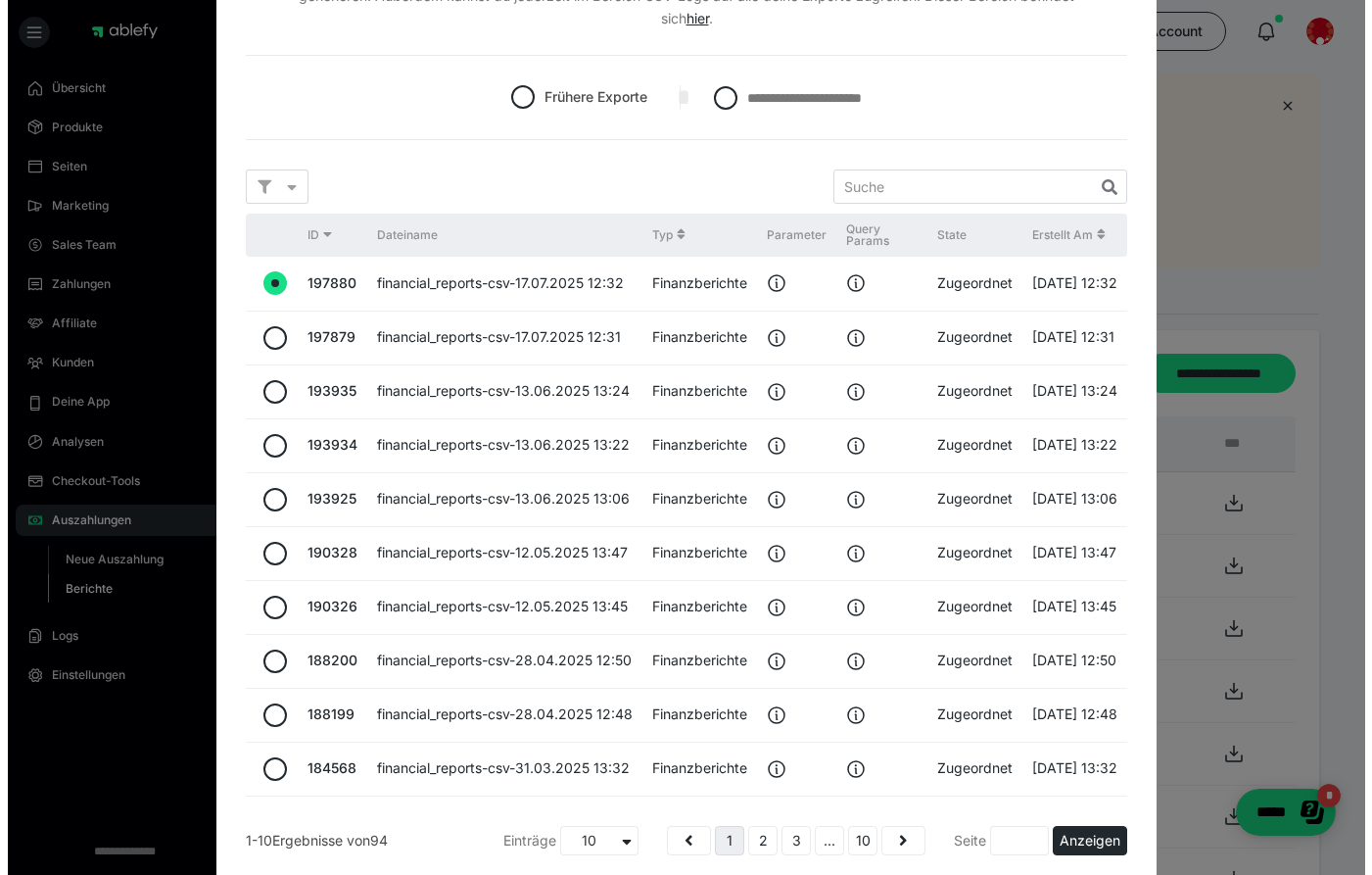 scroll, scrollTop: 264, scrollLeft: 0, axis: vertical 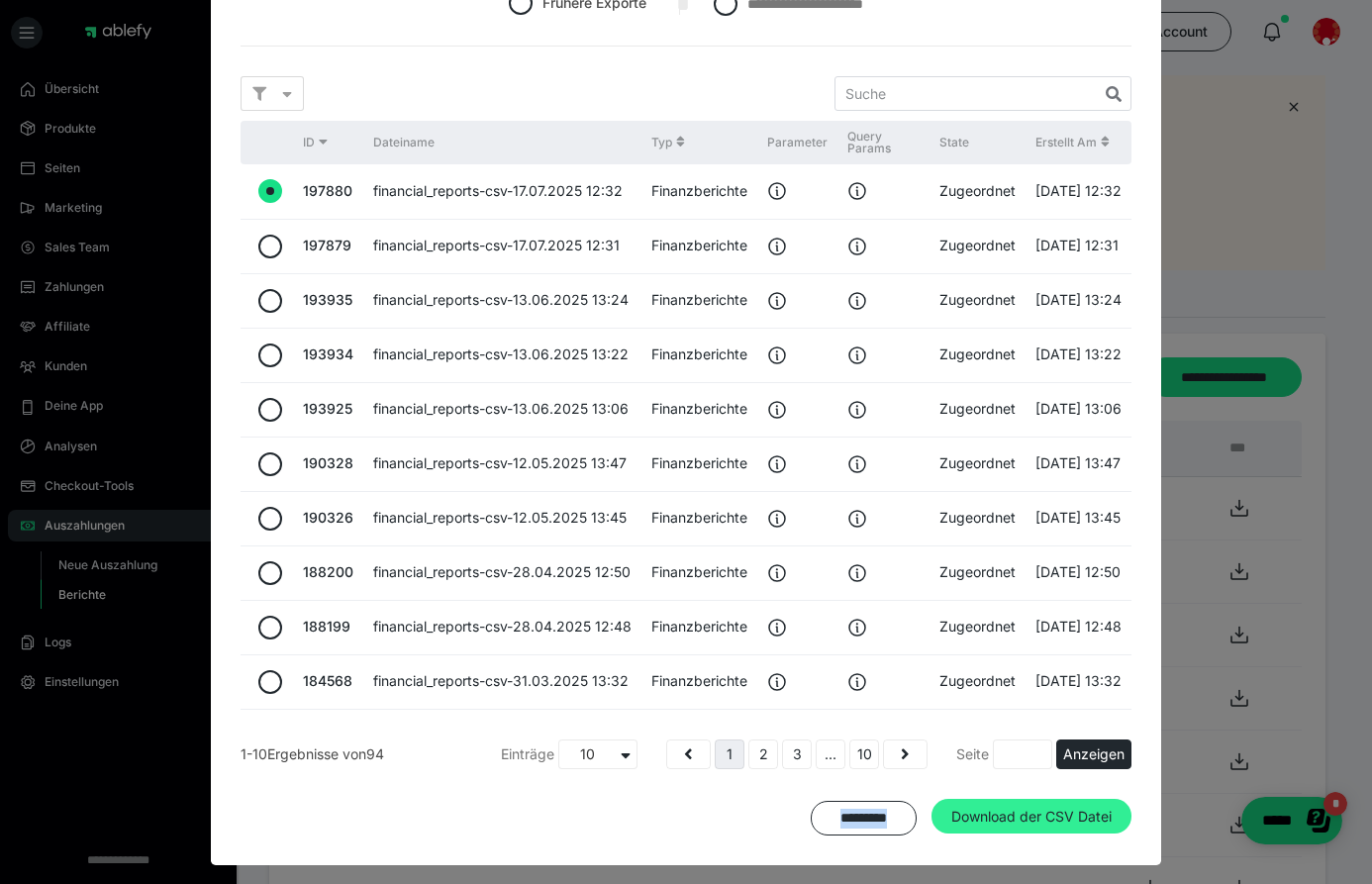 click on "Download der CSV Datei" at bounding box center [1031, 817] 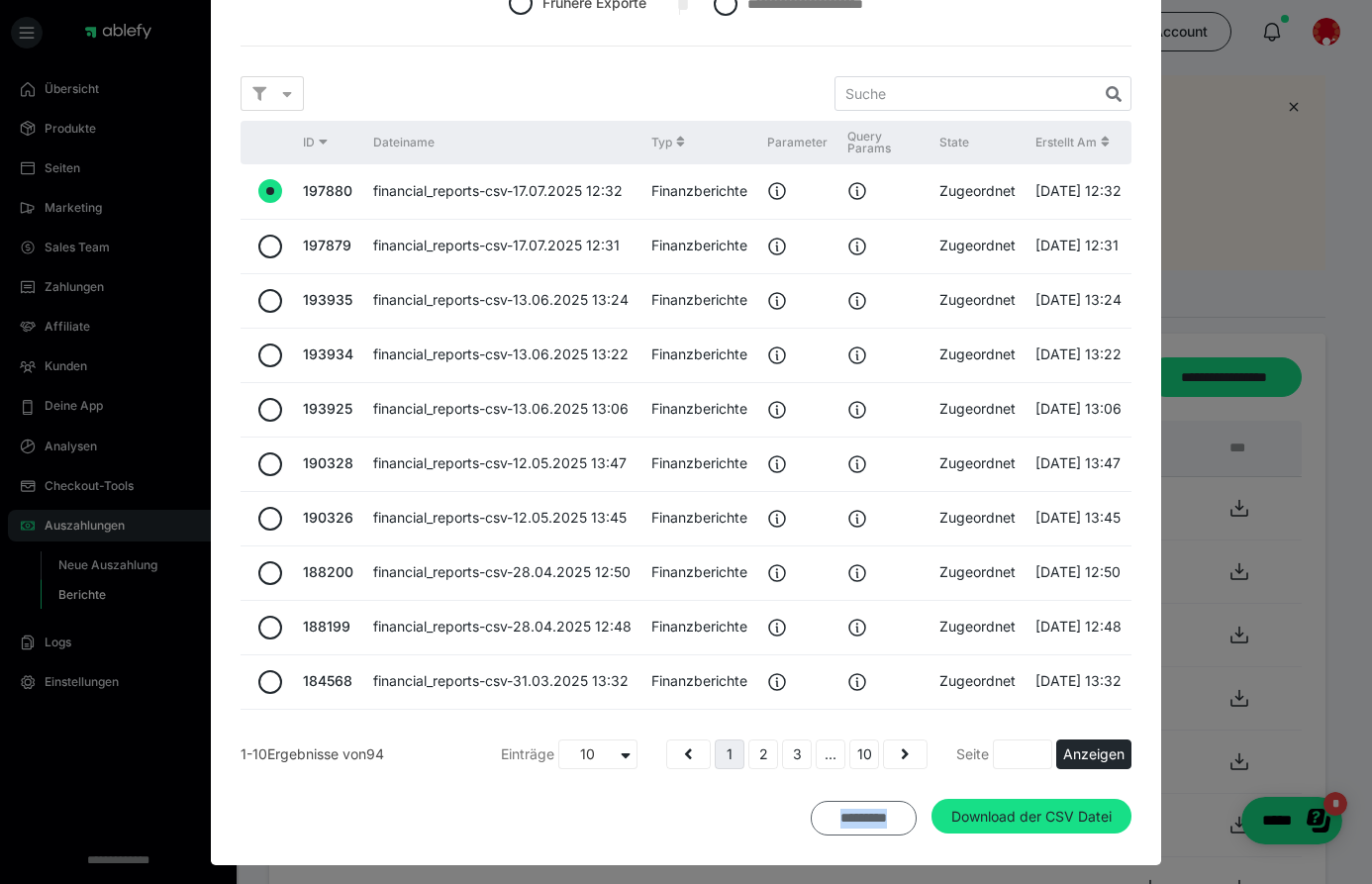 click on "*********" at bounding box center [863, 819] 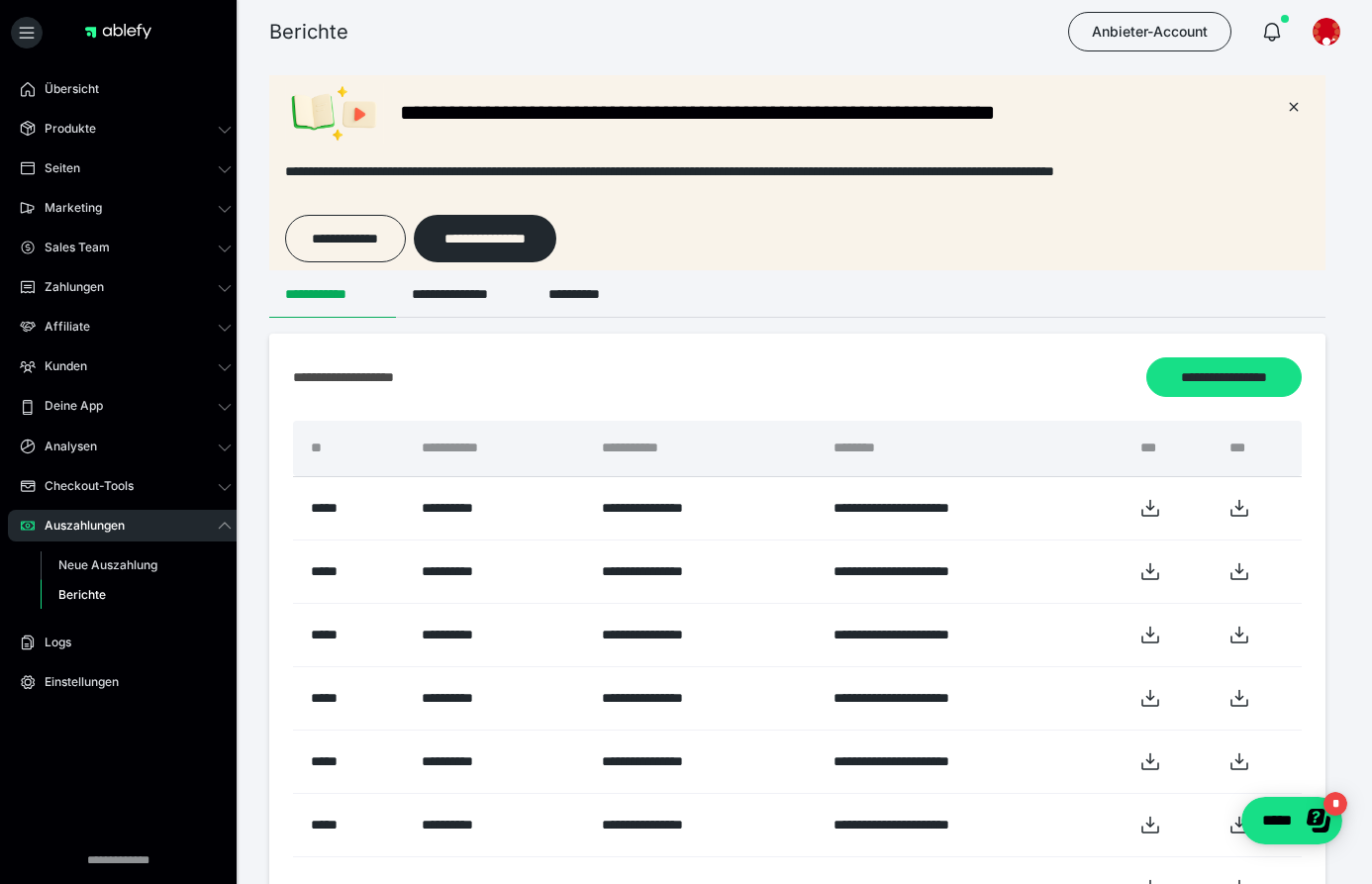 click at bounding box center (686, 302) 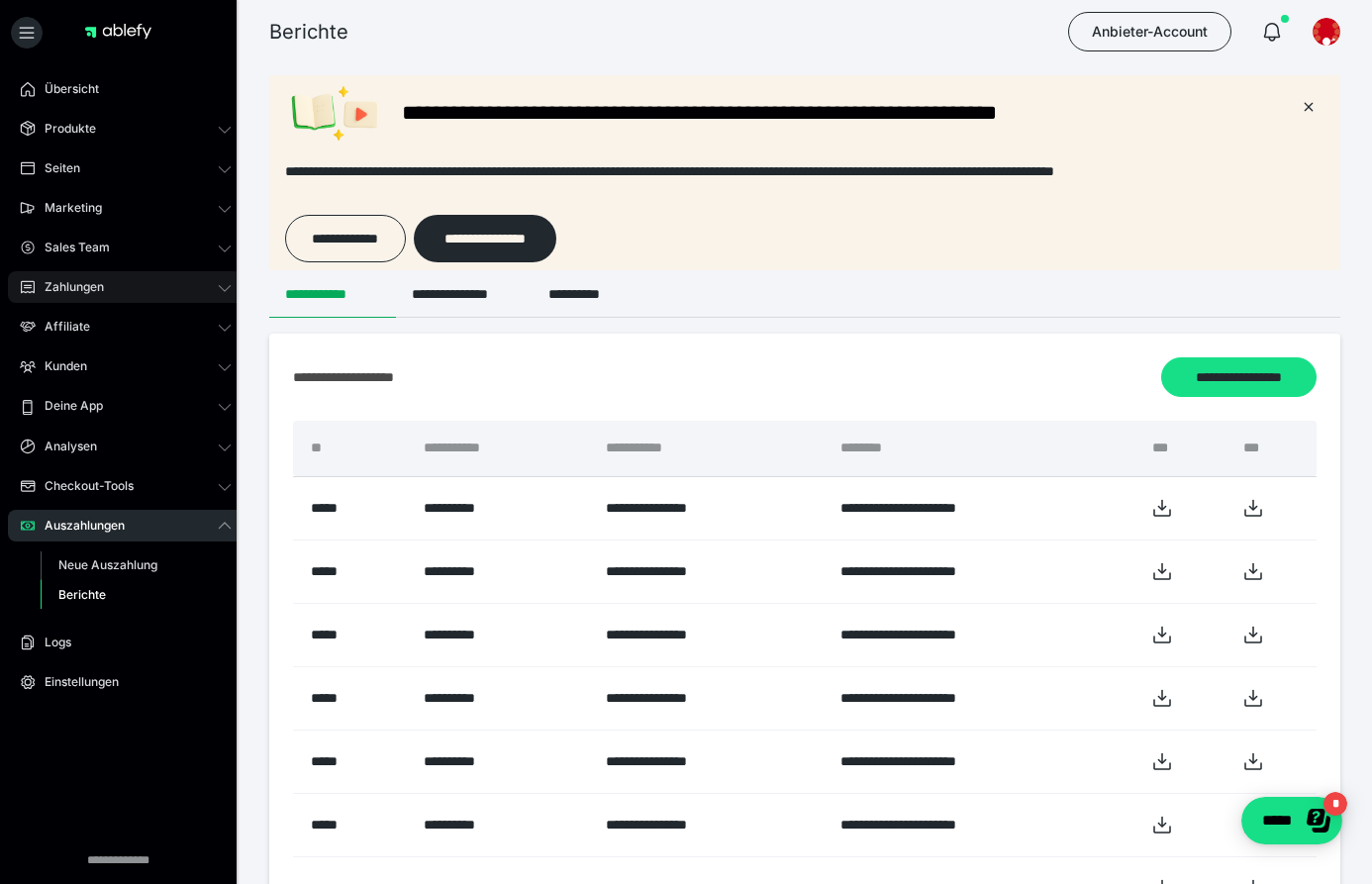 click on "Zahlungen" at bounding box center (67, 287) 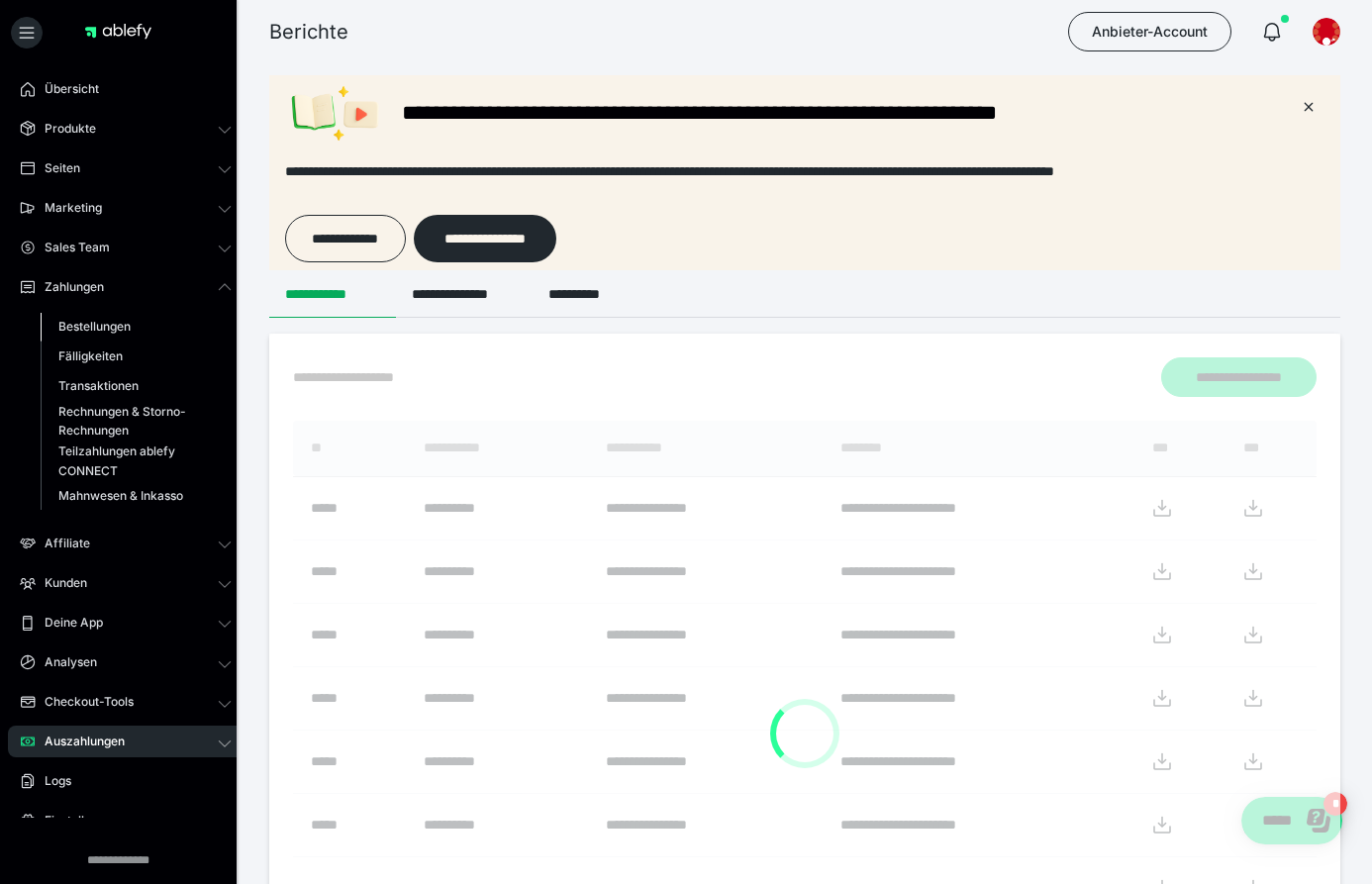 click on "Bestellungen" at bounding box center [94, 326] 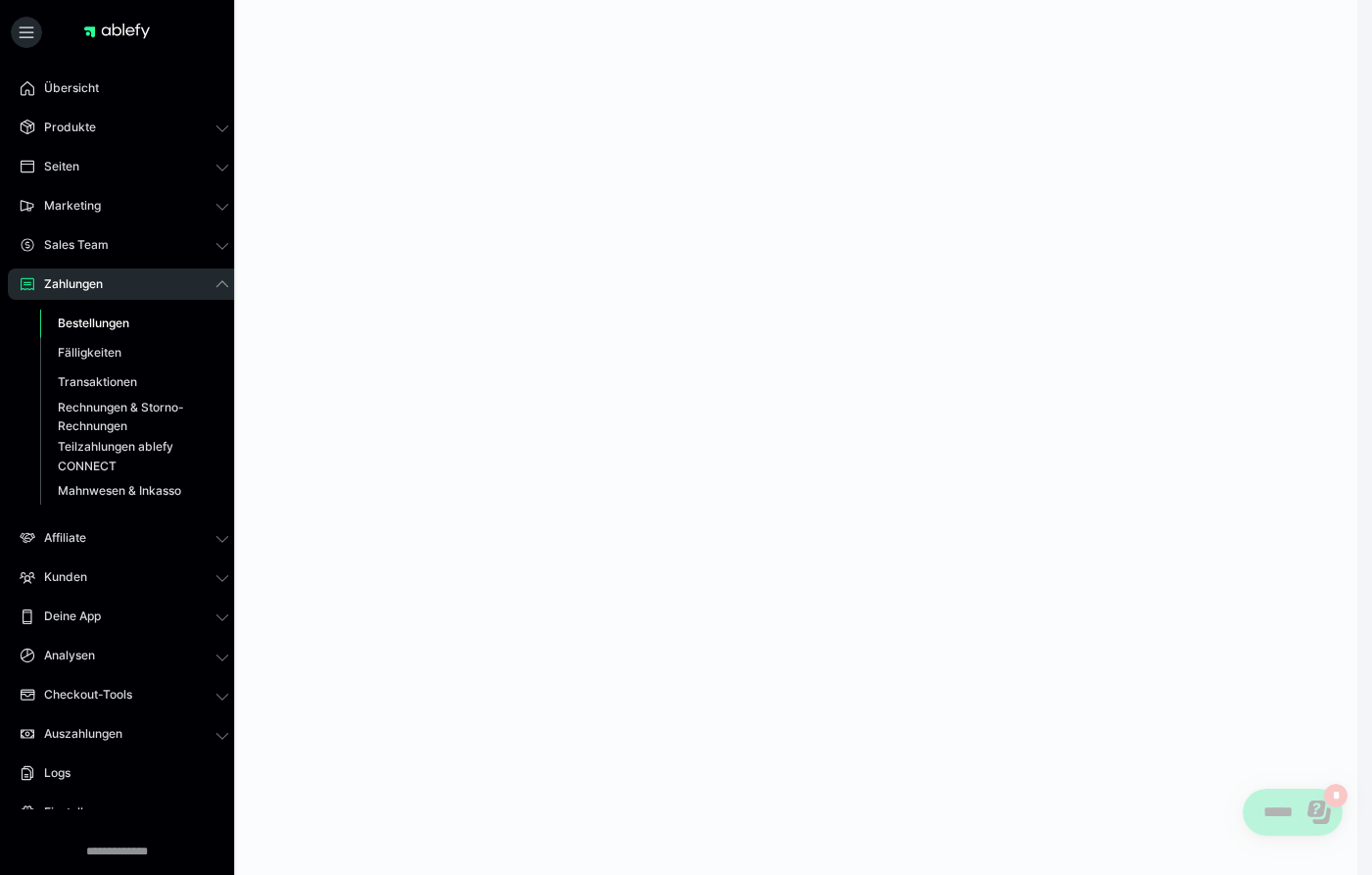 click on "Bestellungen" at bounding box center [93, 322] 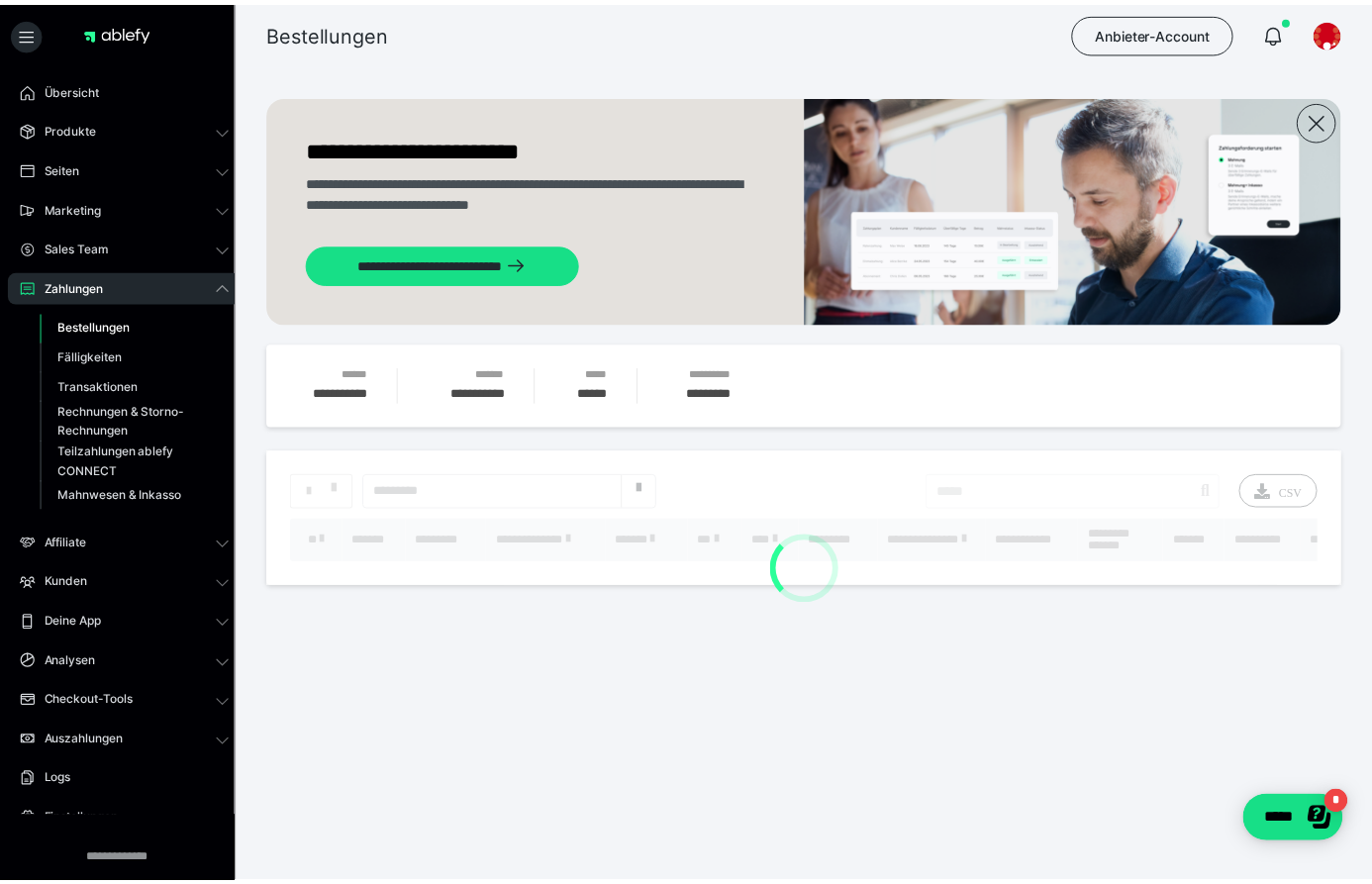 scroll, scrollTop: 0, scrollLeft: 0, axis: both 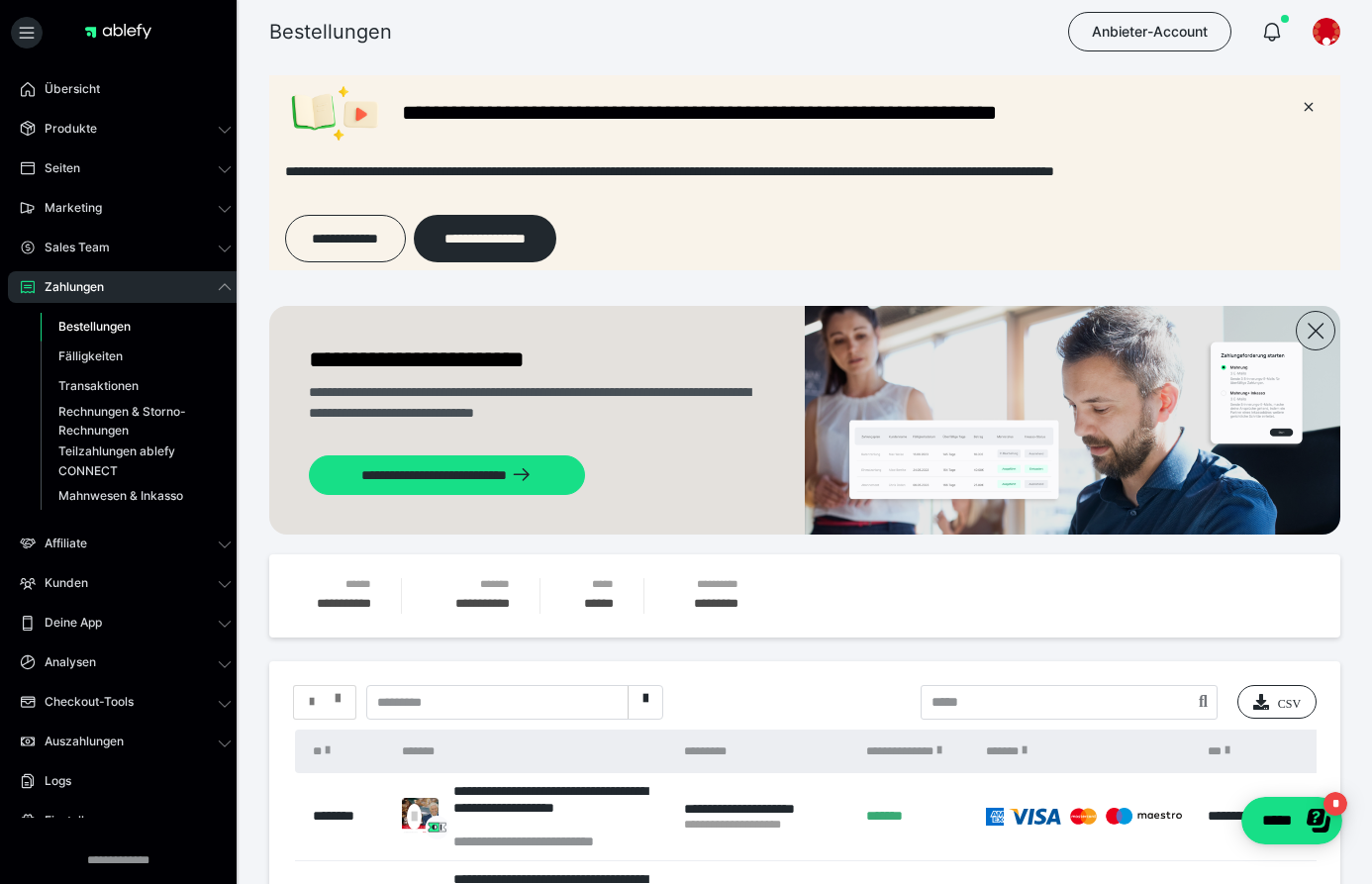 click at bounding box center [338, 694] 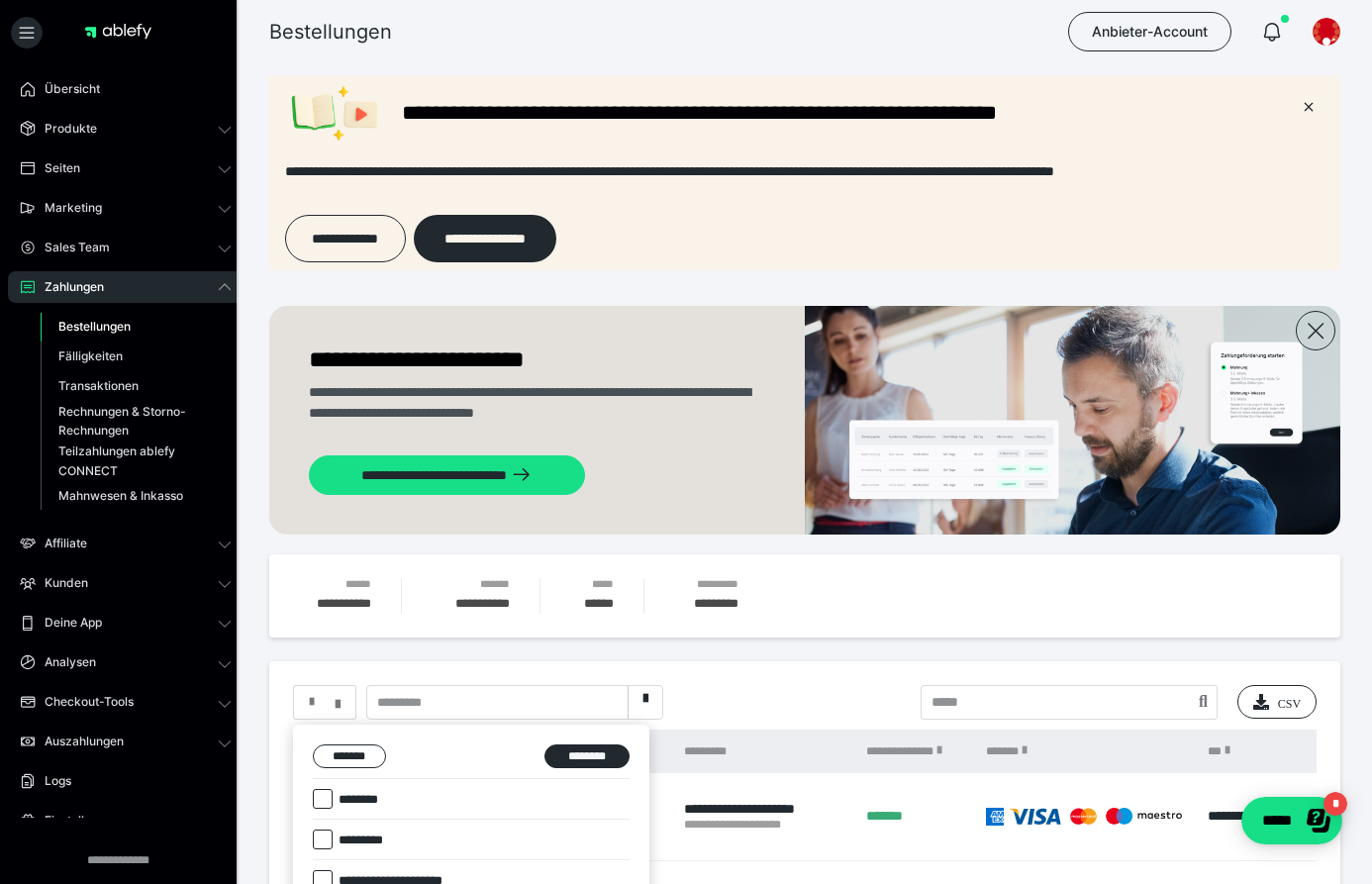 click at bounding box center (323, 799) 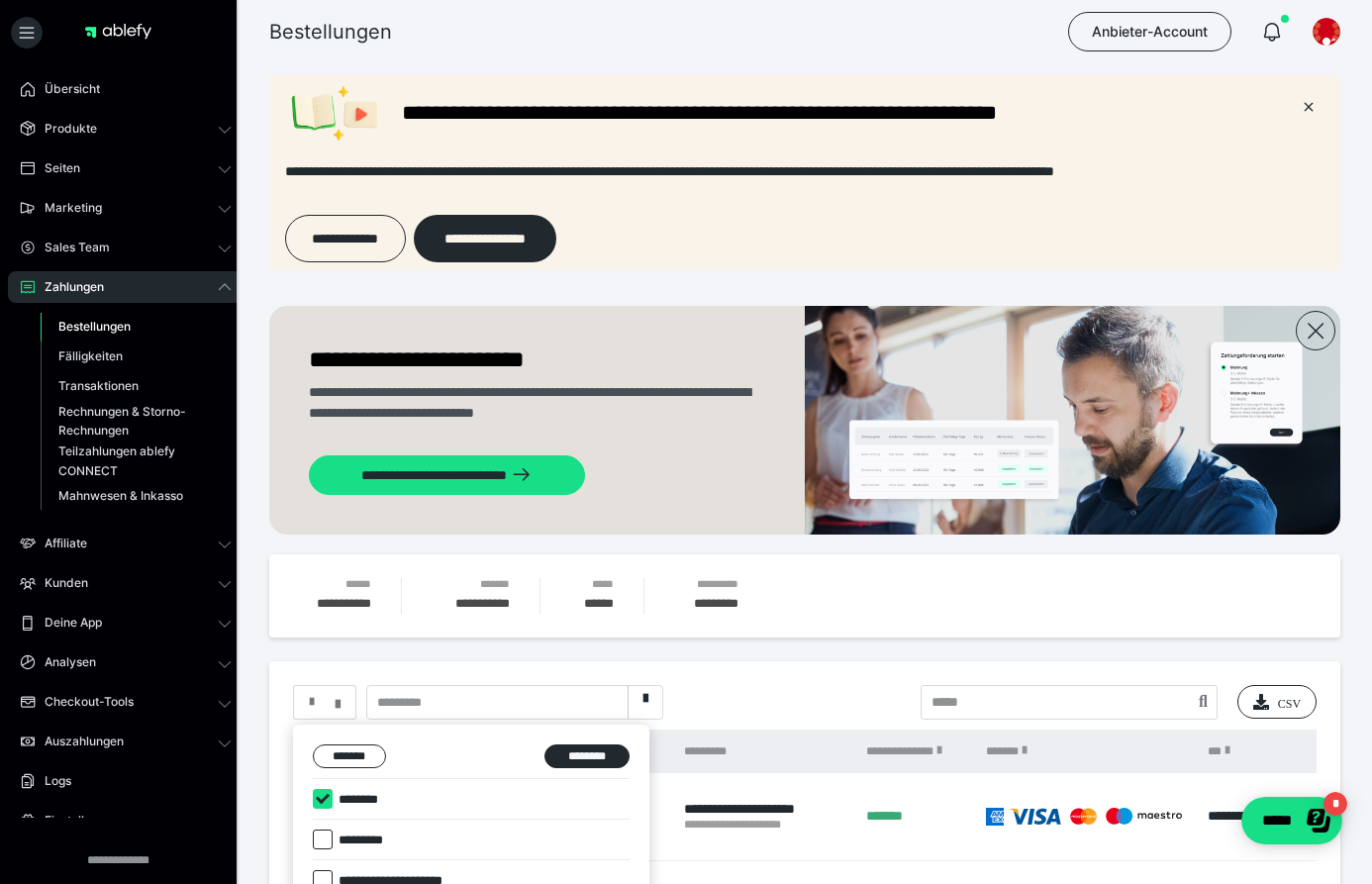 checkbox on "****" 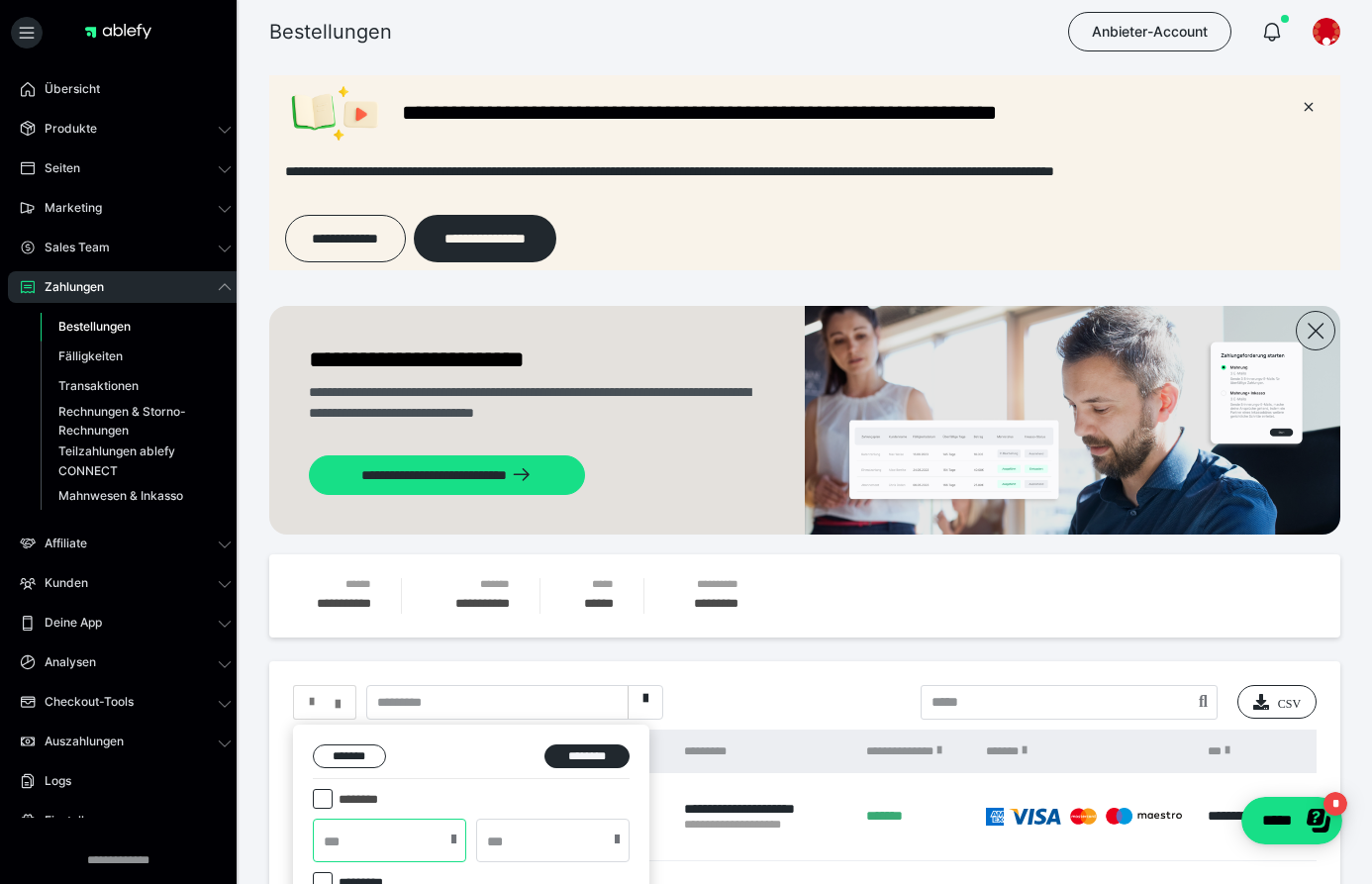 click at bounding box center [389, 840] 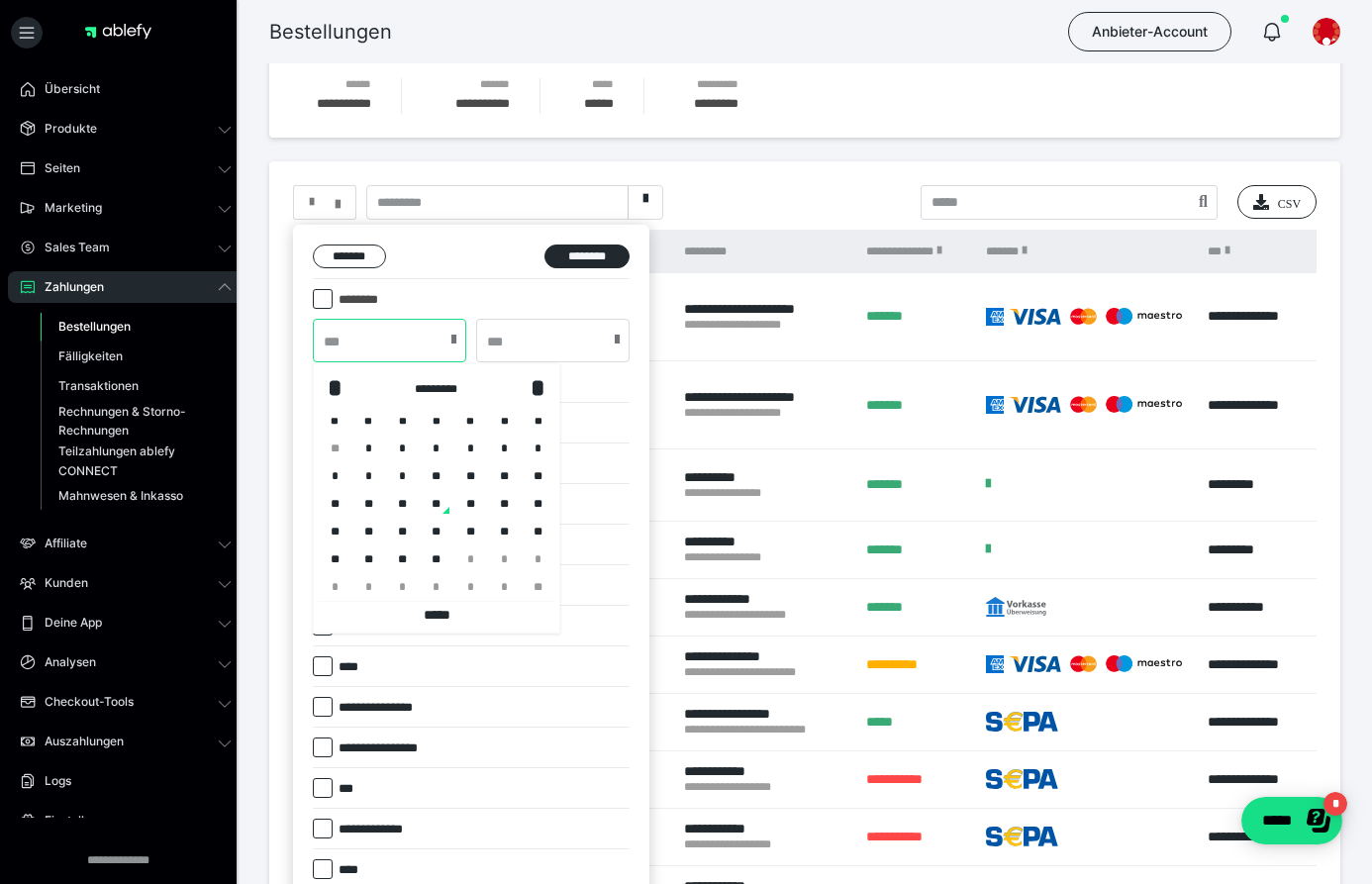 scroll, scrollTop: 485, scrollLeft: 0, axis: vertical 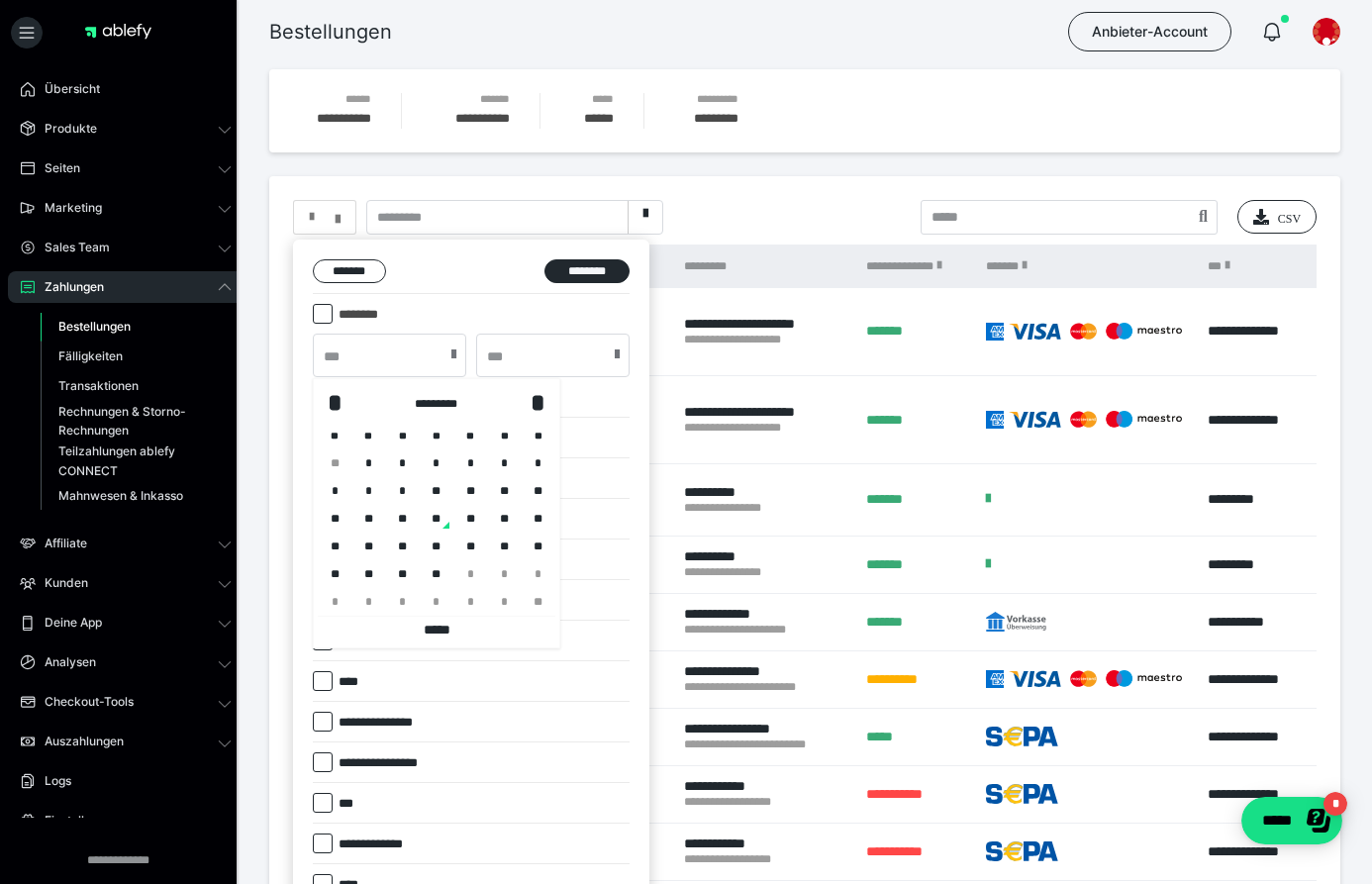 drag, startPoint x: 331, startPoint y: 391, endPoint x: 357, endPoint y: 422, distance: 40.459857 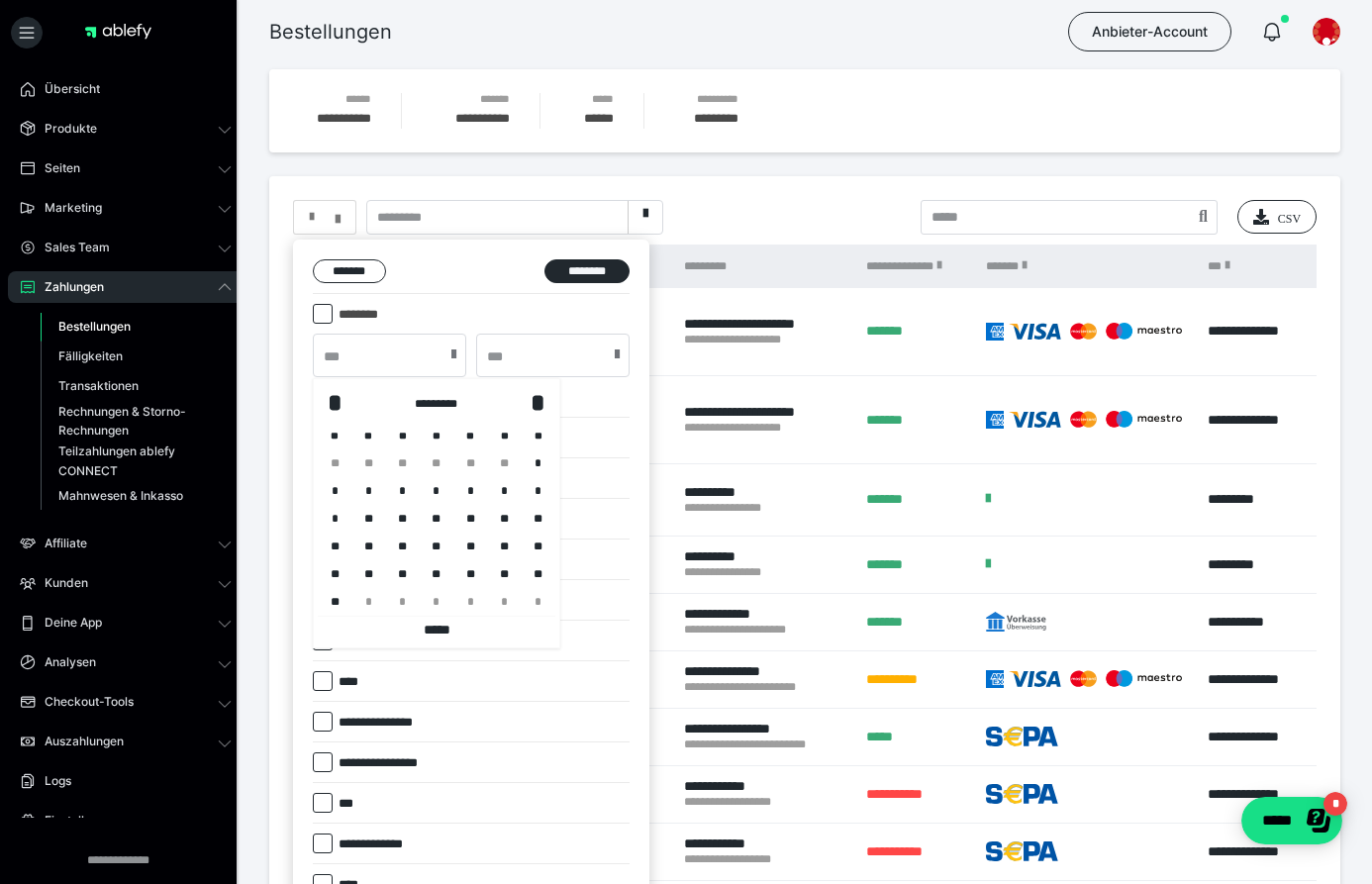 click on "*" at bounding box center (539, 463) 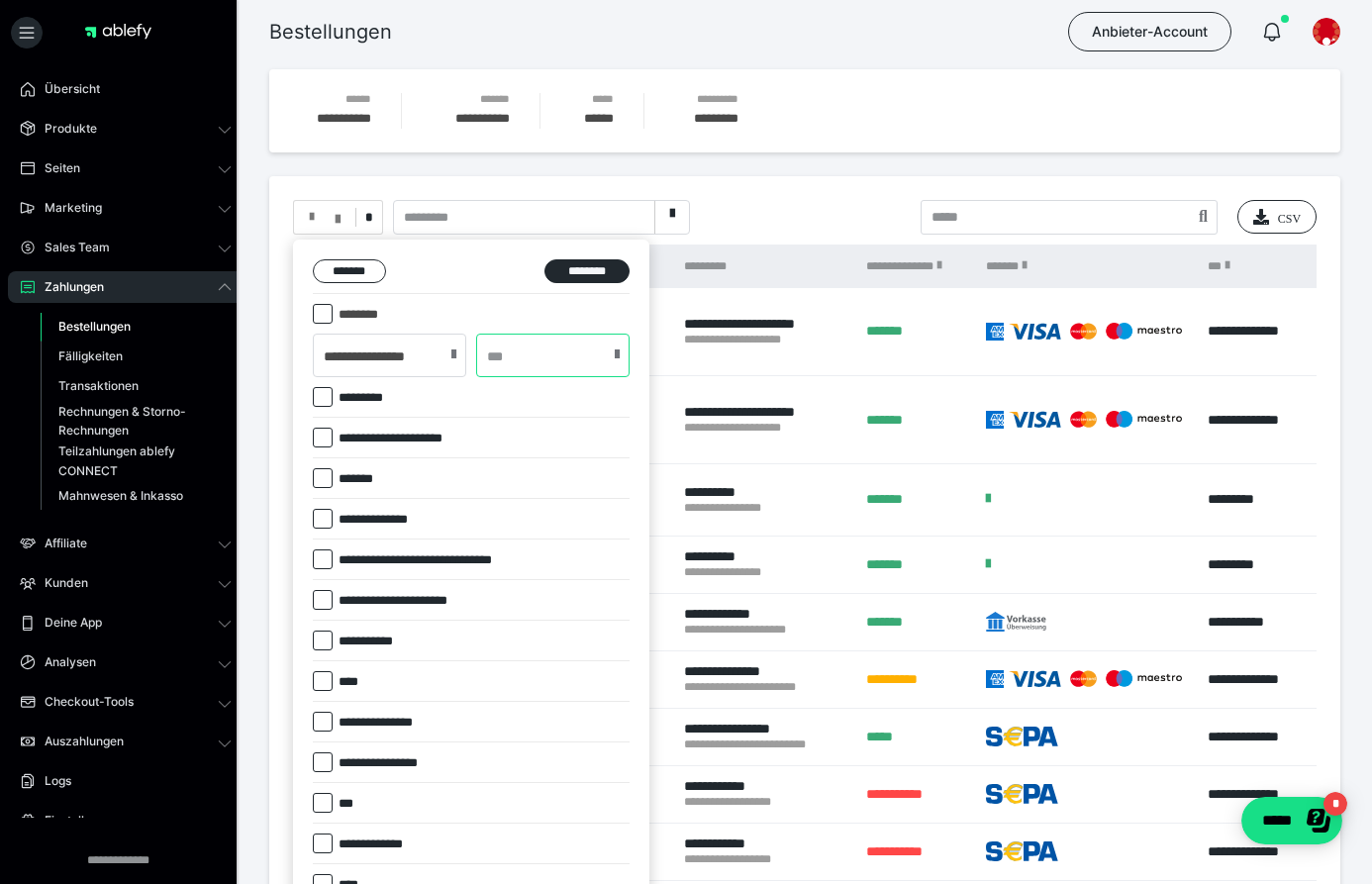 click at bounding box center (552, 355) 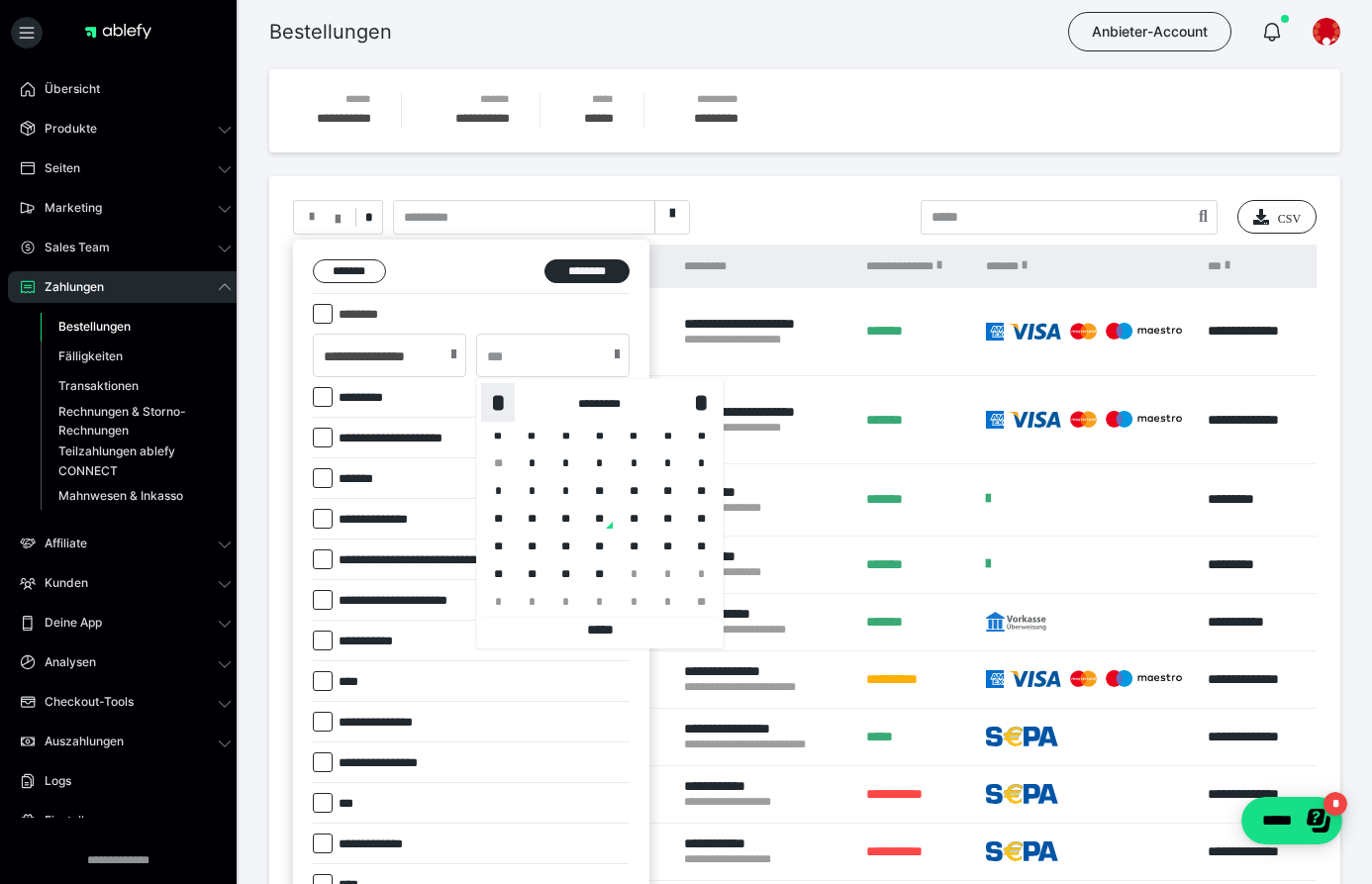 click on "*" at bounding box center [498, 403] 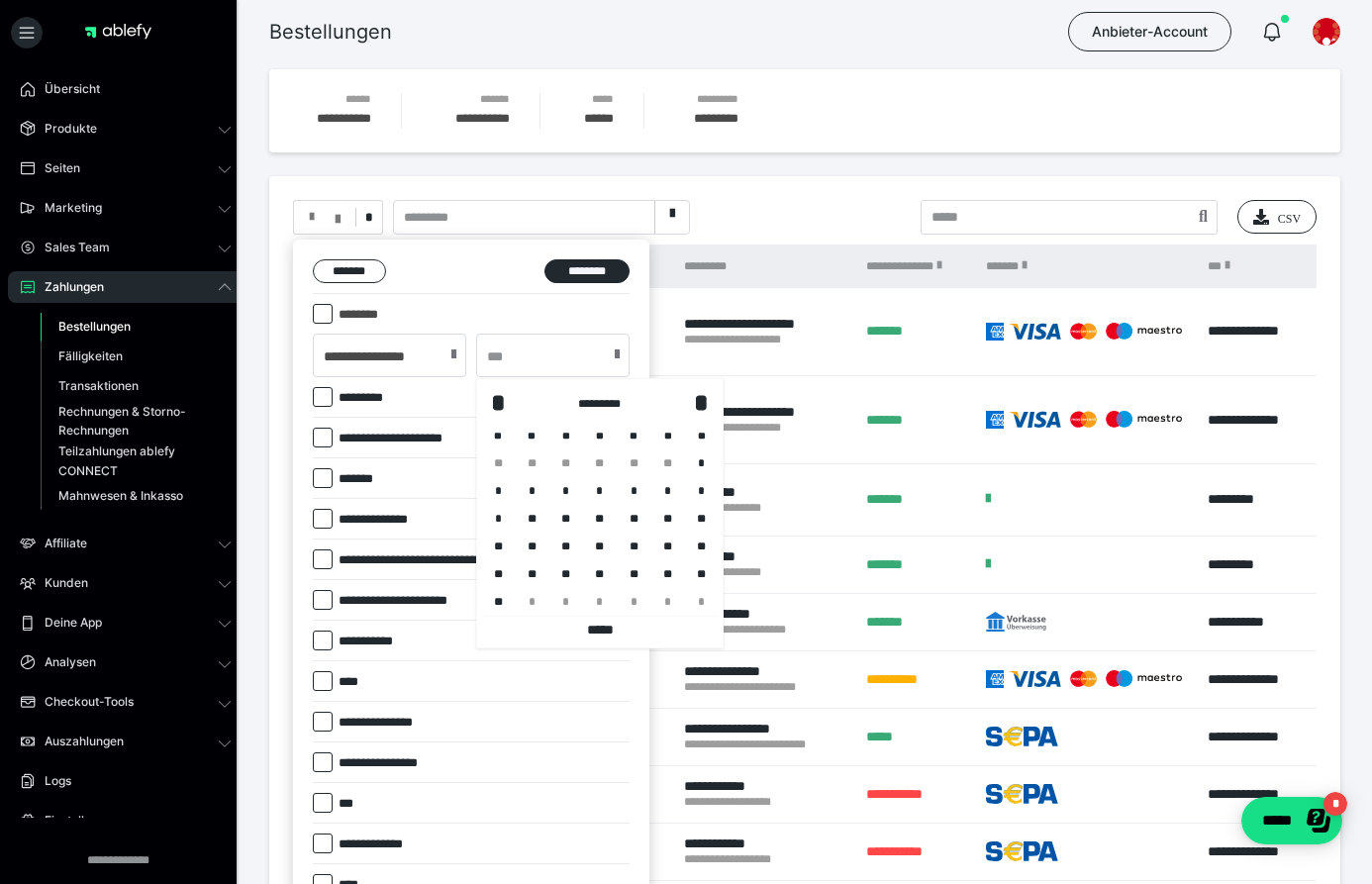 drag, startPoint x: 498, startPoint y: 600, endPoint x: 545, endPoint y: 428, distance: 178.30592 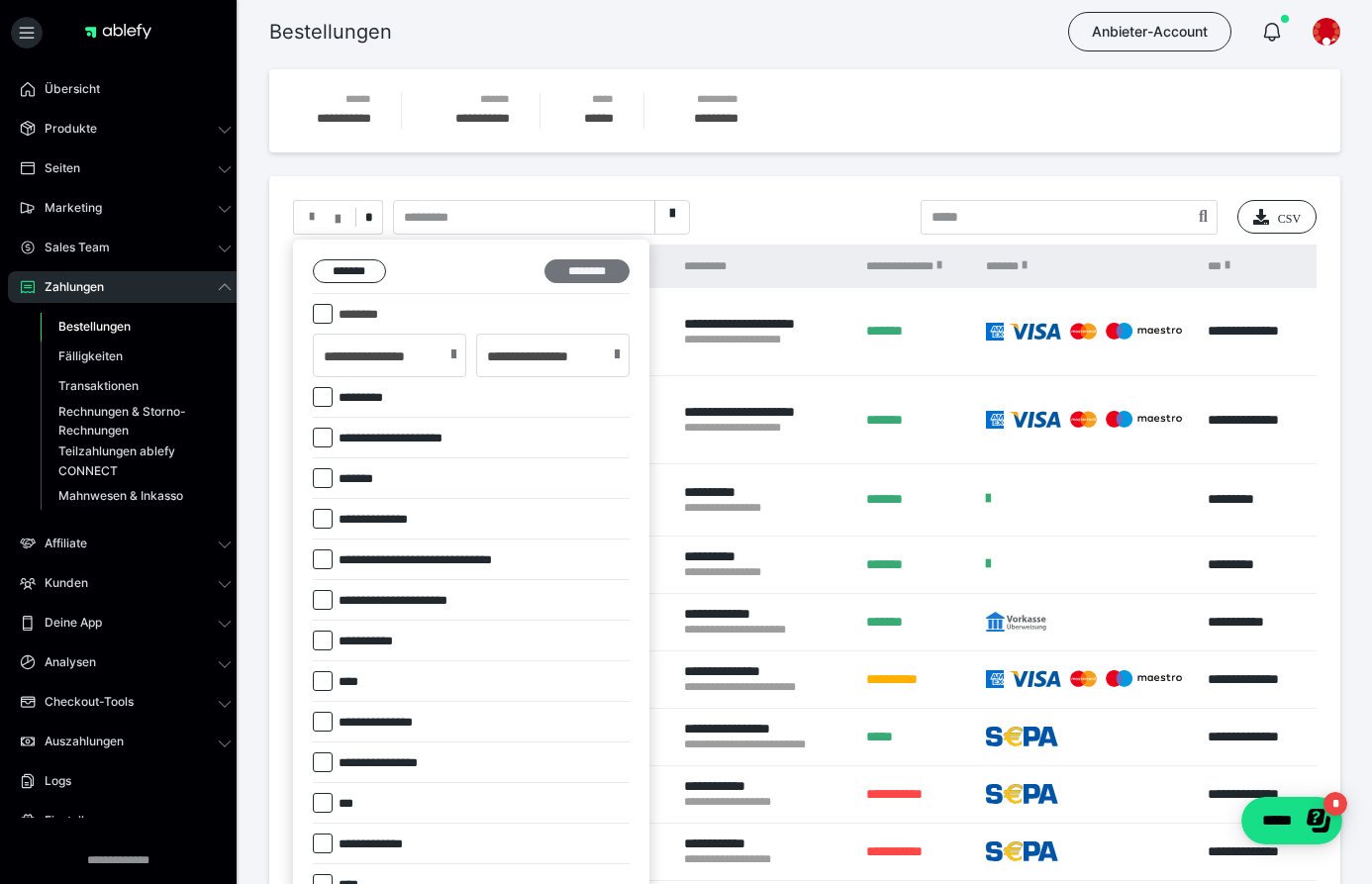 click on "********" at bounding box center (587, 271) 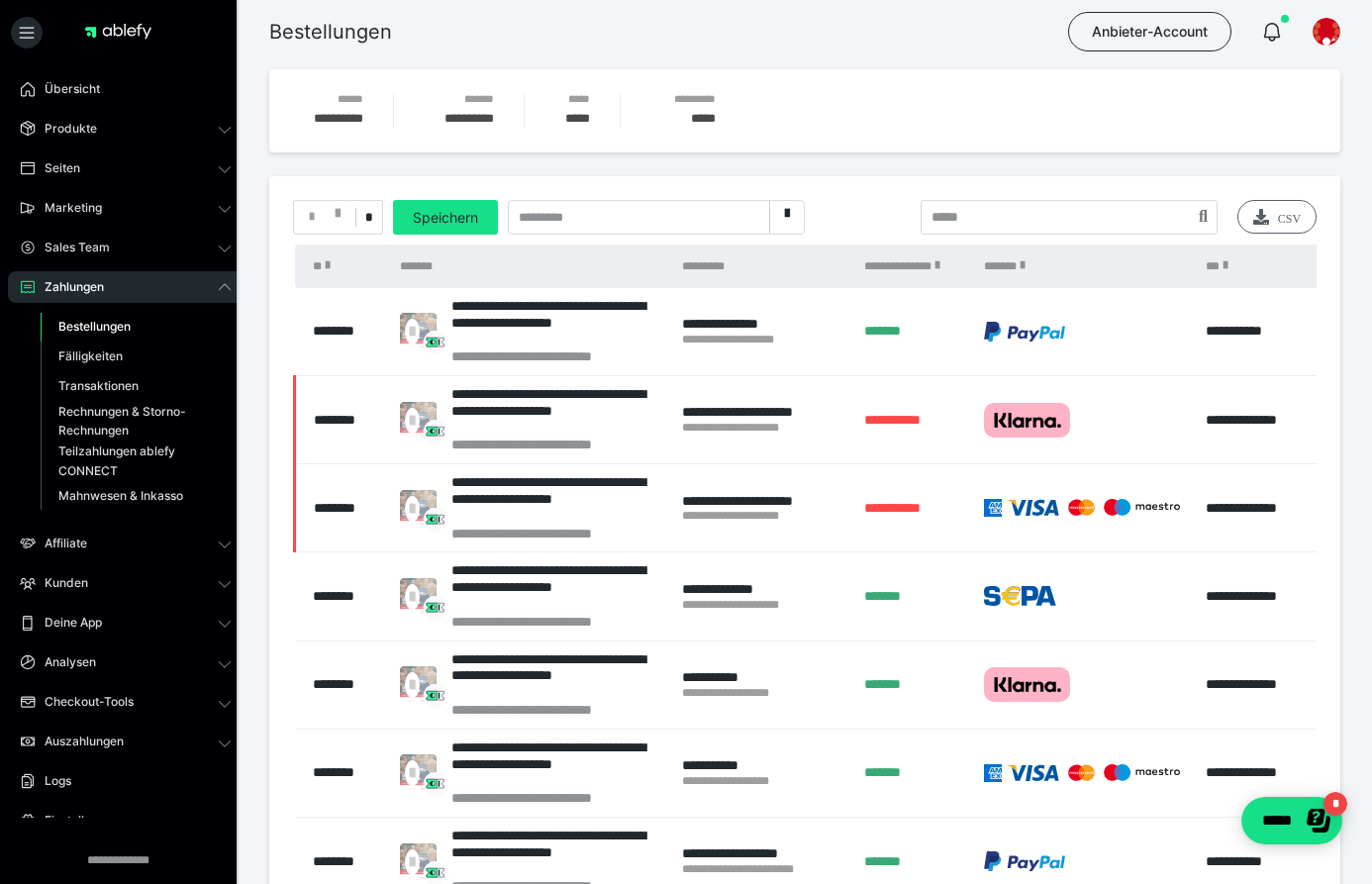 click on "CSV" at bounding box center (1277, 217) 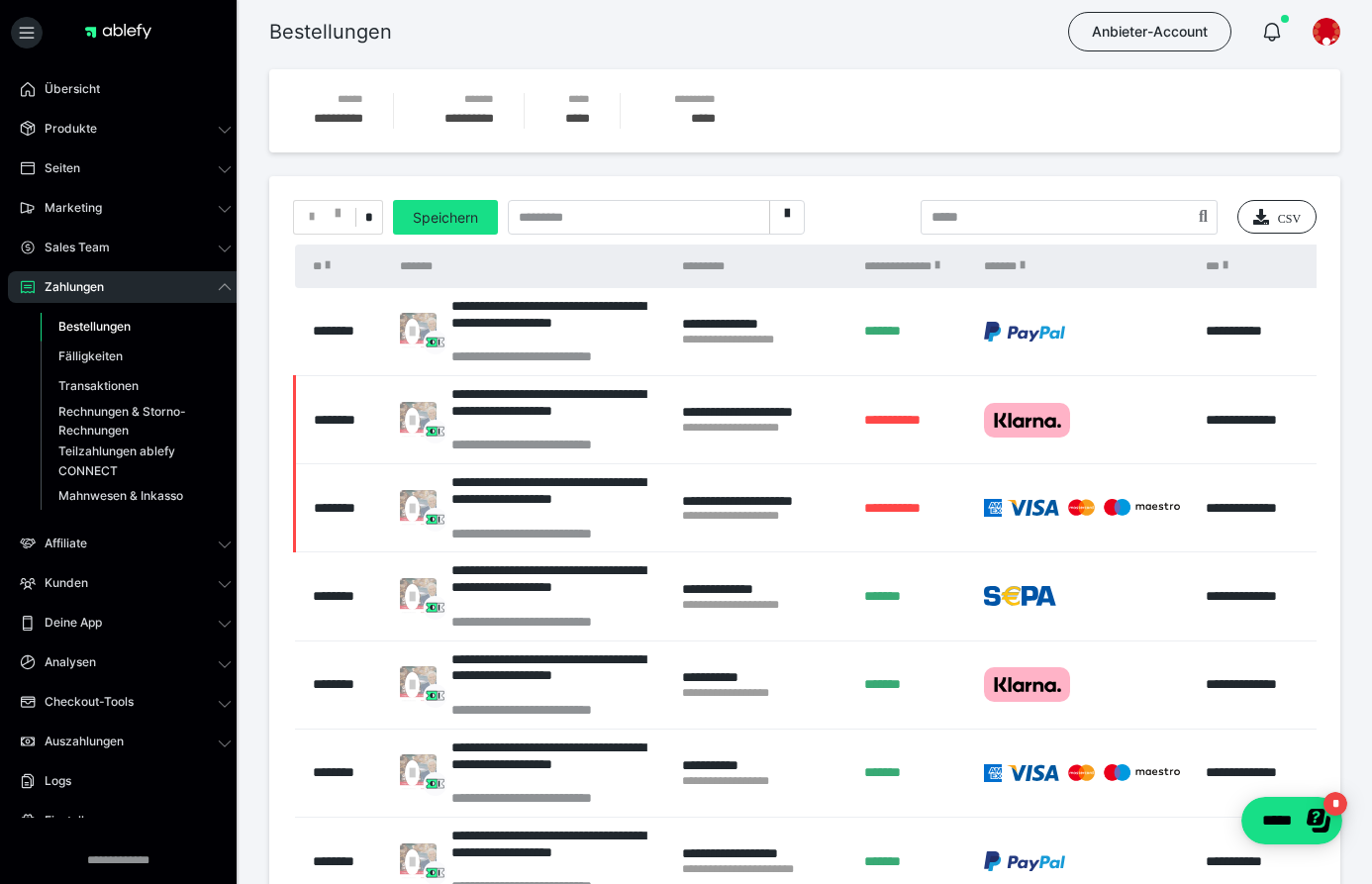 click on "**********" at bounding box center (686, 442) 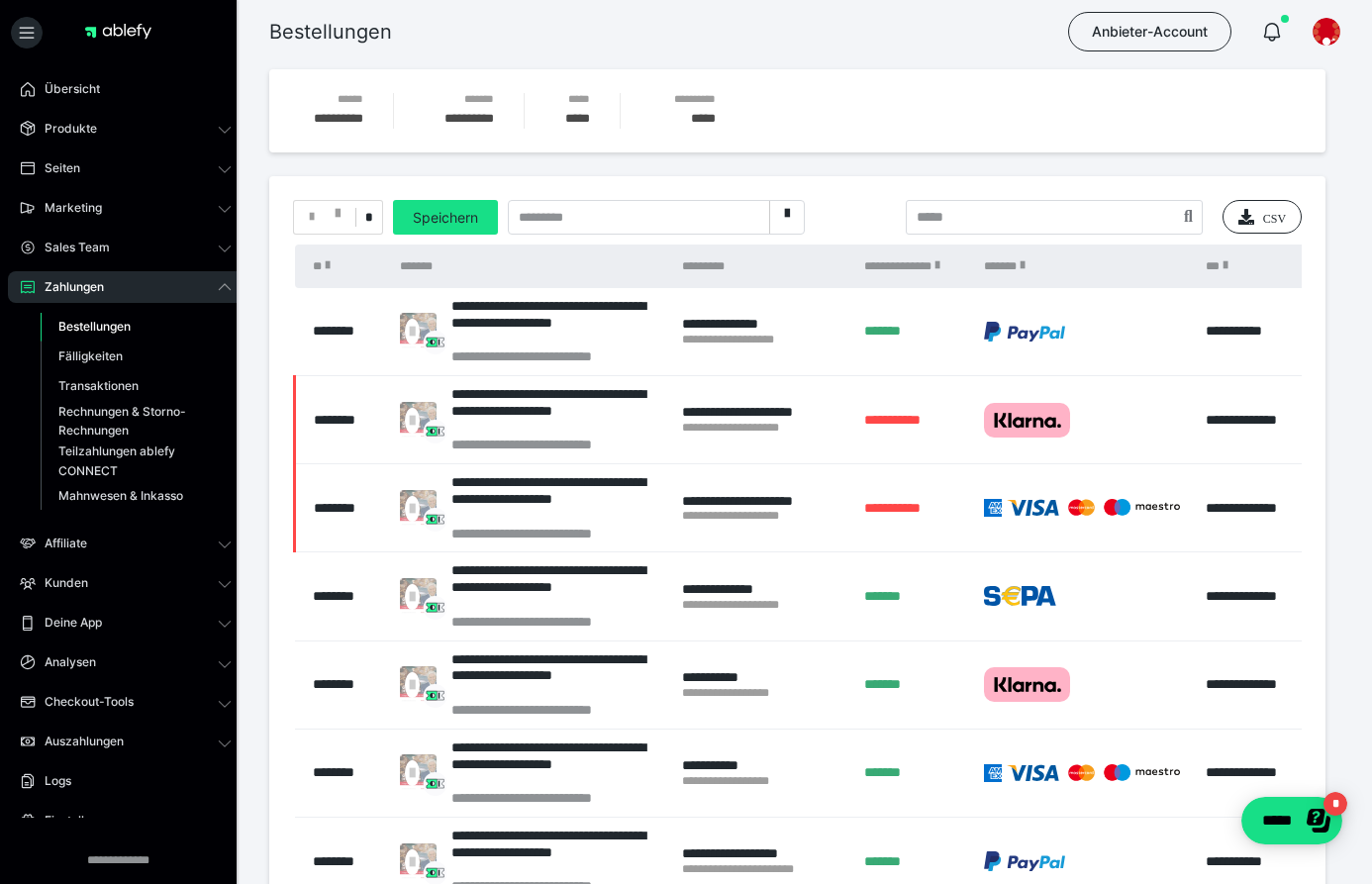 scroll, scrollTop: 0, scrollLeft: 0, axis: both 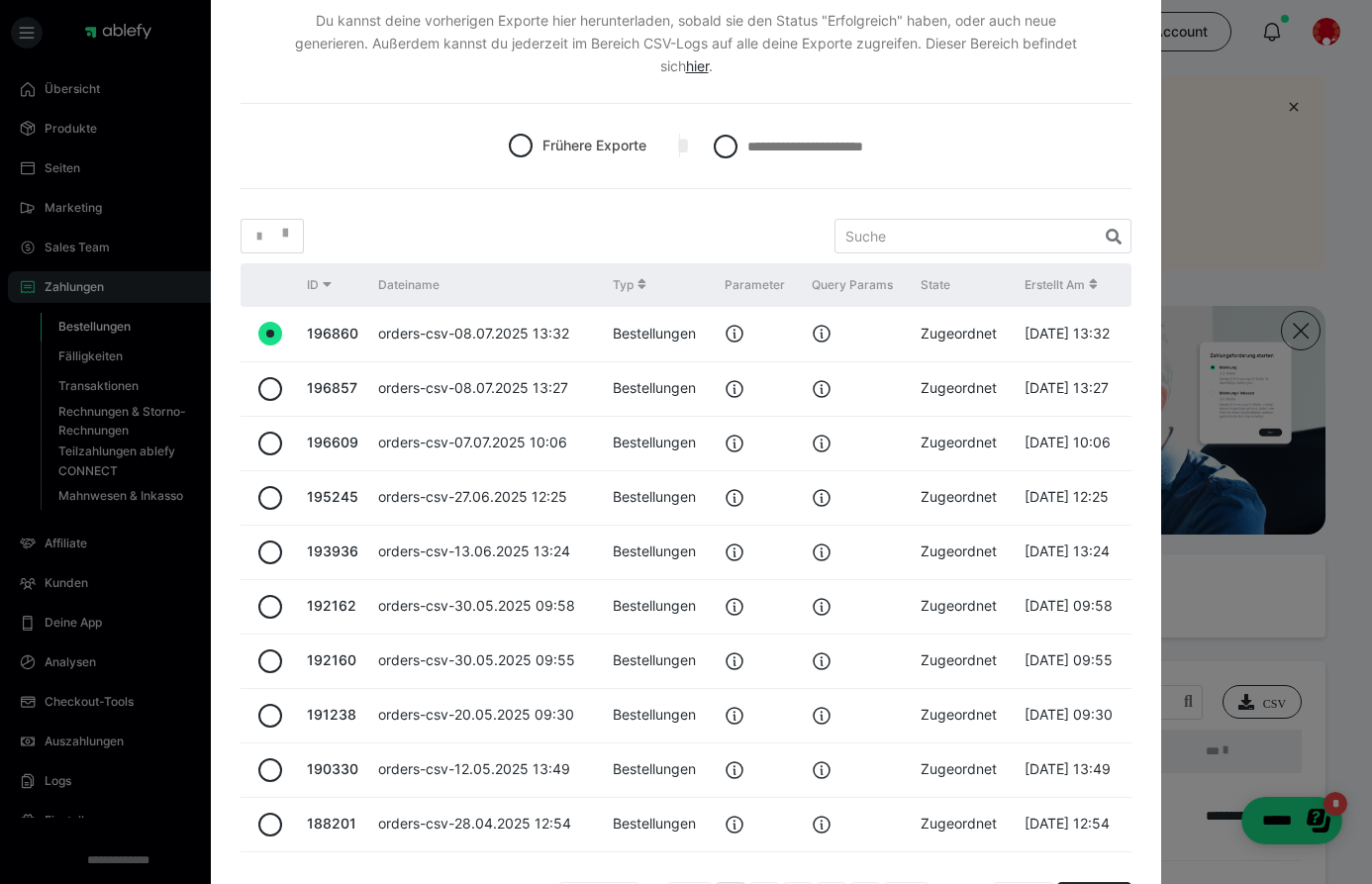 drag, startPoint x: 699, startPoint y: 139, endPoint x: 777, endPoint y: 186, distance: 91.06591 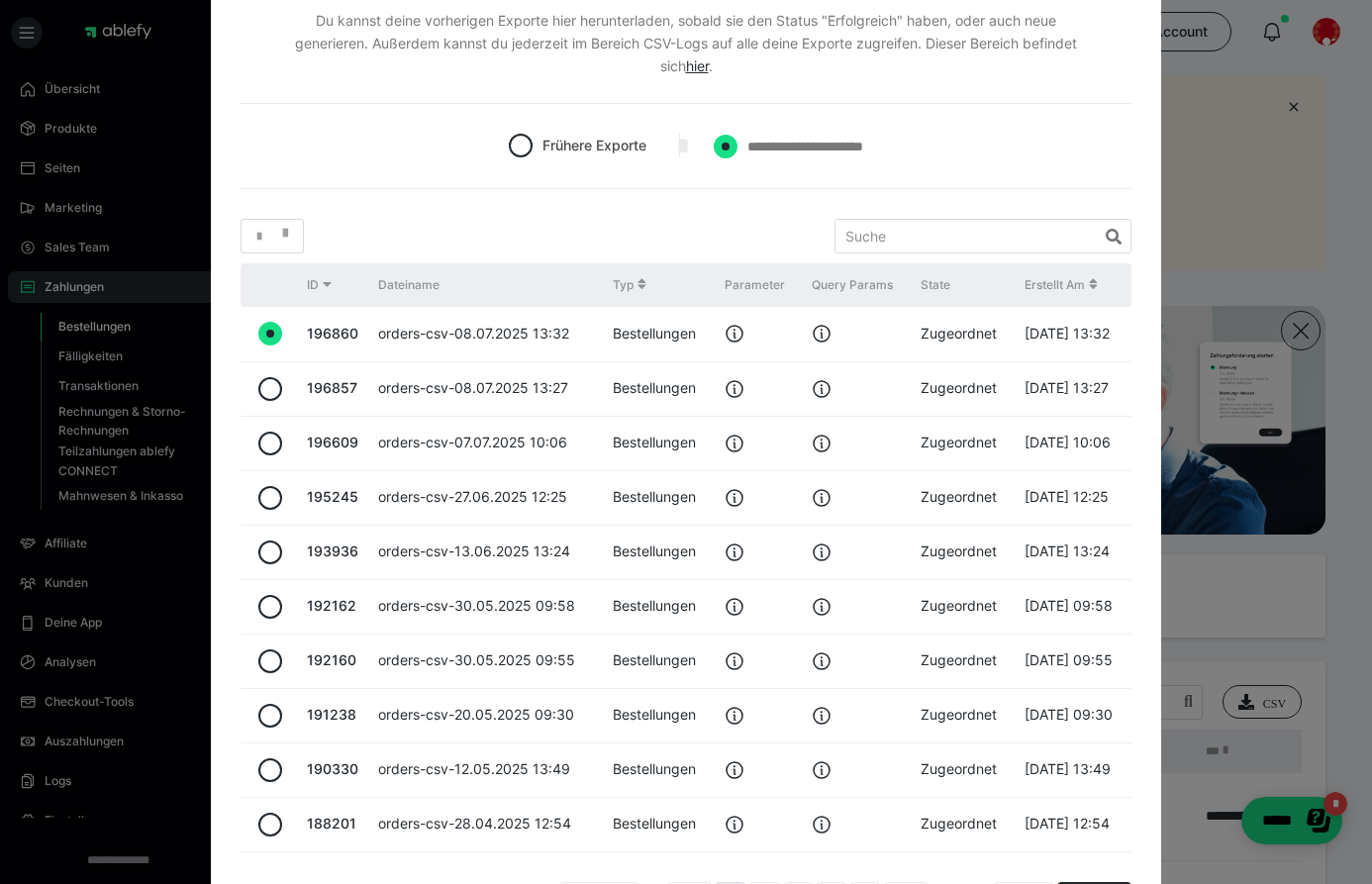 radio on "****" 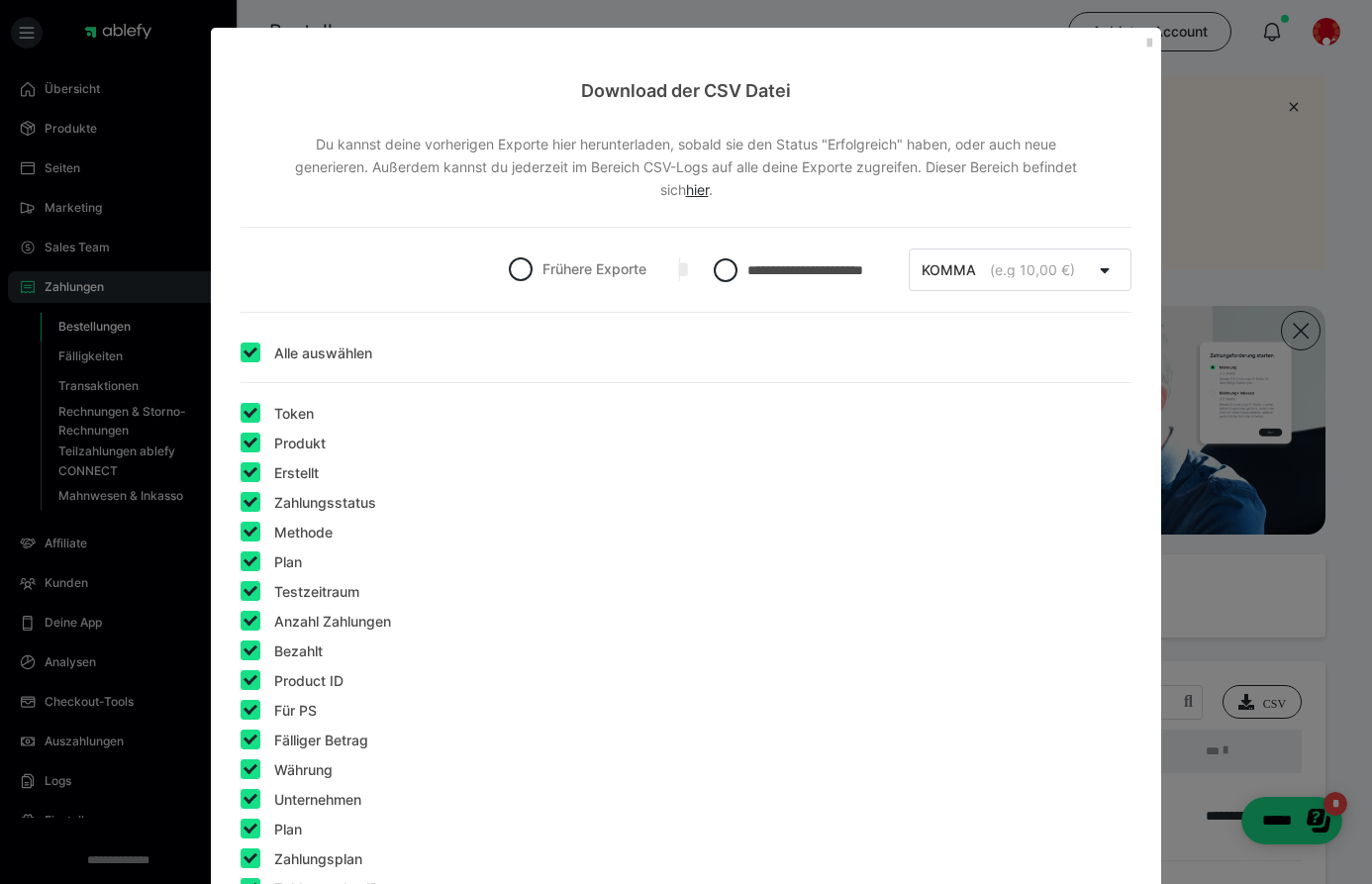 scroll, scrollTop: 1566, scrollLeft: 0, axis: vertical 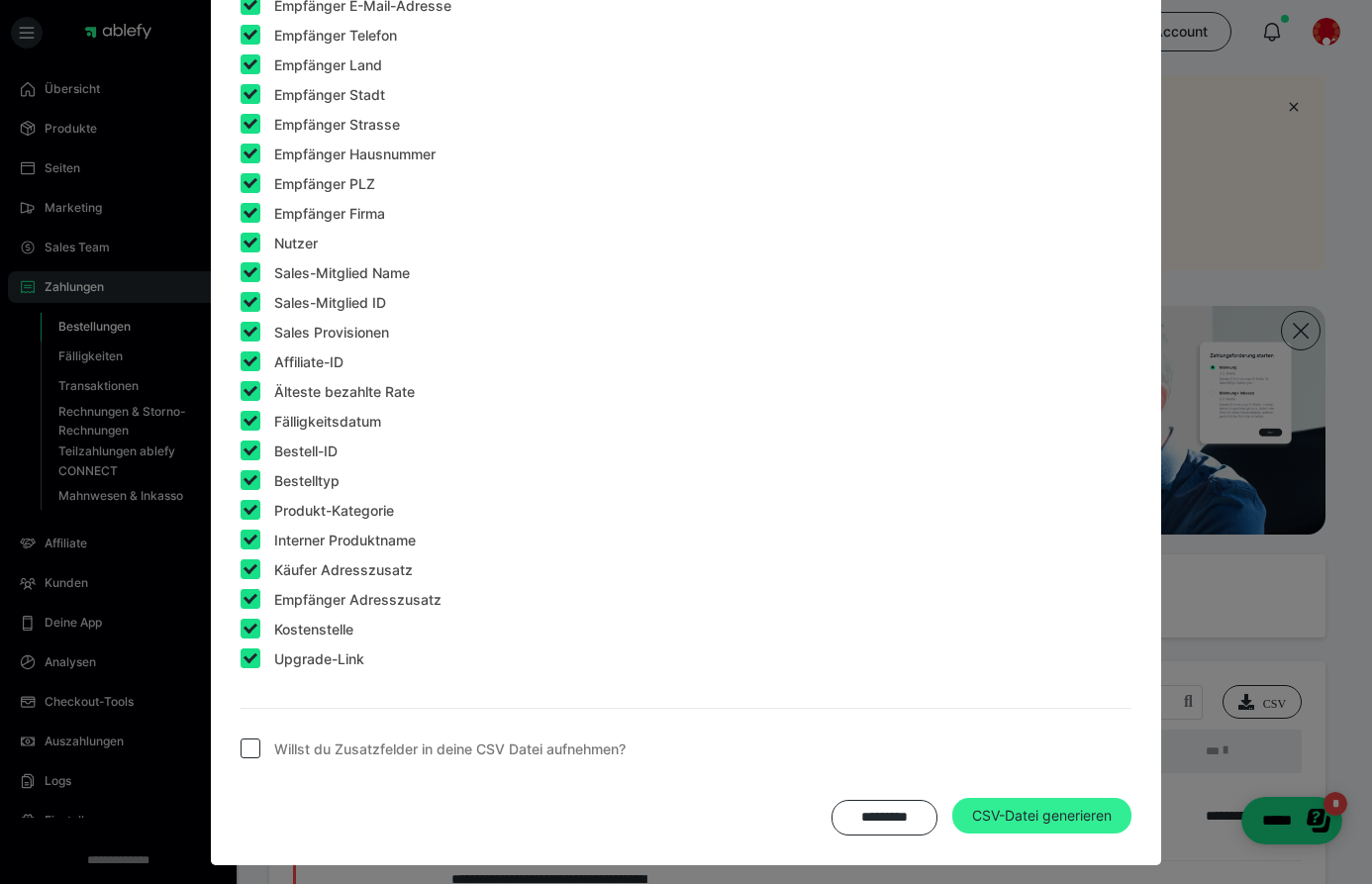 click on "CSV-Datei generieren" at bounding box center (1041, 816) 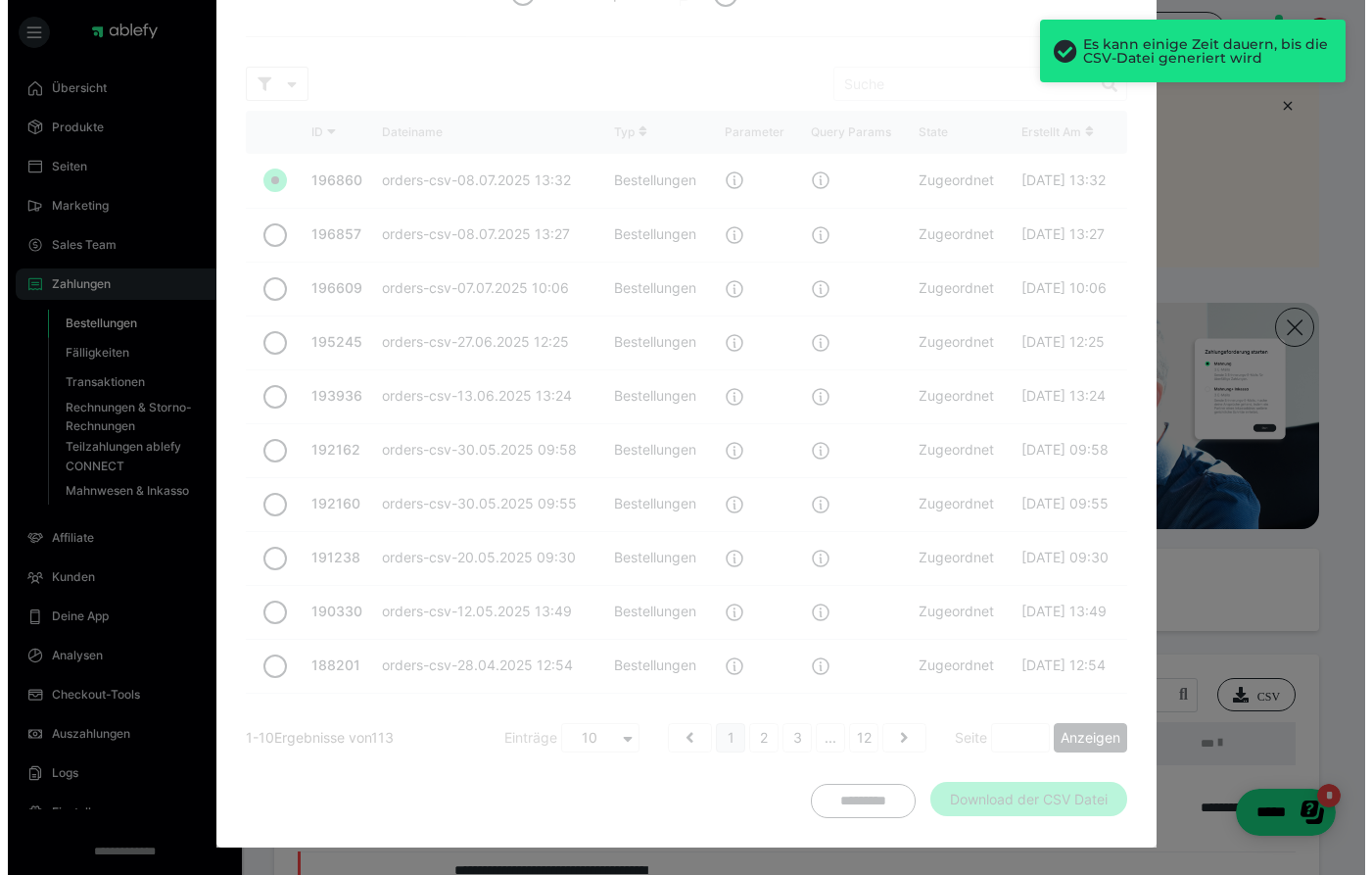 scroll, scrollTop: 264, scrollLeft: 0, axis: vertical 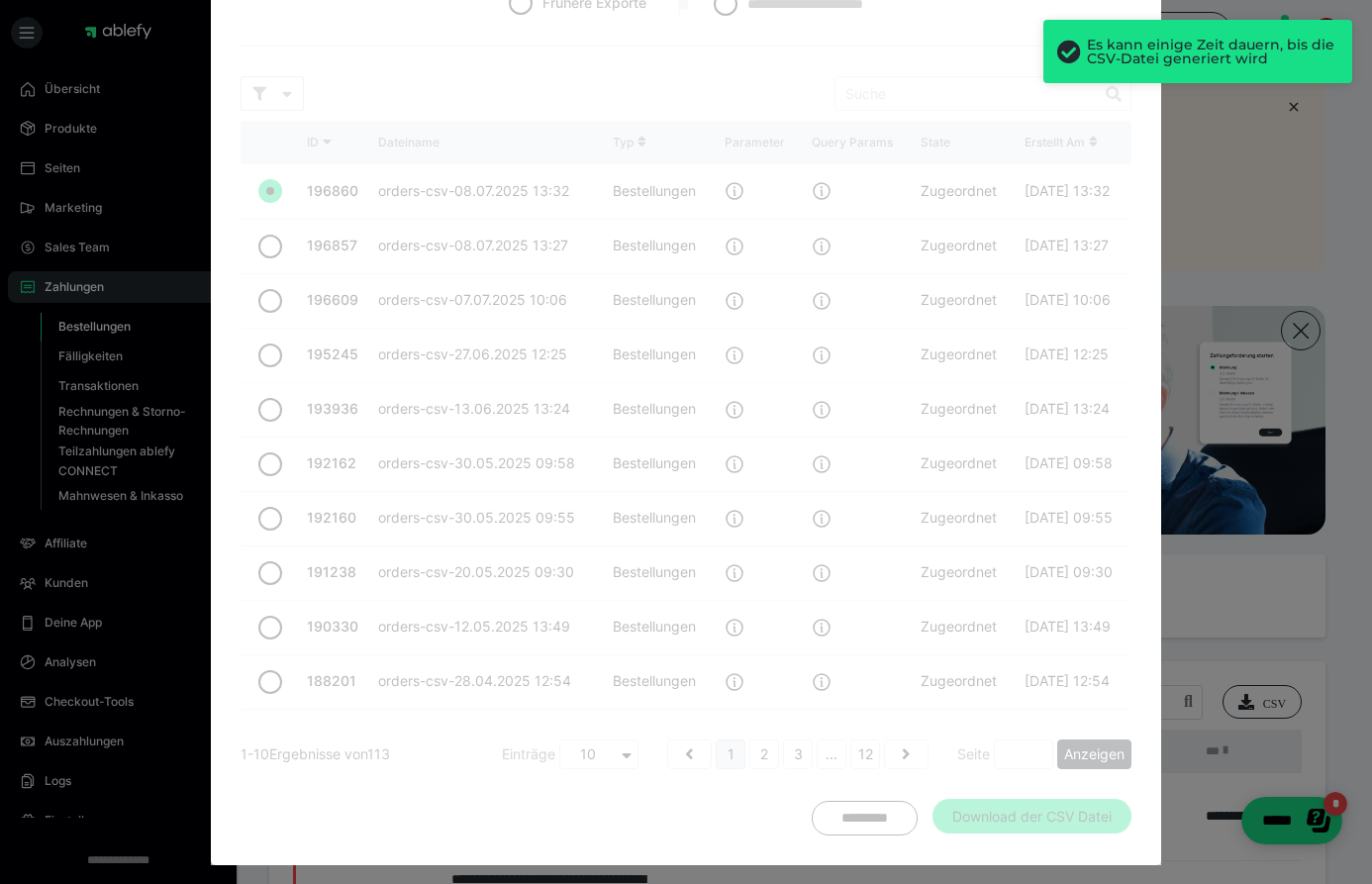 radio on "false" 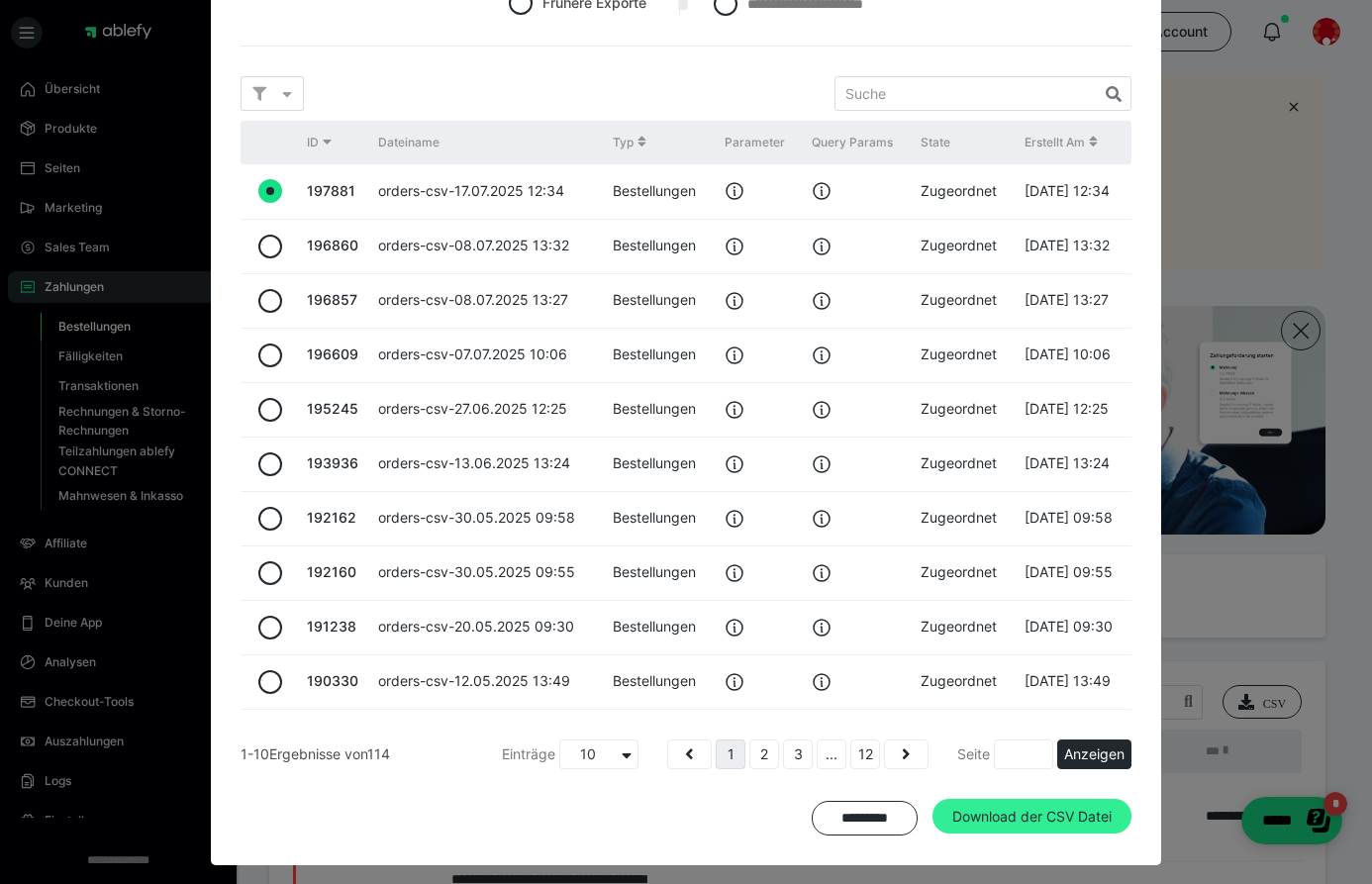 click on "Download der CSV Datei" at bounding box center (1031, 817) 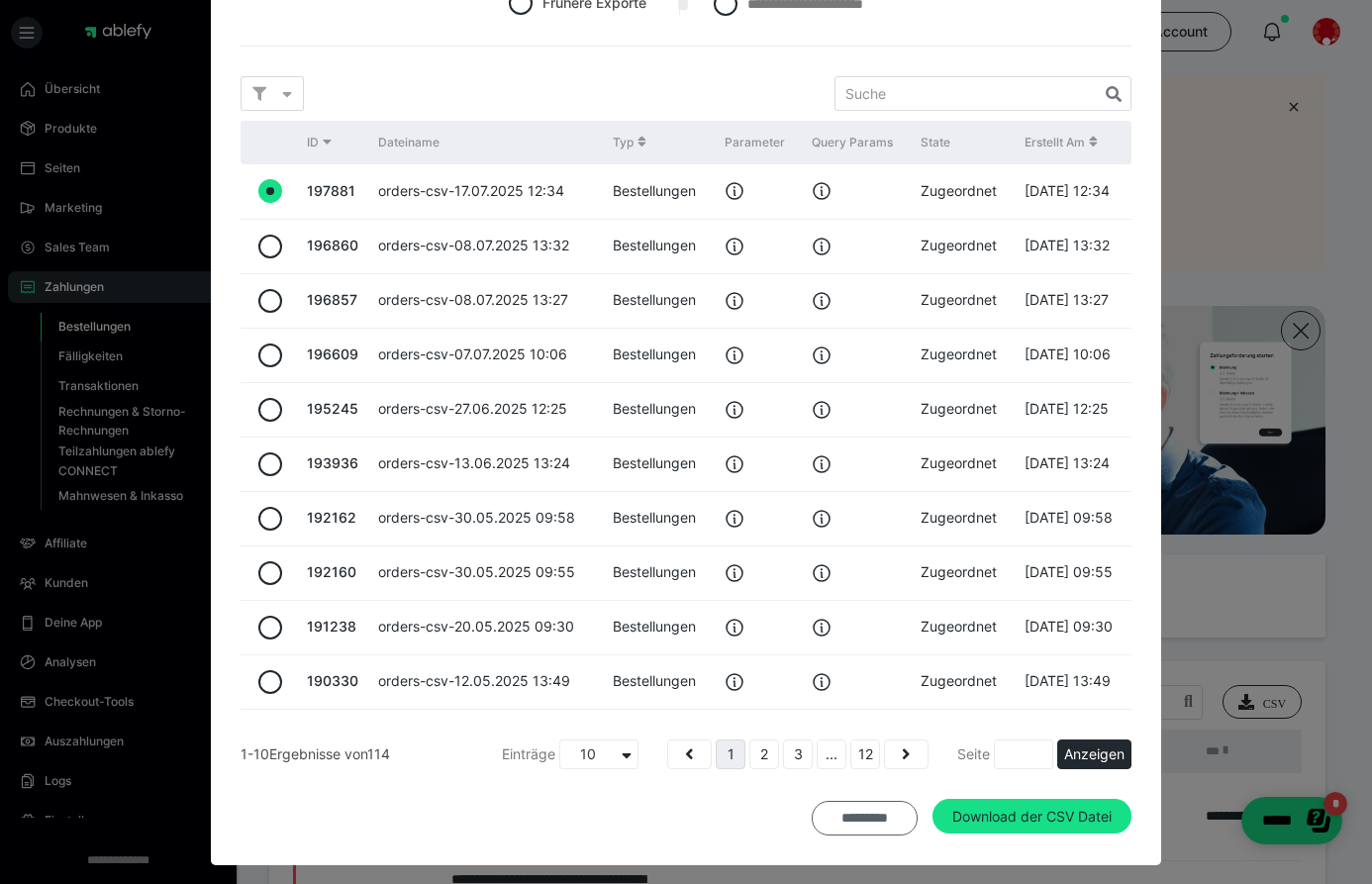 click on "*********" at bounding box center (864, 819) 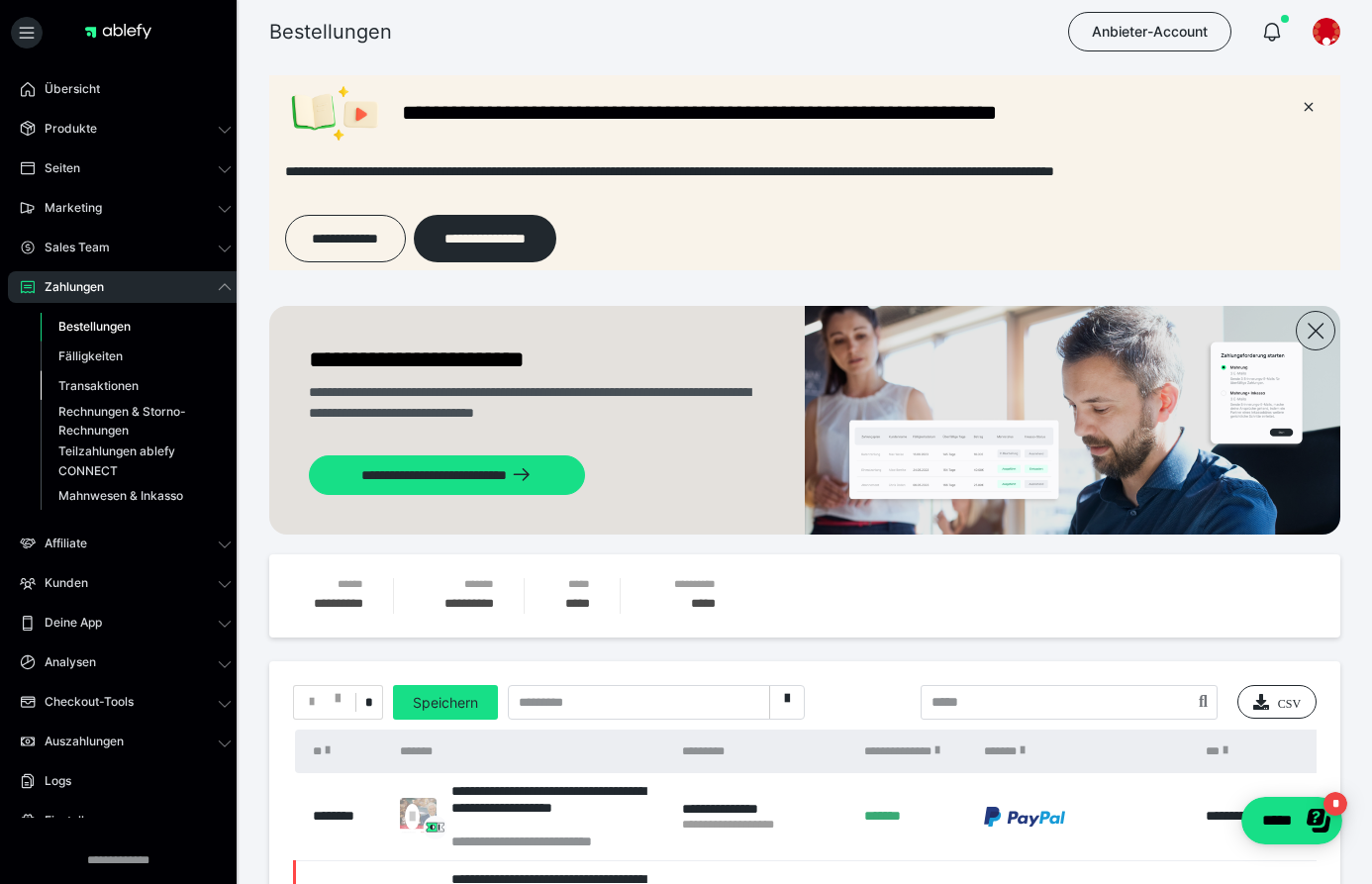 click on "Transaktionen" at bounding box center [98, 385] 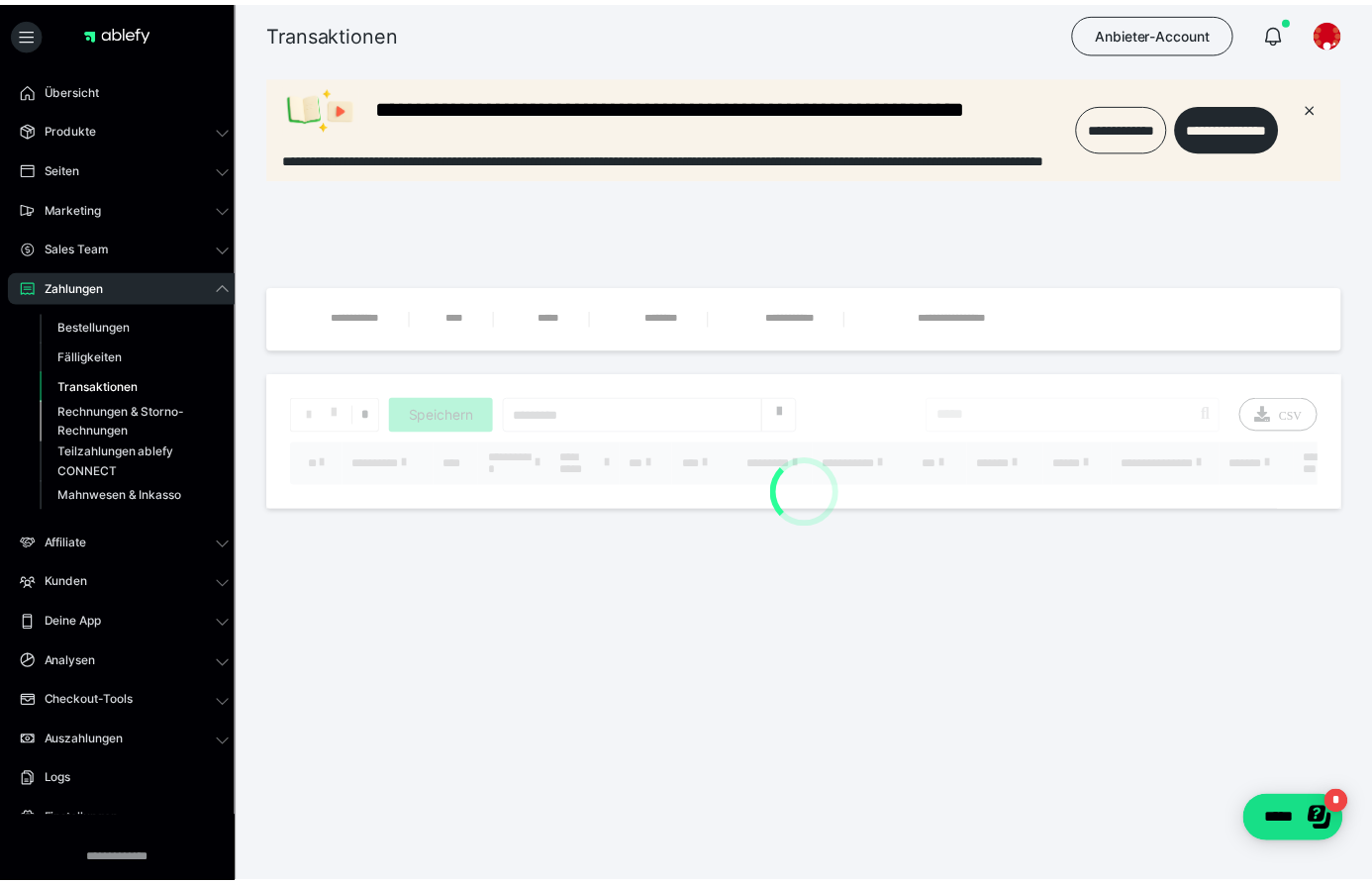 scroll, scrollTop: 0, scrollLeft: 0, axis: both 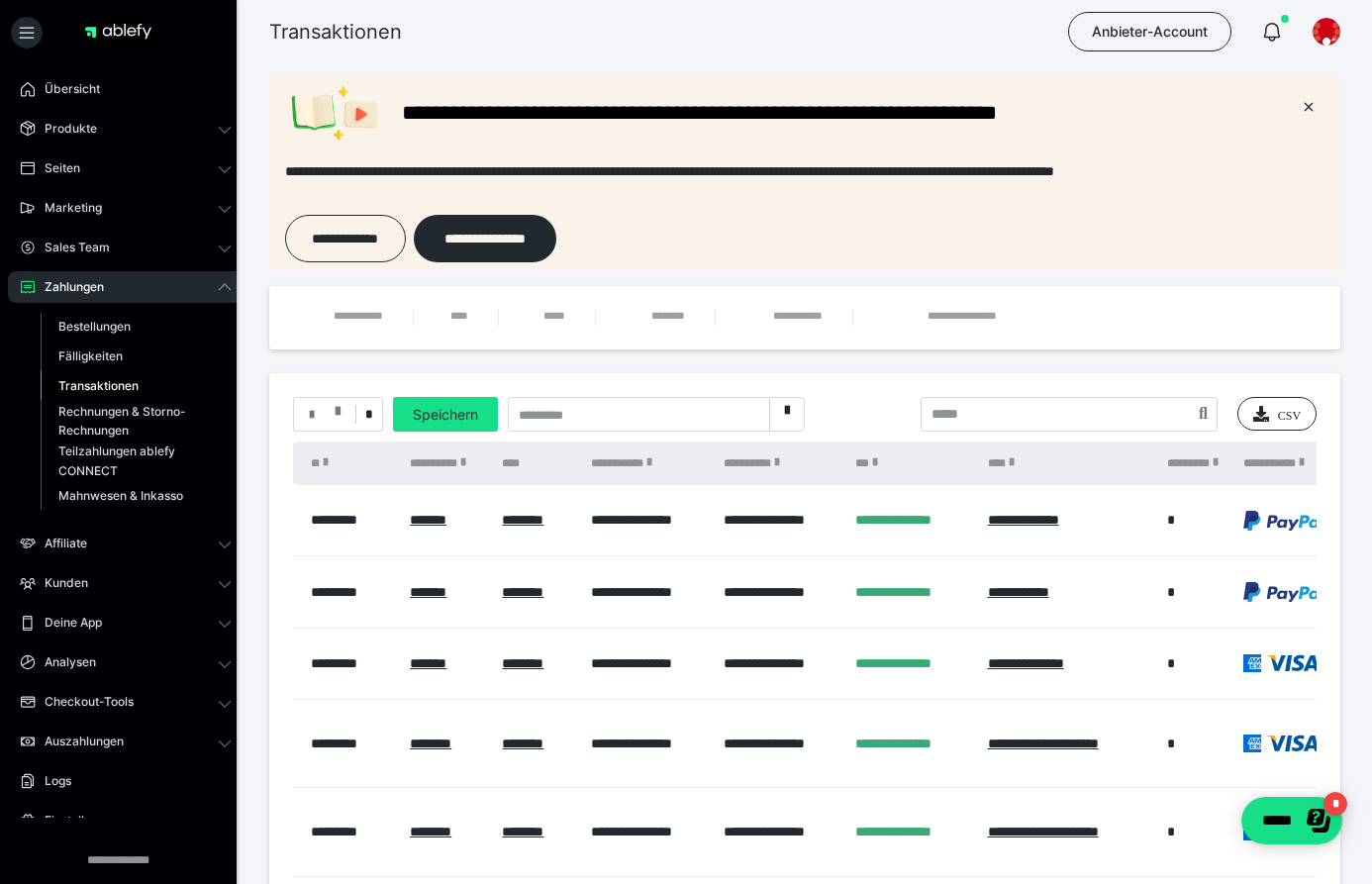 click on "*" at bounding box center [338, 414] 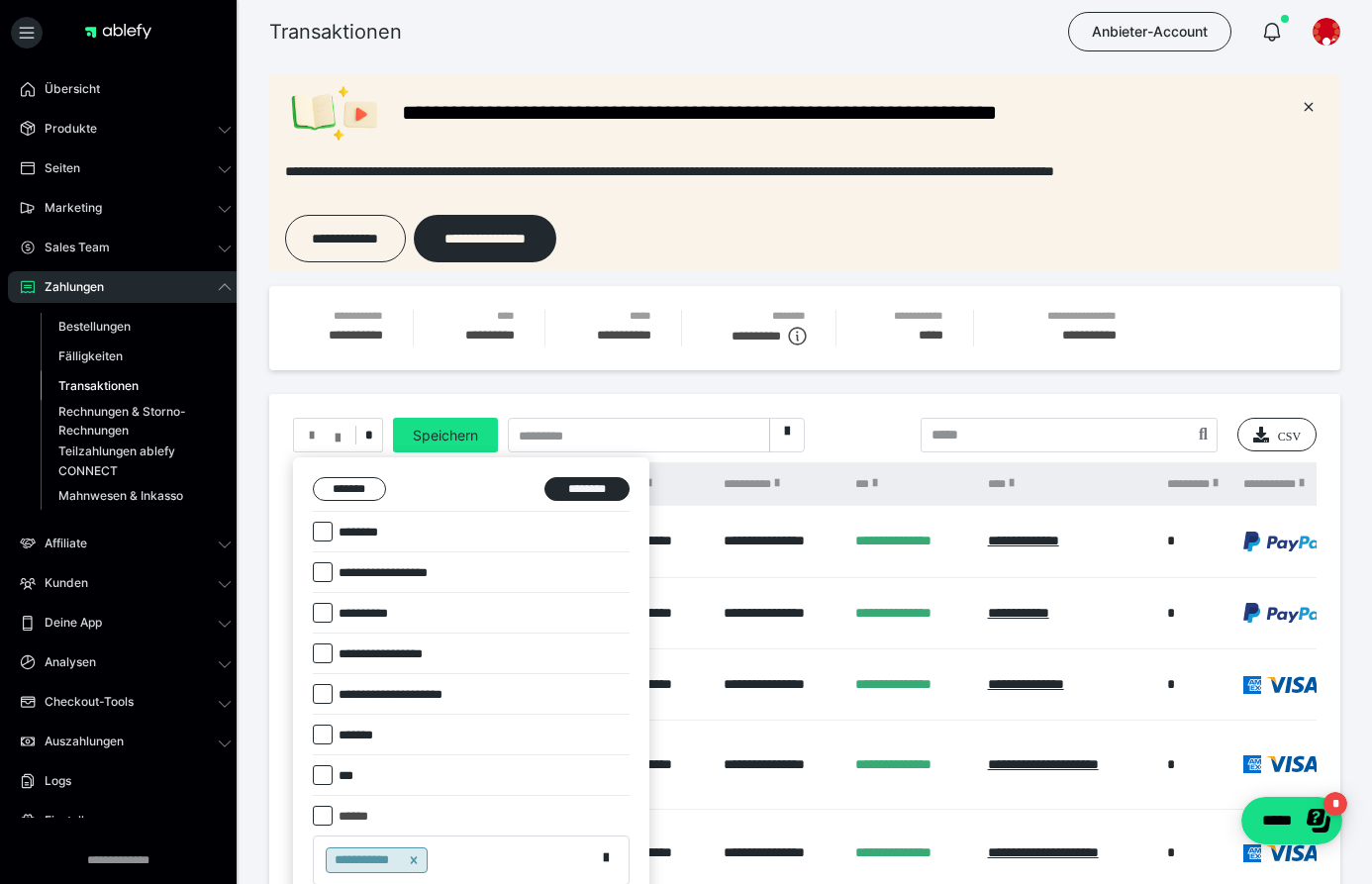 click at bounding box center [323, 613] 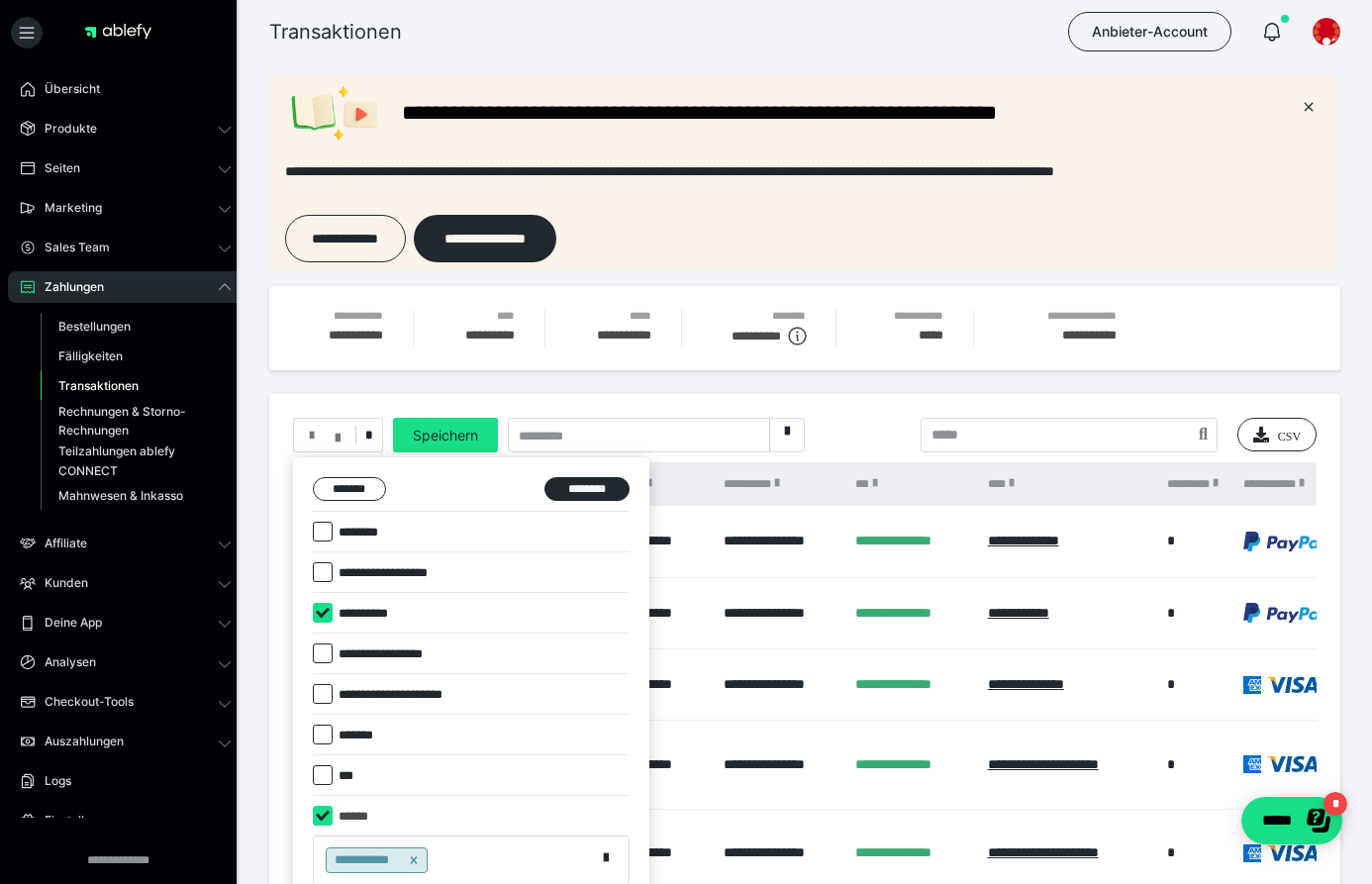 checkbox on "****" 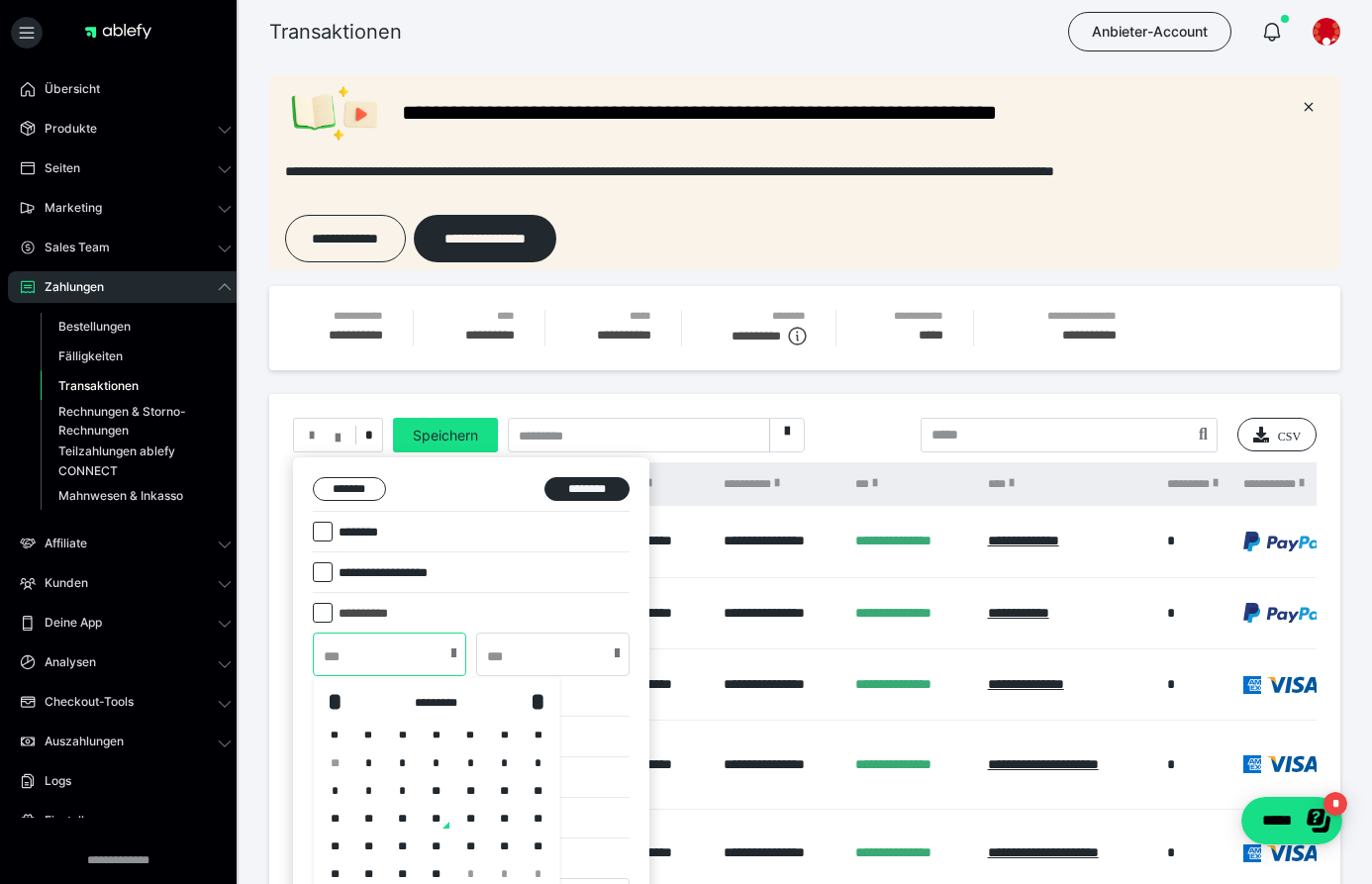 click at bounding box center [389, 654] 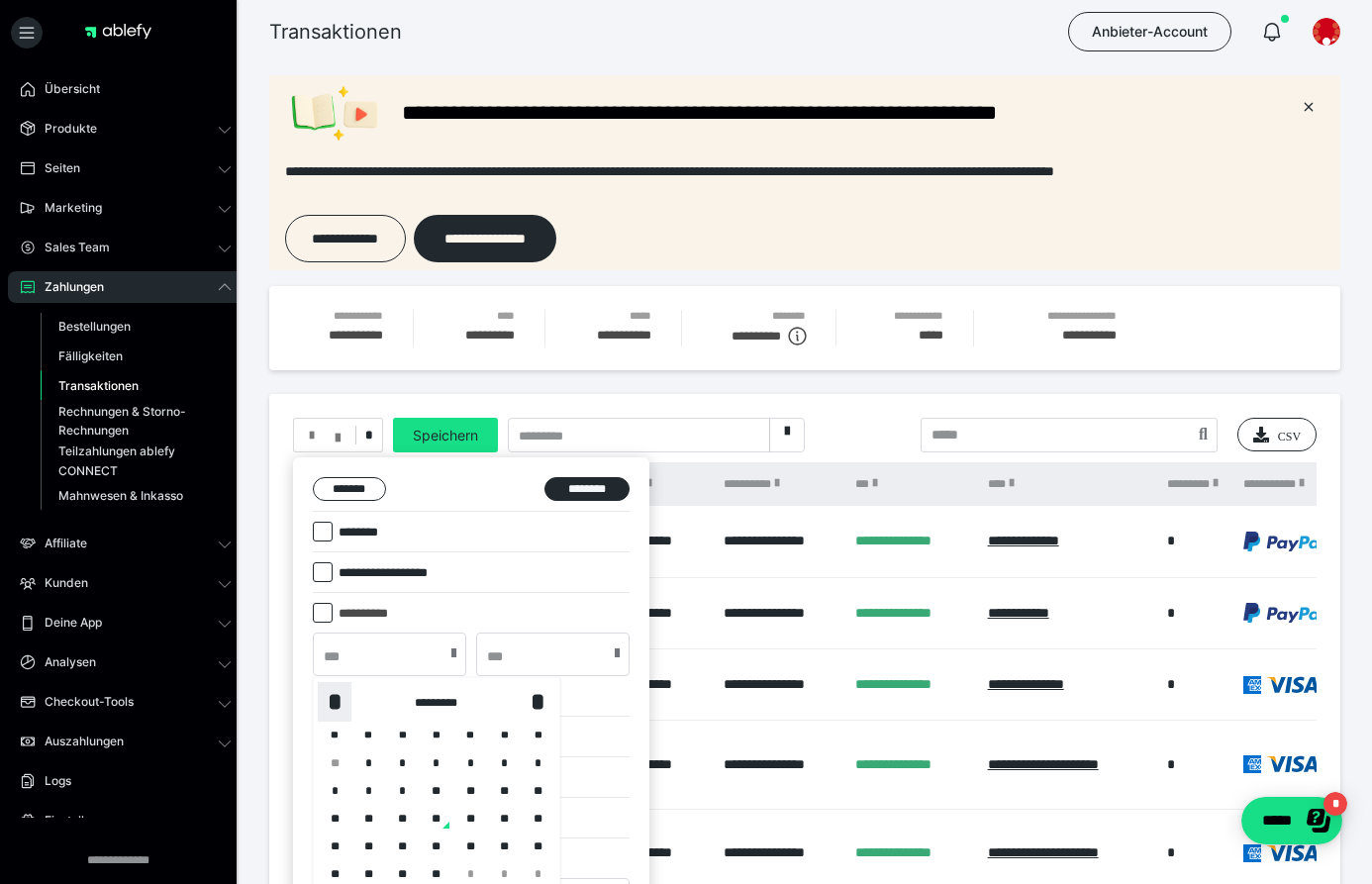 click on "*" at bounding box center [335, 702] 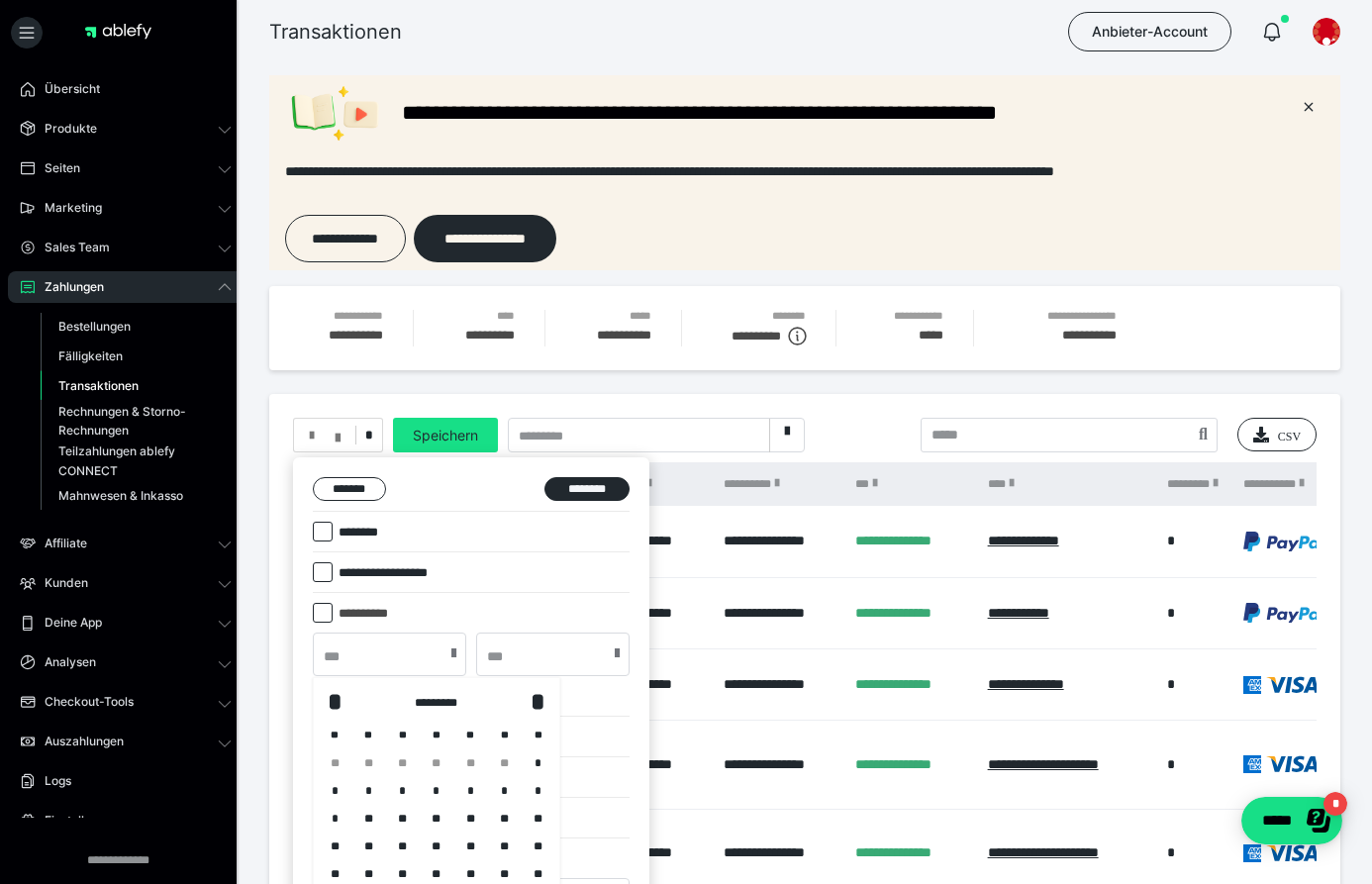 drag, startPoint x: 539, startPoint y: 761, endPoint x: 530, endPoint y: 743, distance: 20.12461 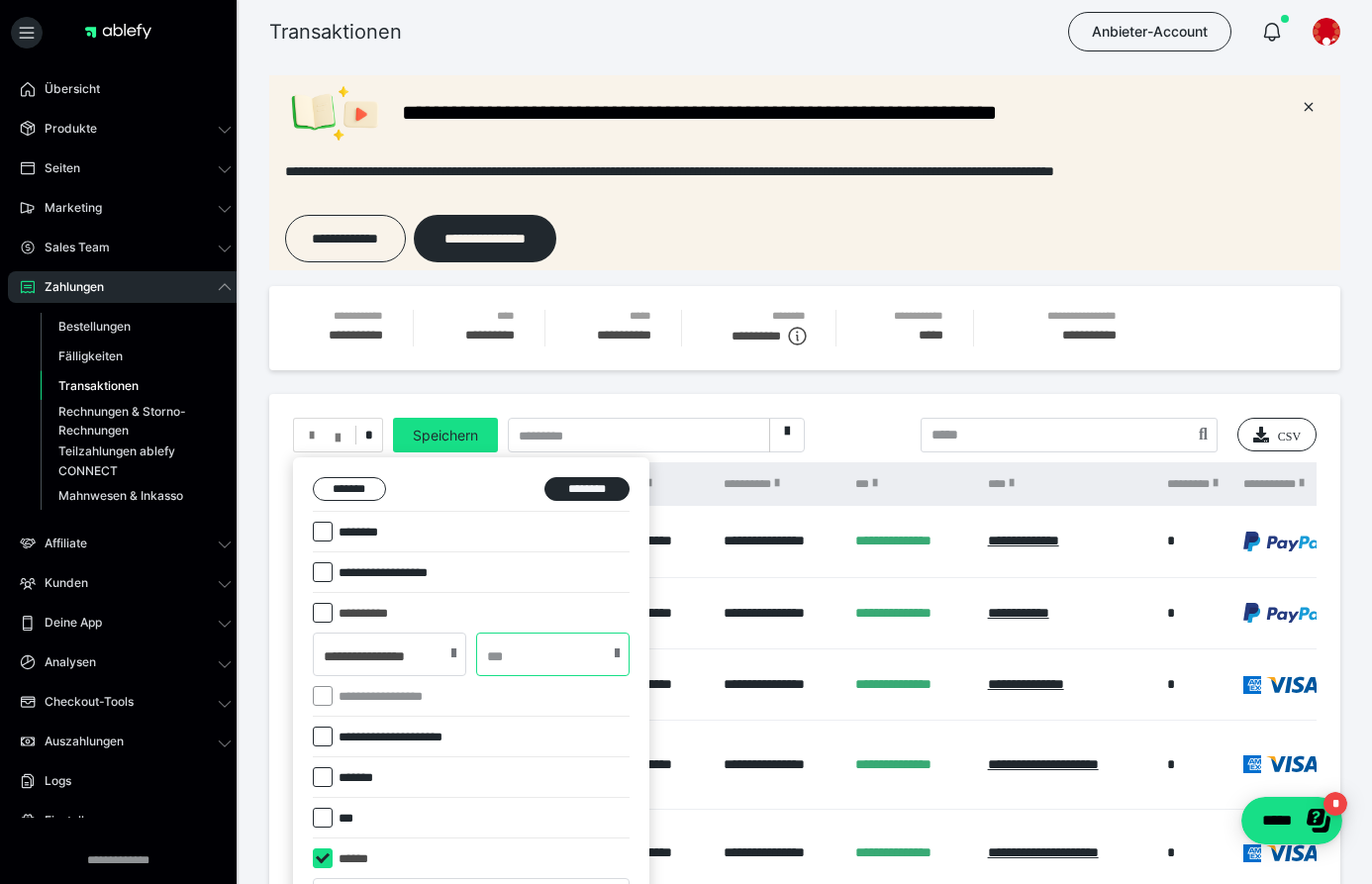 click at bounding box center (552, 654) 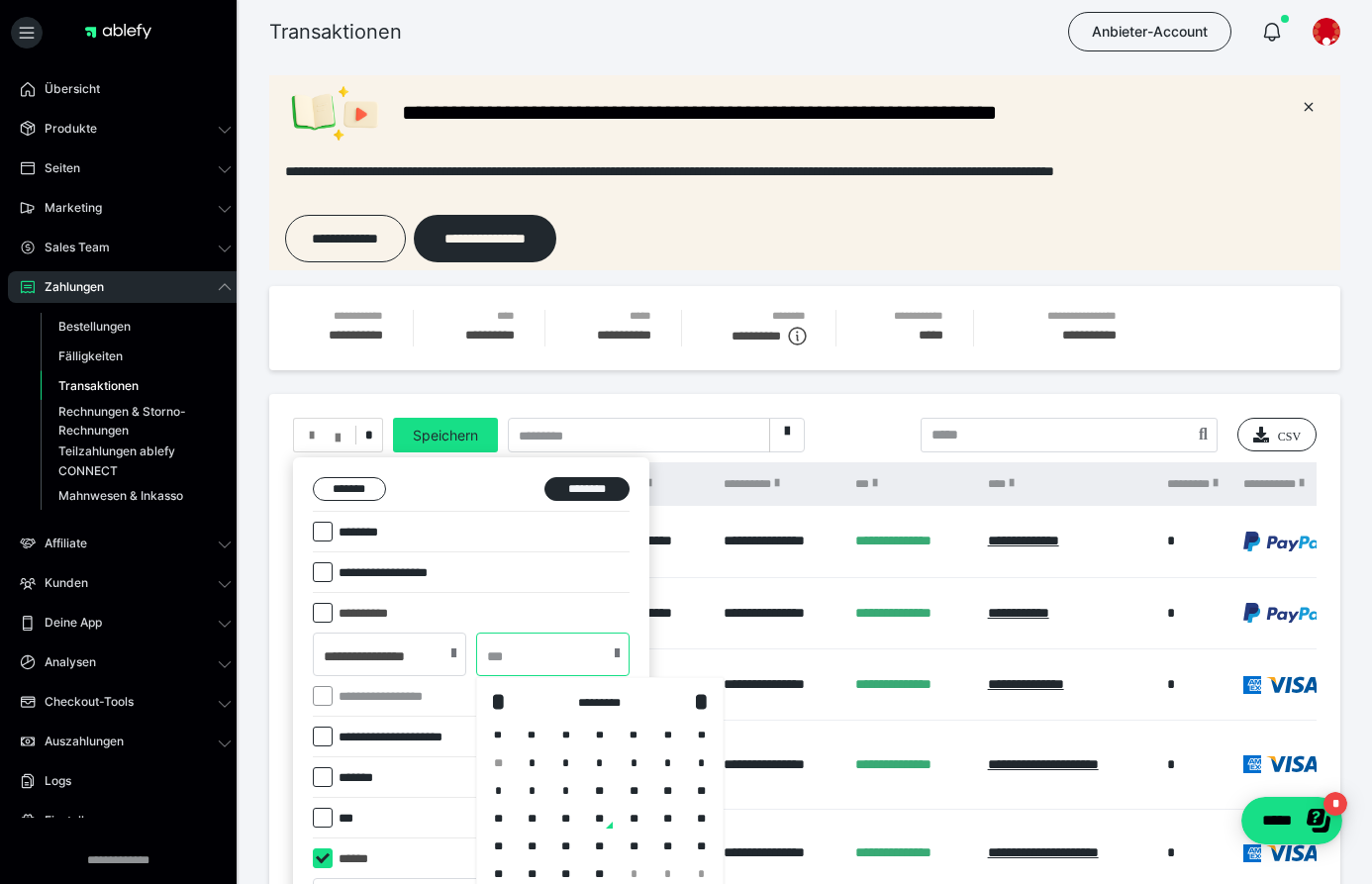 scroll, scrollTop: 355, scrollLeft: 0, axis: vertical 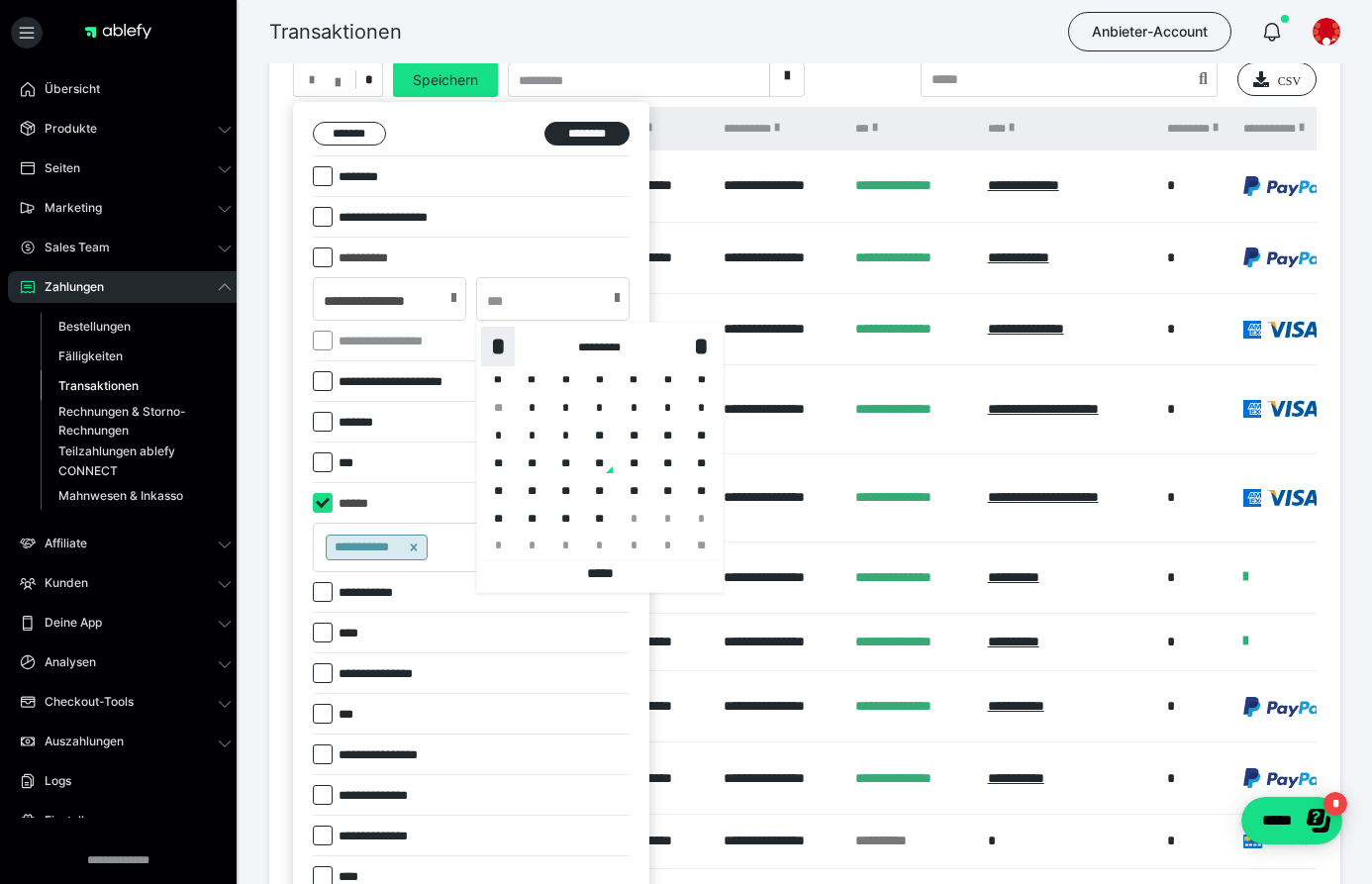 click on "*" at bounding box center (498, 346) 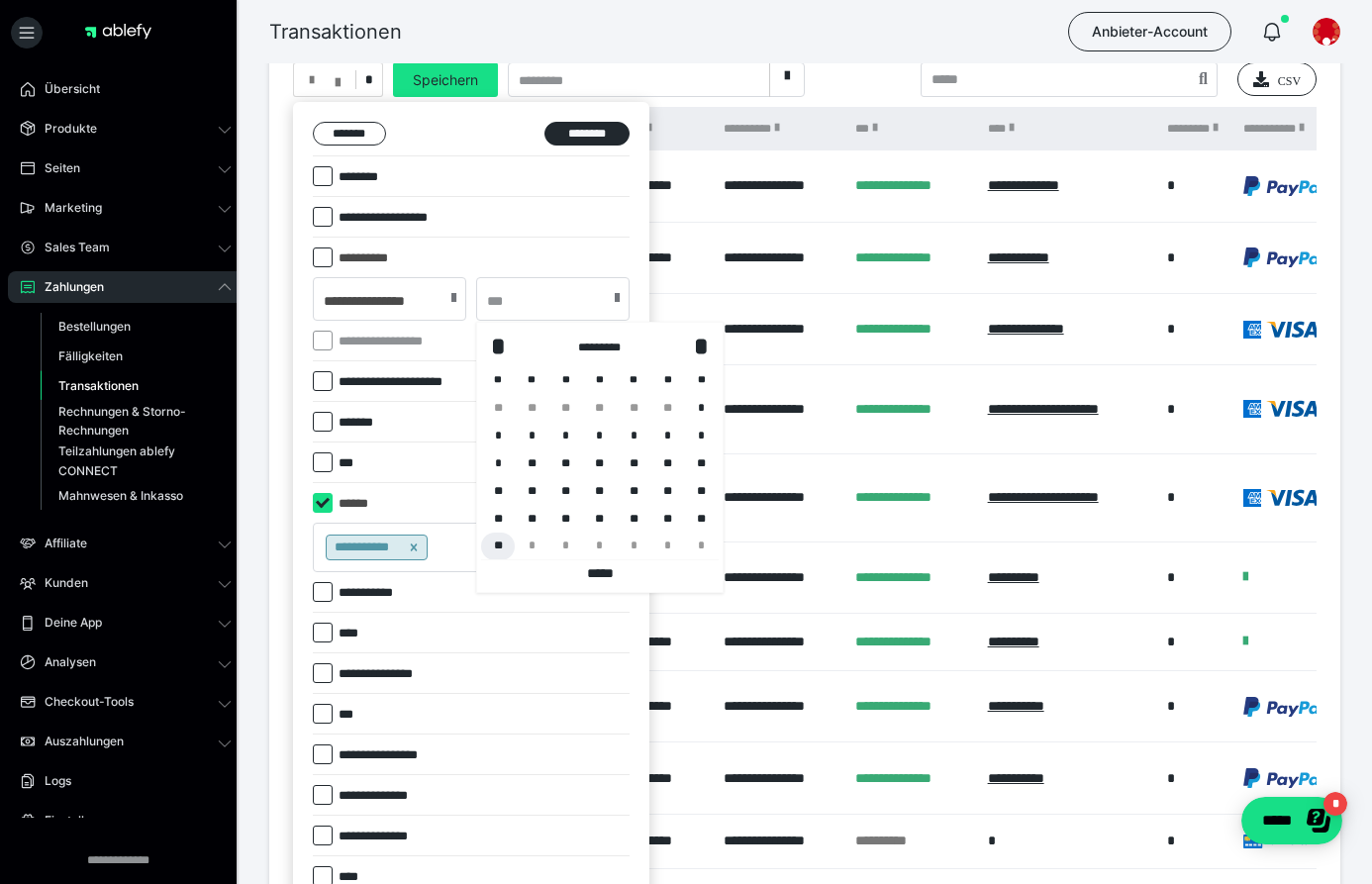 click on "**" at bounding box center (498, 546) 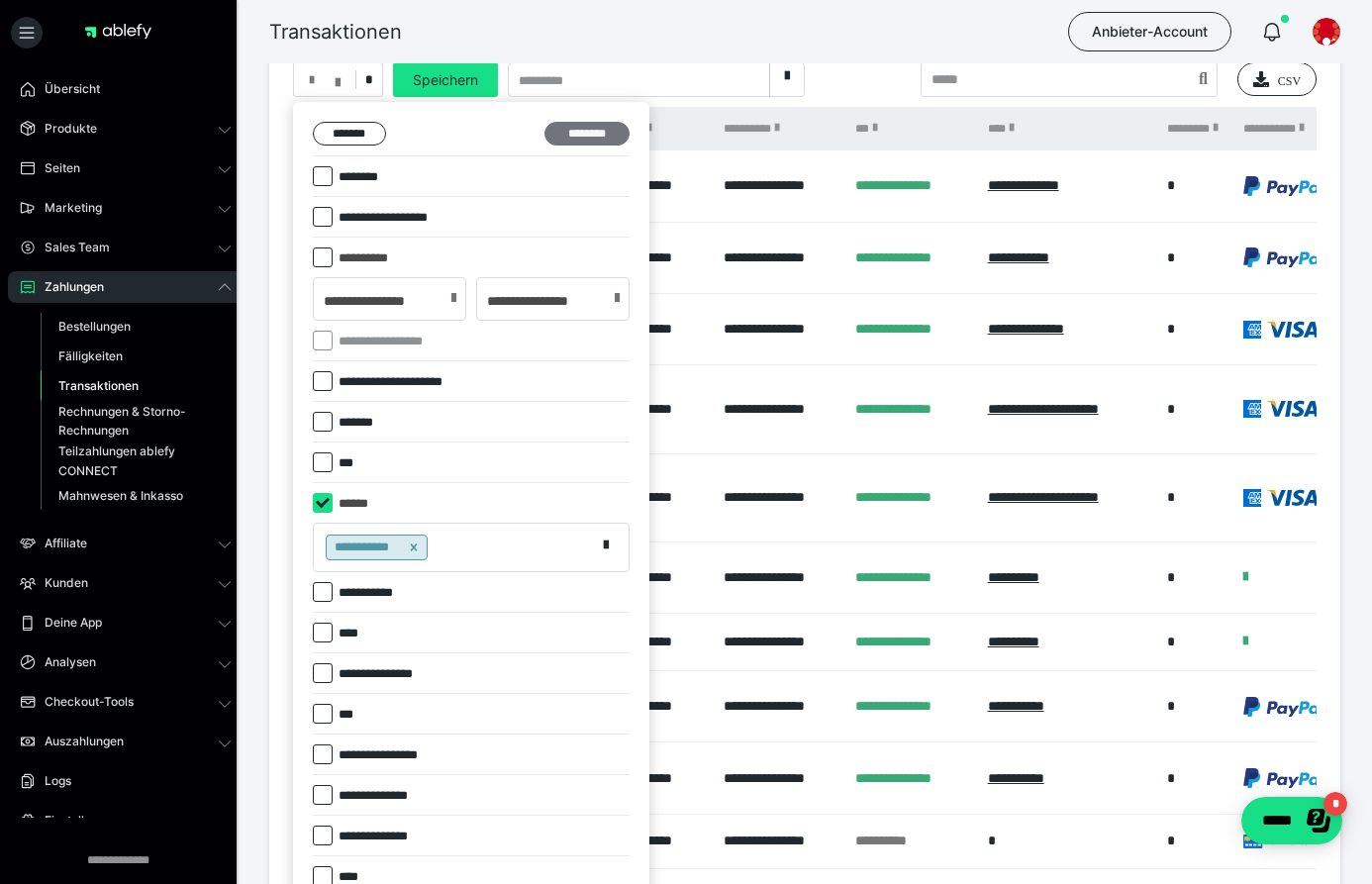 click on "********" at bounding box center (587, 134) 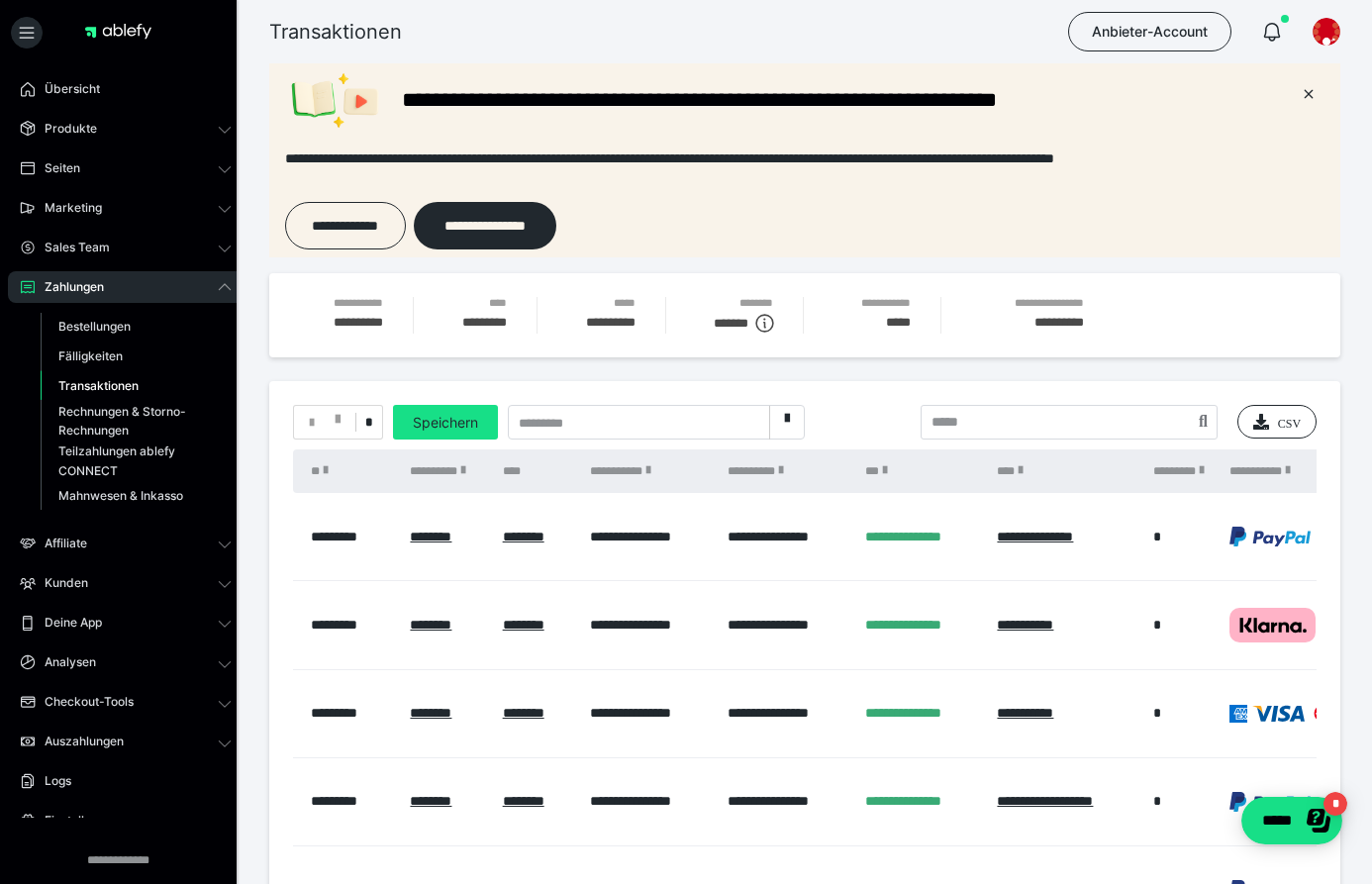 scroll, scrollTop: 0, scrollLeft: 0, axis: both 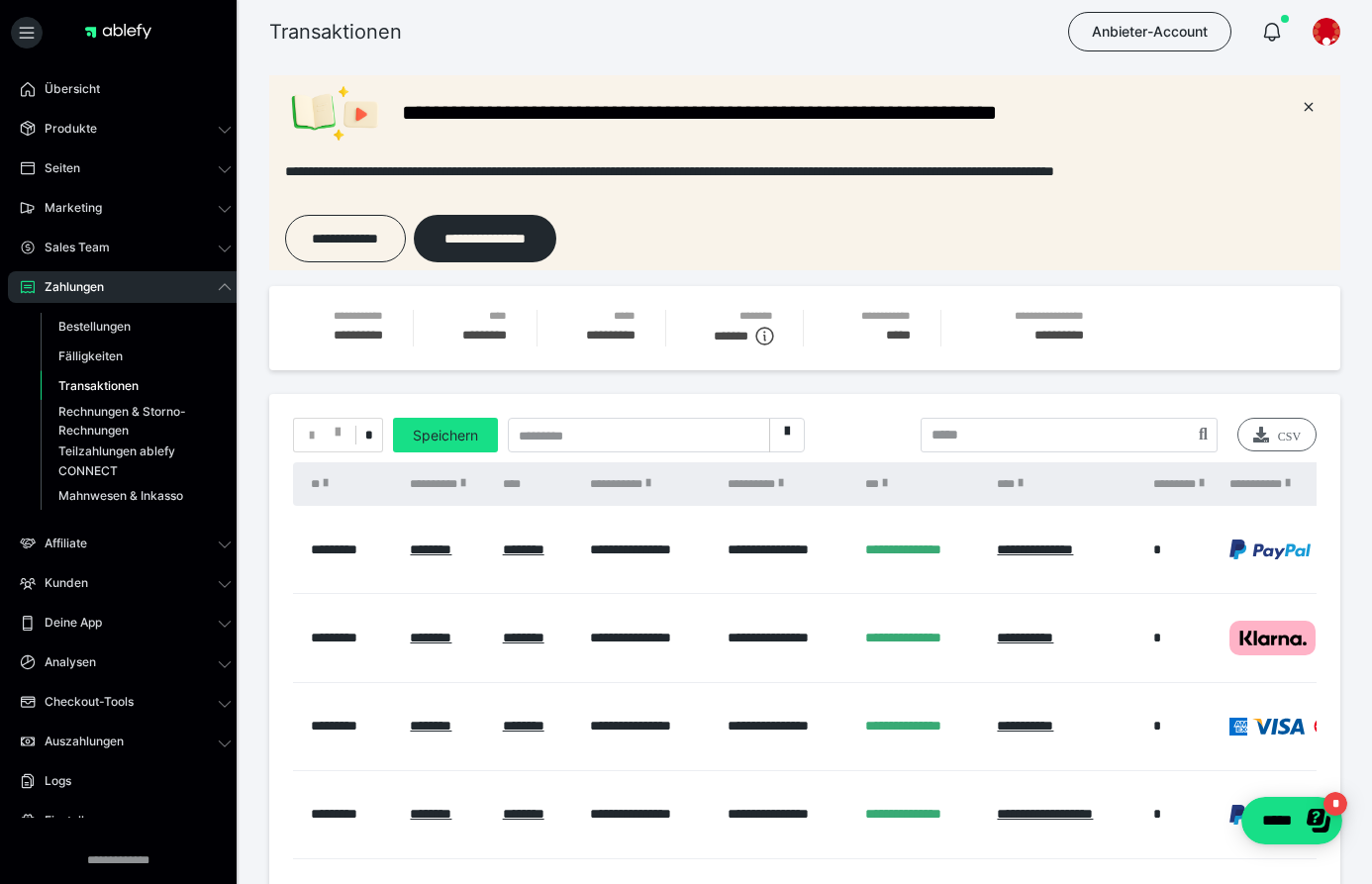 click on "CSV" at bounding box center [1277, 435] 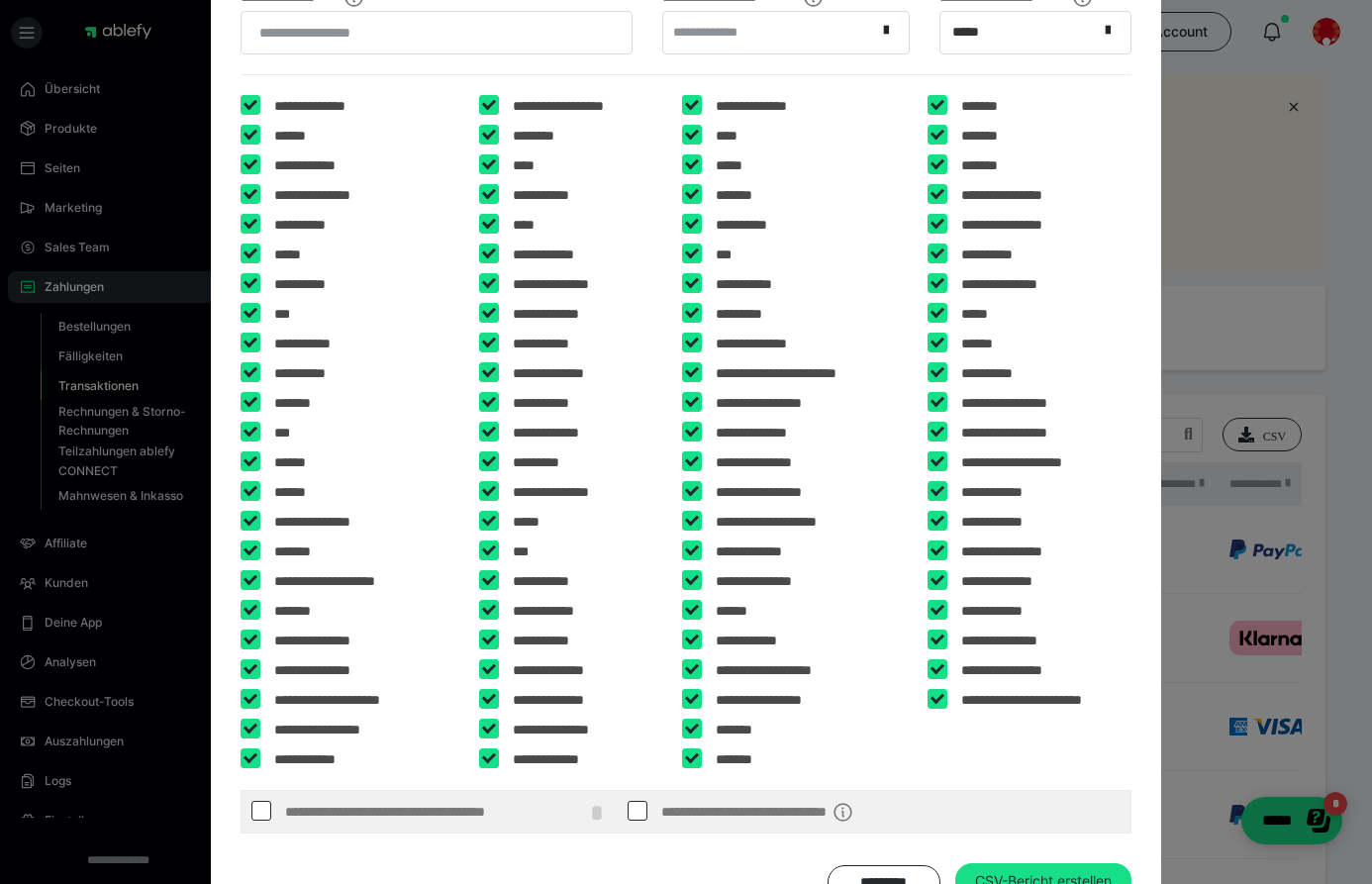 scroll, scrollTop: 333, scrollLeft: 0, axis: vertical 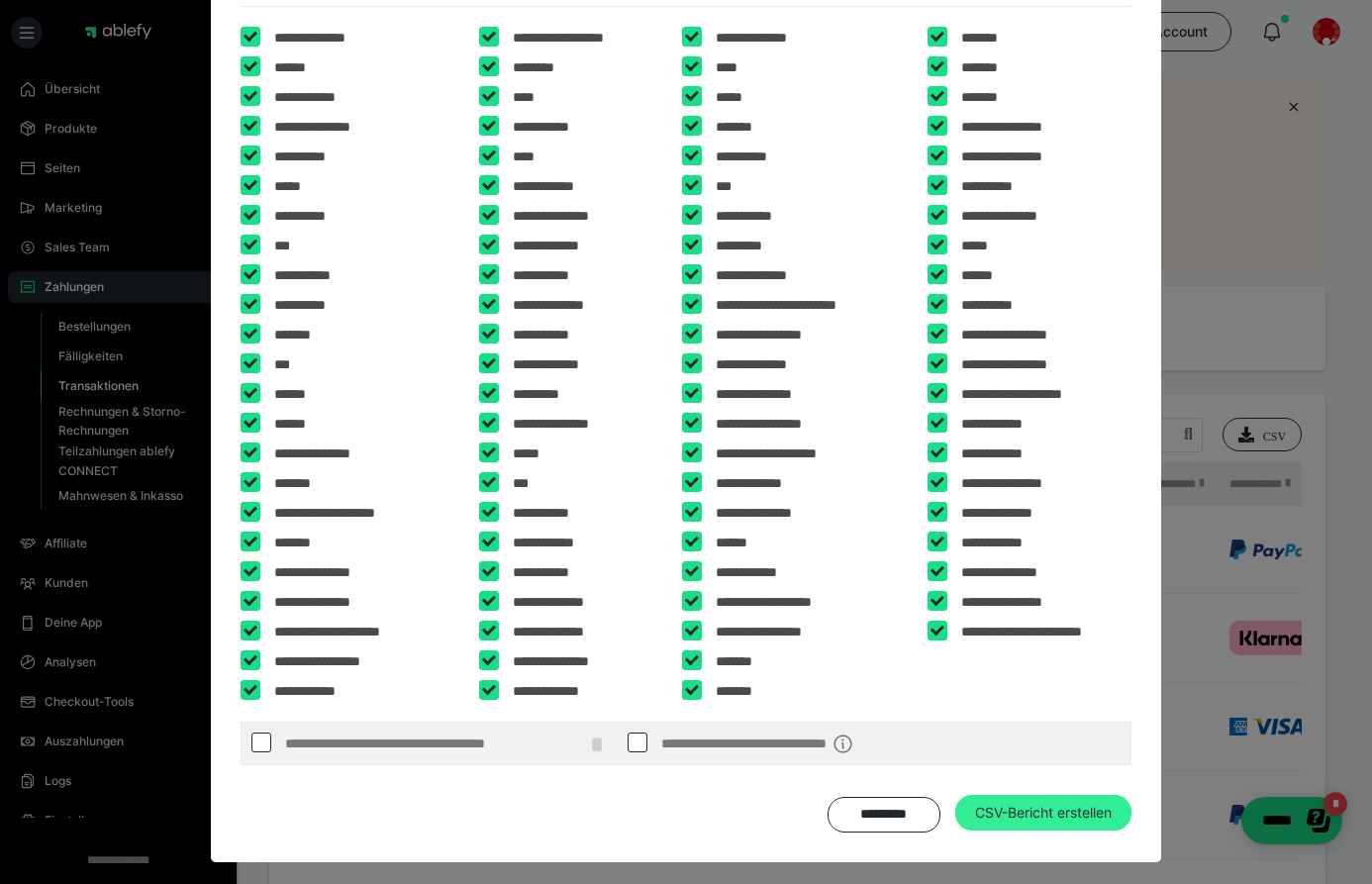 click on "CSV-Bericht erstellen" at bounding box center (1043, 813) 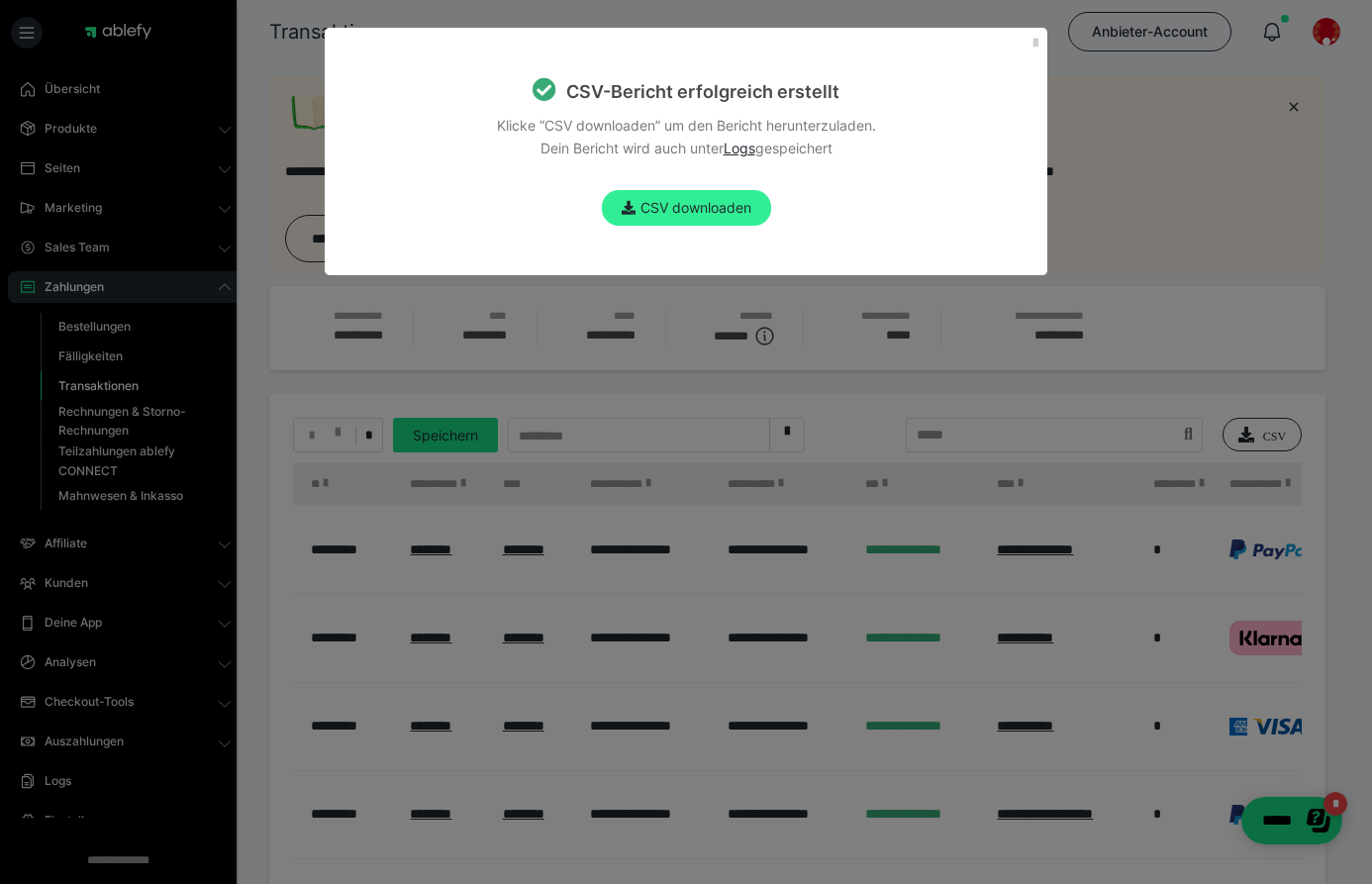 click on "CSV downloaden" at bounding box center (686, 208) 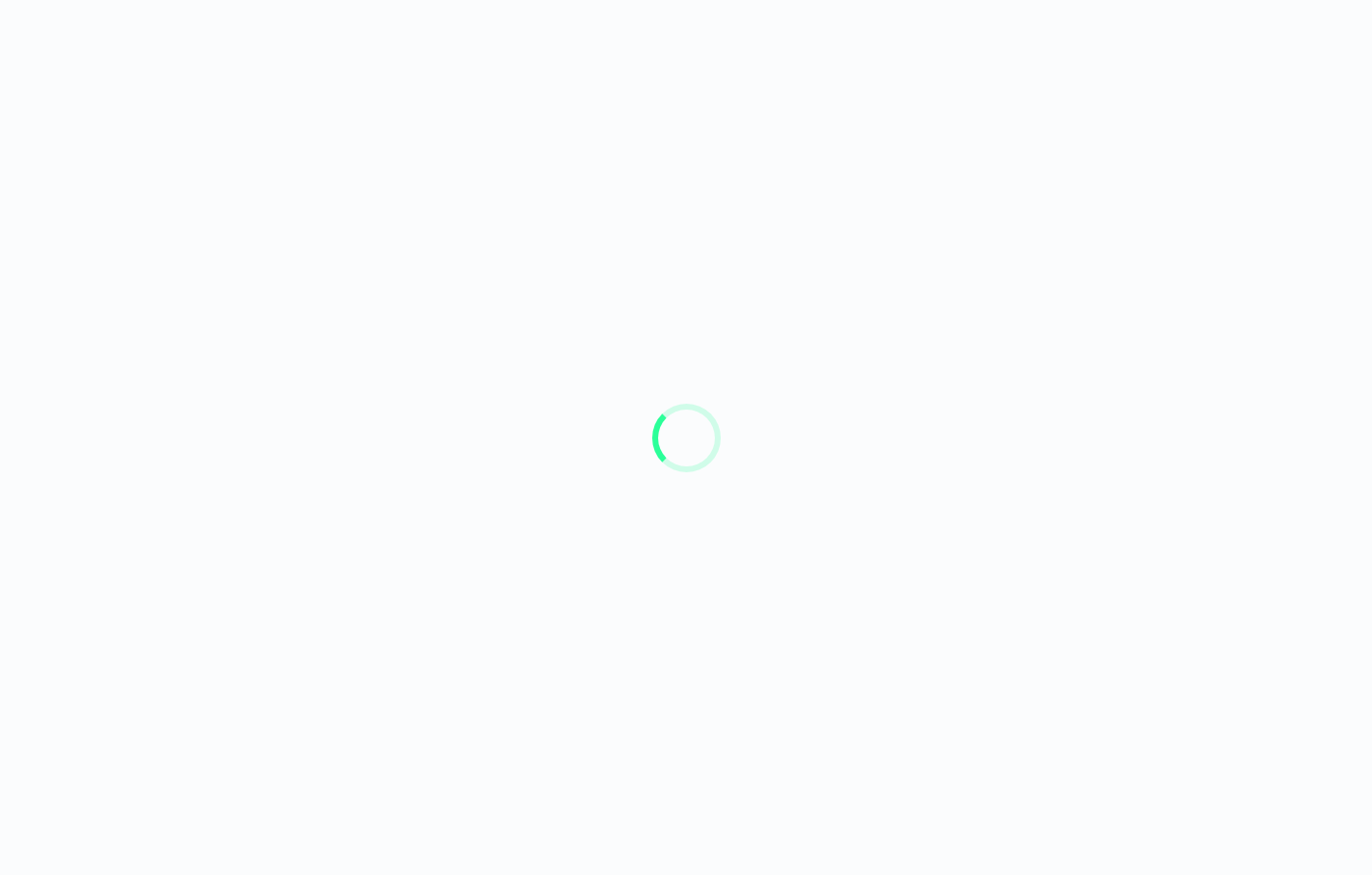 scroll, scrollTop: 0, scrollLeft: 0, axis: both 